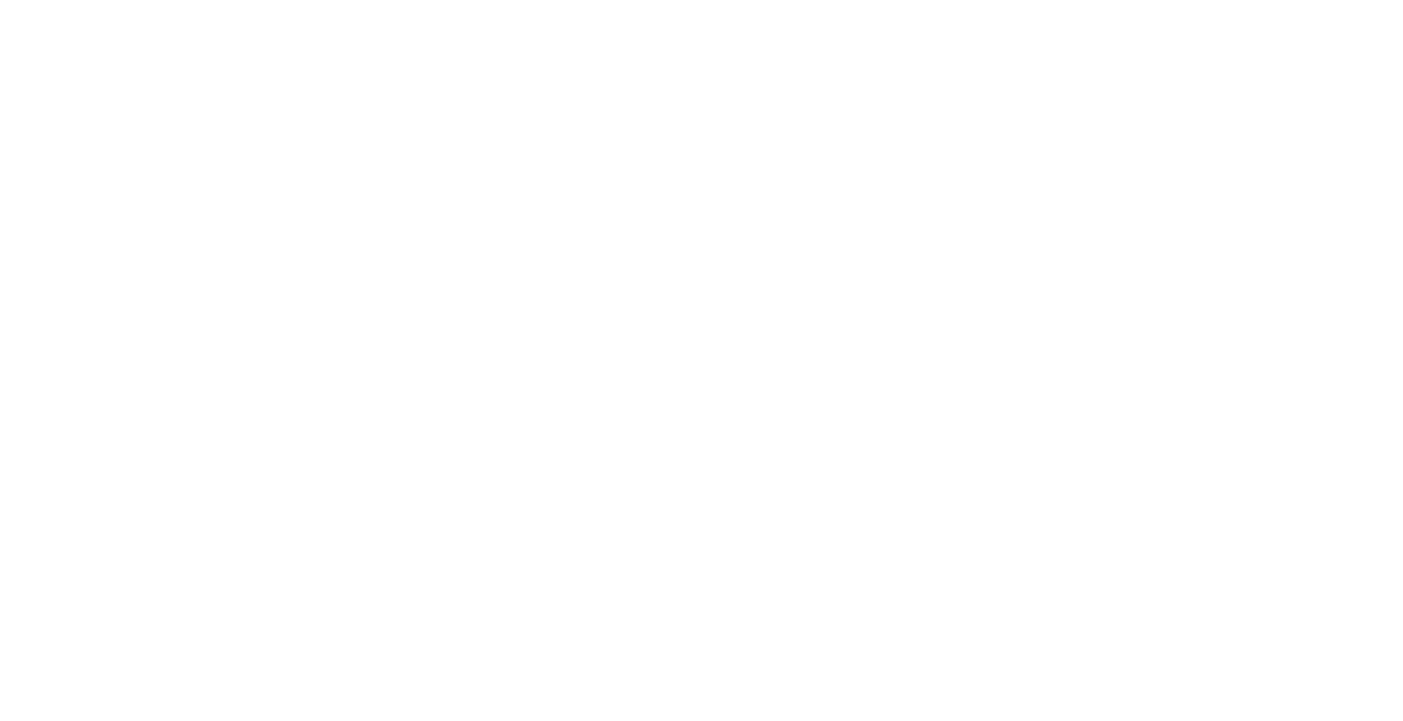 scroll, scrollTop: 0, scrollLeft: 0, axis: both 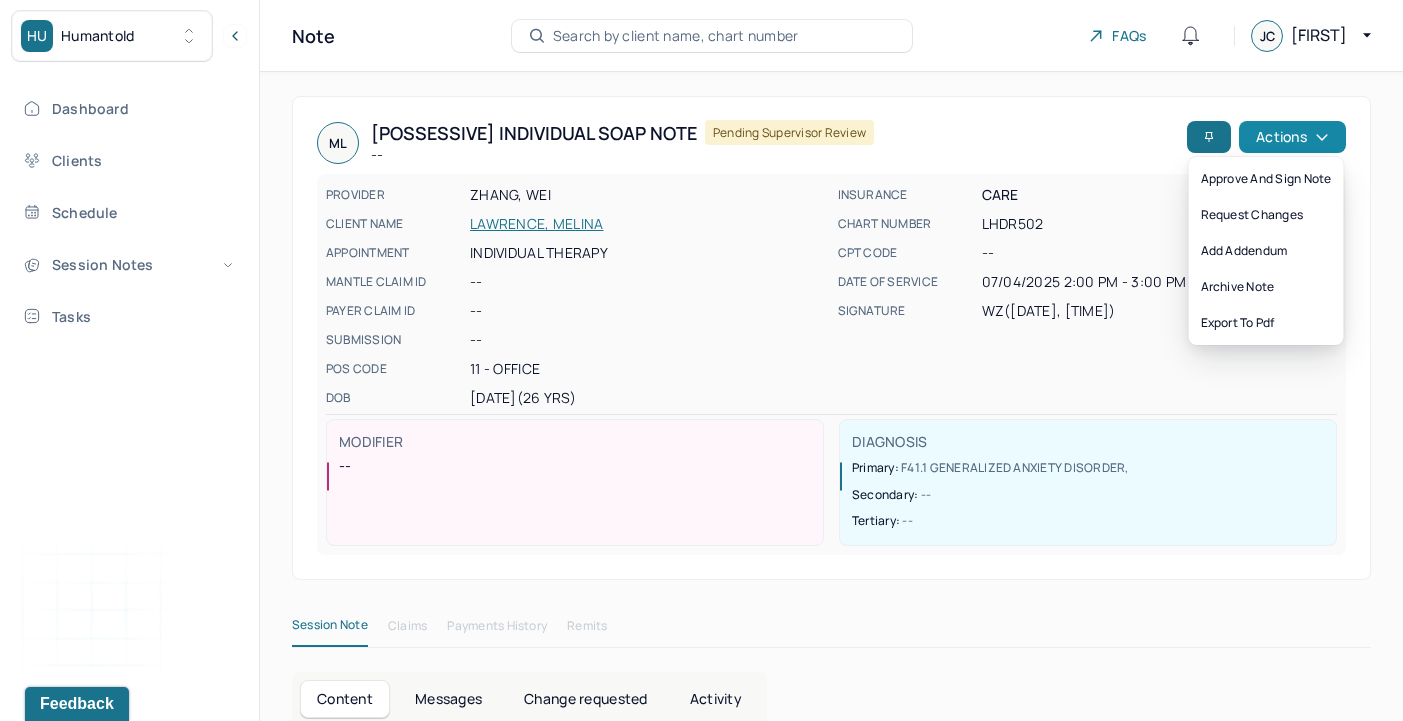 click on "Actions" at bounding box center [1292, 137] 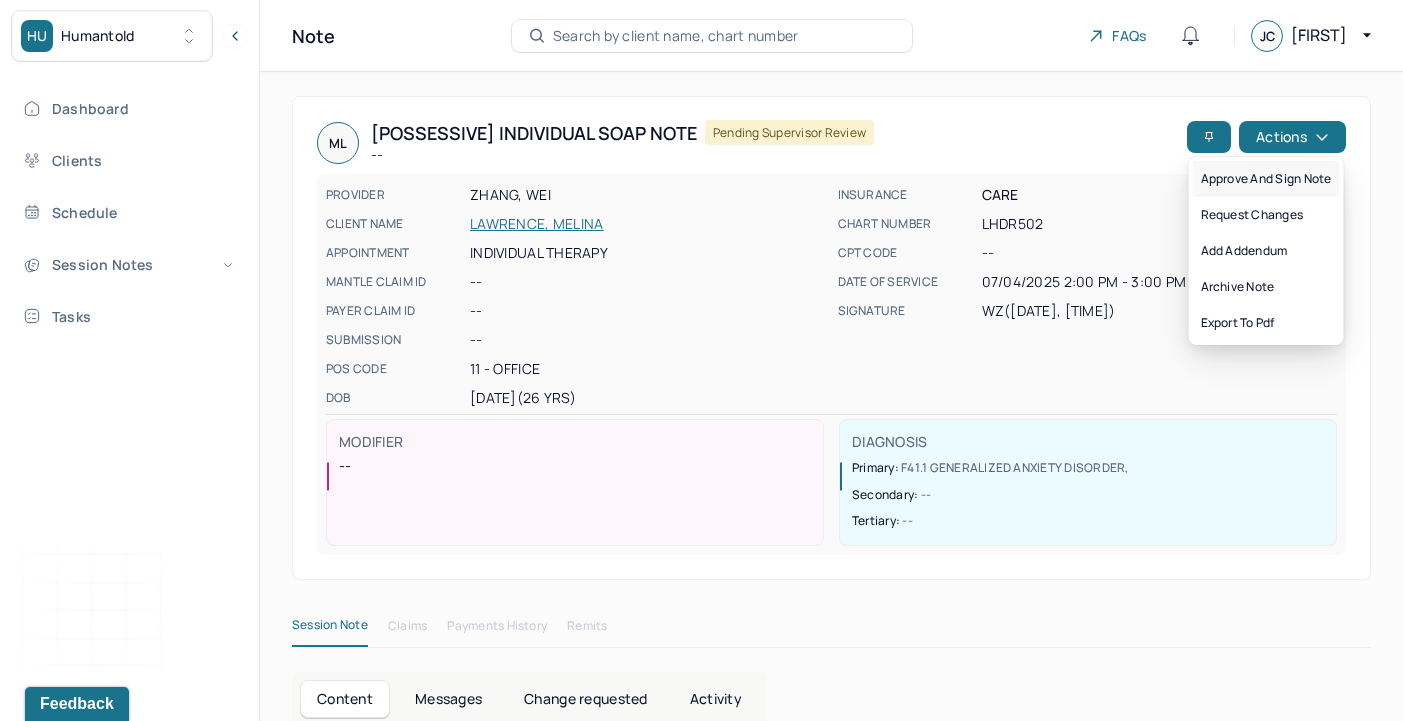 click on "Approve and sign note" at bounding box center (1266, 179) 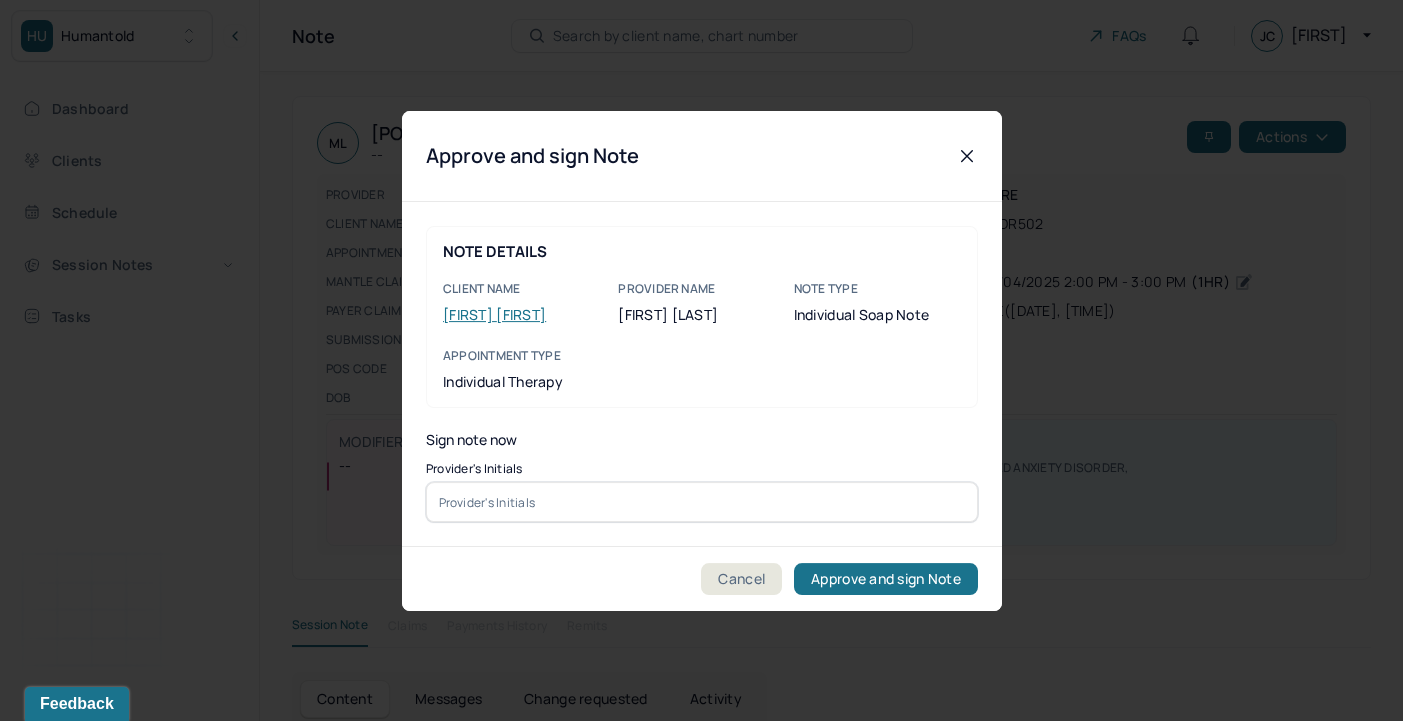 click at bounding box center (702, 502) 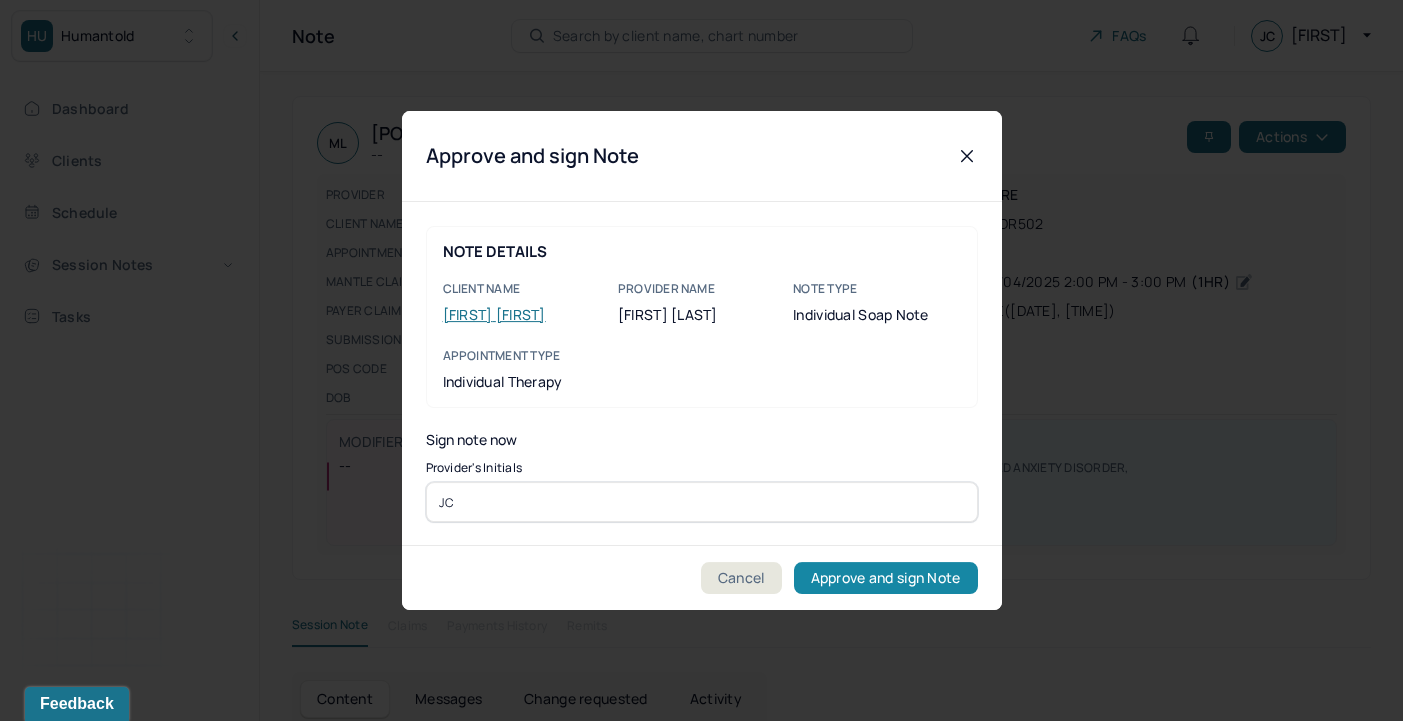 type on "JC" 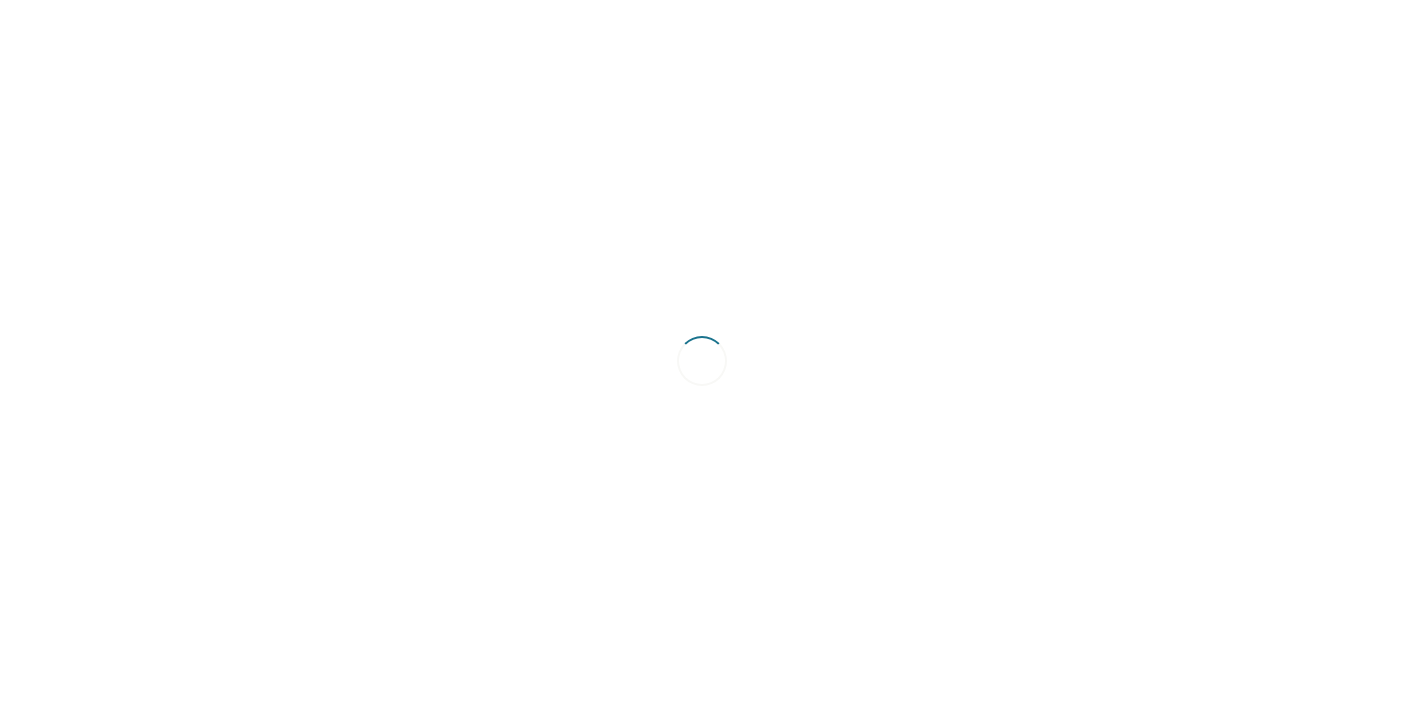 scroll, scrollTop: 0, scrollLeft: 0, axis: both 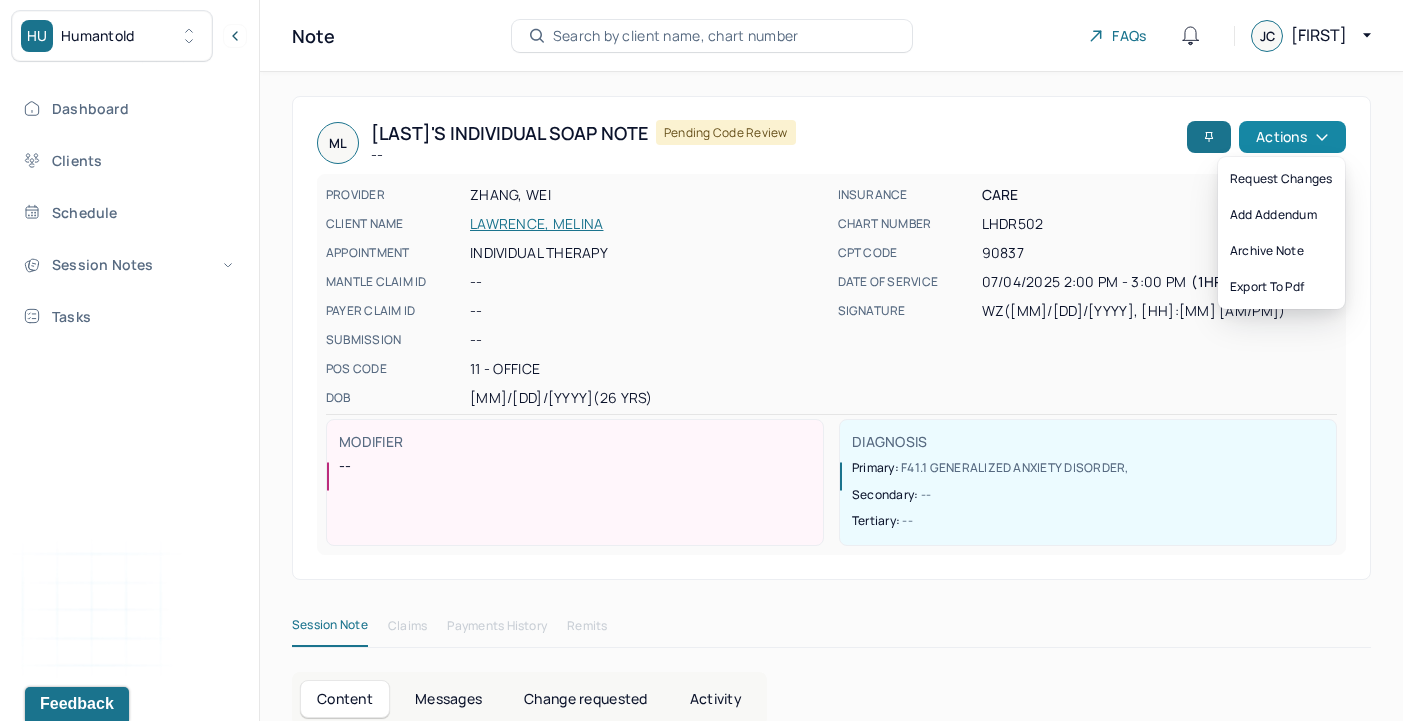 click on "Actions" at bounding box center (1292, 137) 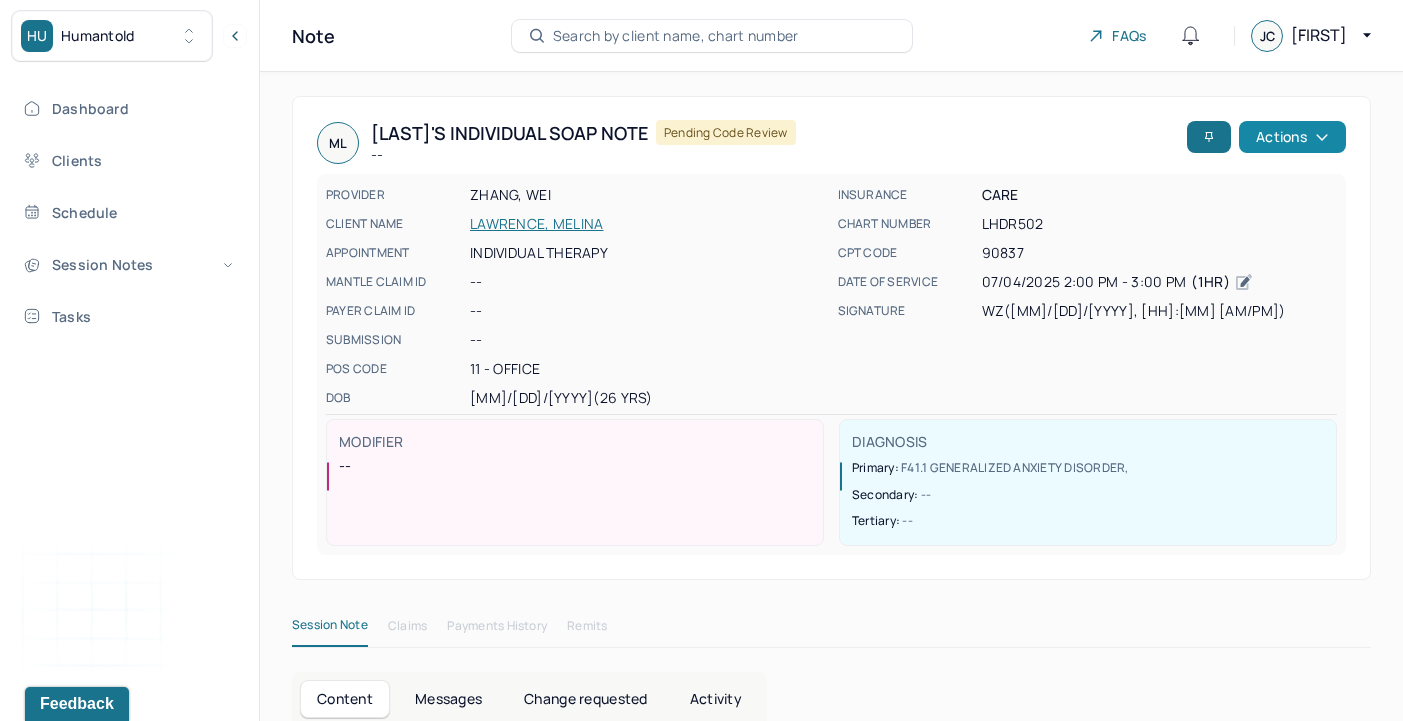 click on "Actions" at bounding box center (1292, 137) 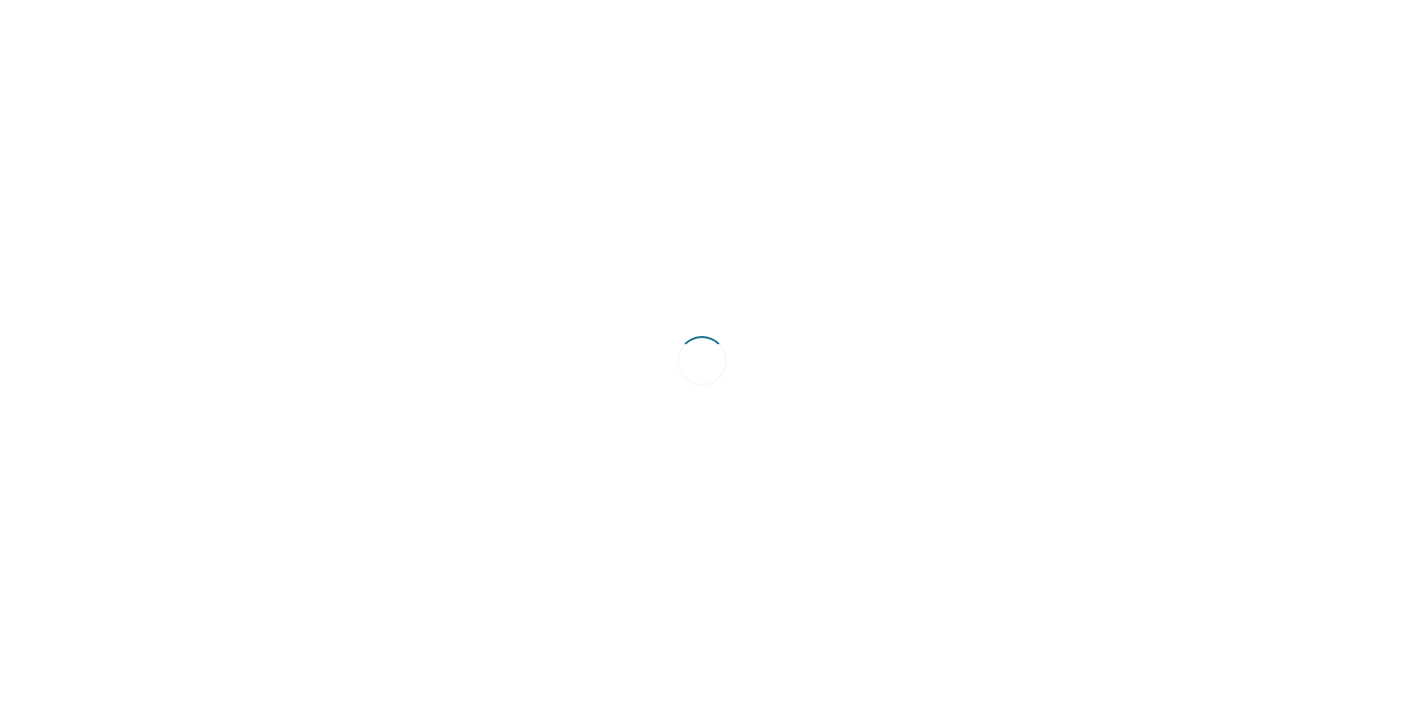 scroll, scrollTop: 0, scrollLeft: 0, axis: both 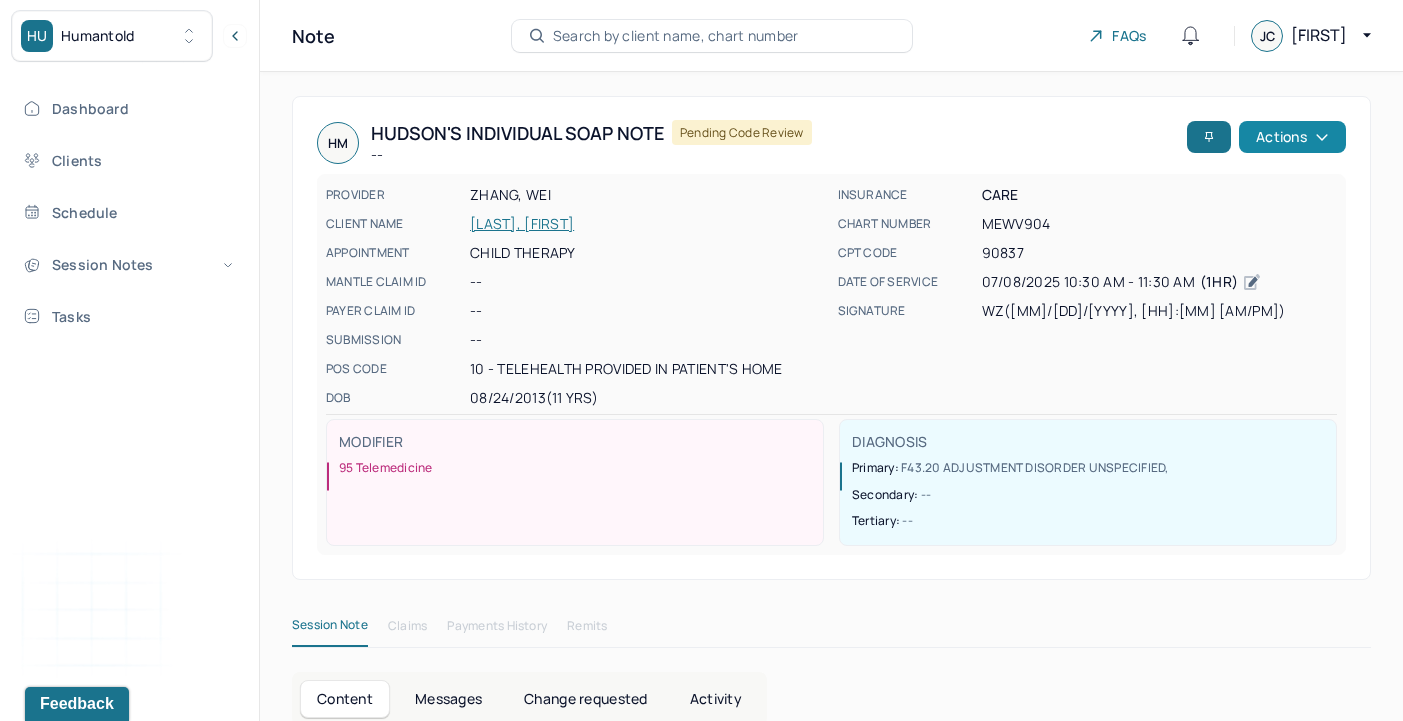 click on "Actions" at bounding box center [1292, 137] 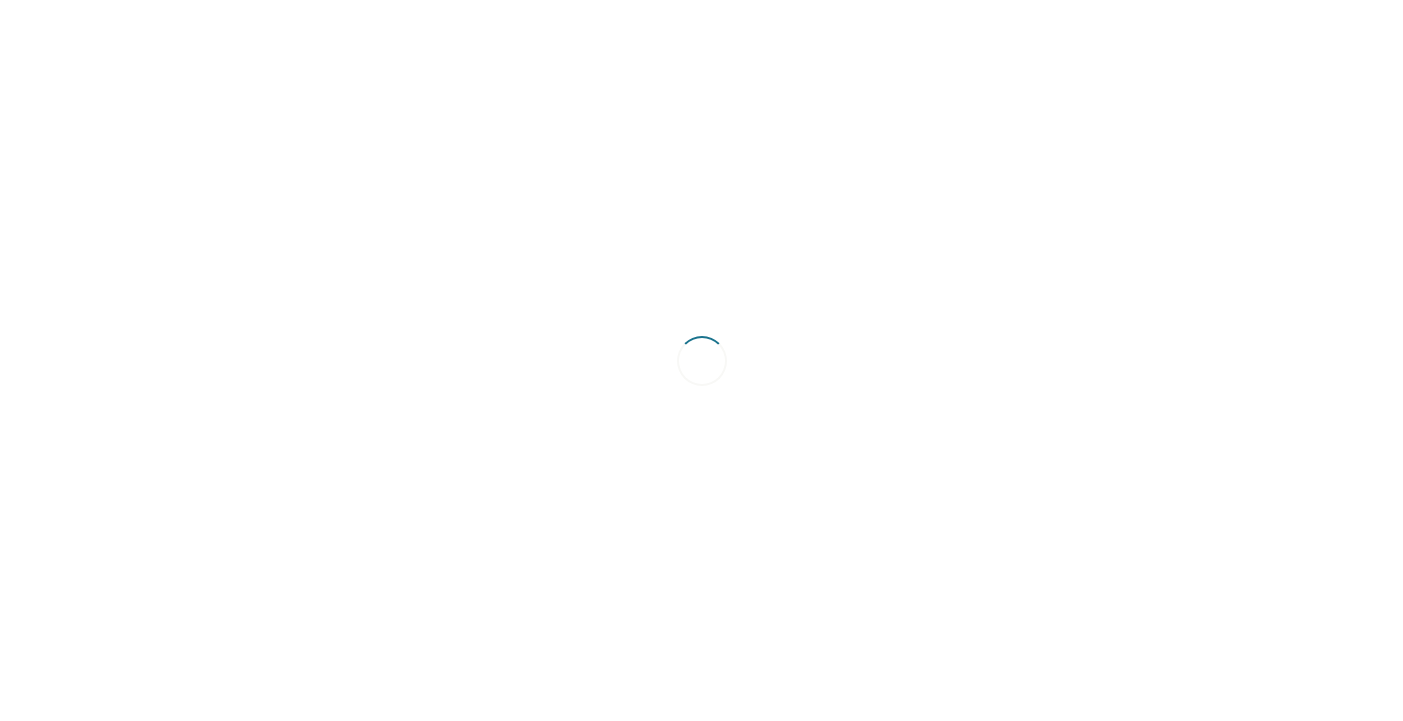 scroll, scrollTop: 0, scrollLeft: 0, axis: both 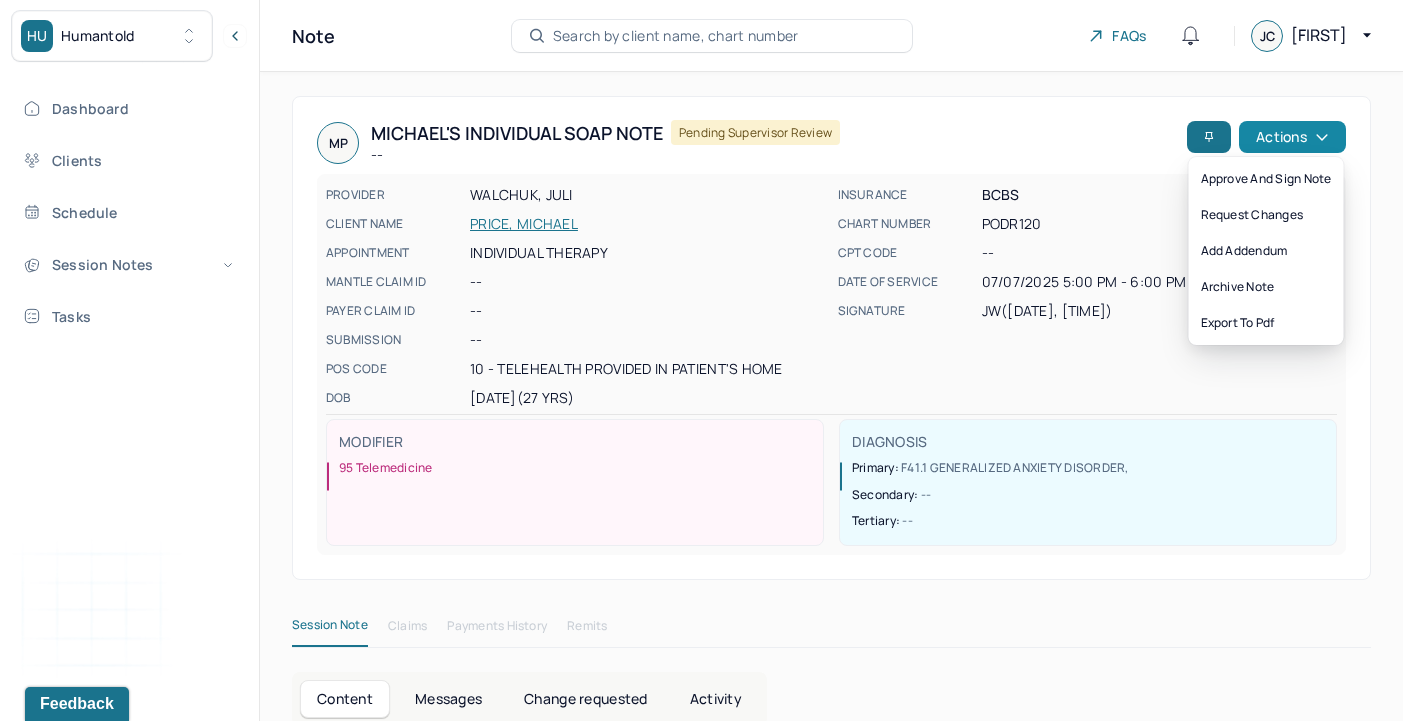 click on "Actions" at bounding box center (1292, 137) 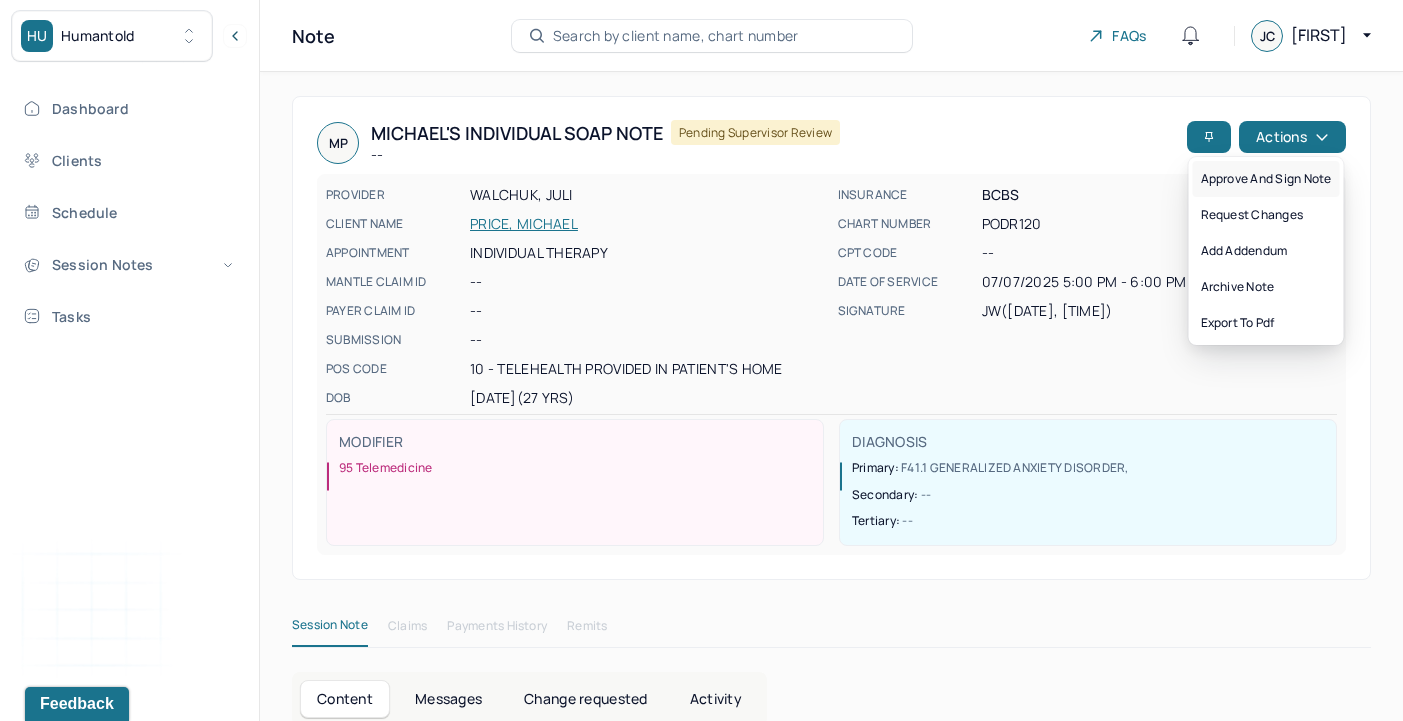 click on "Approve and sign note" at bounding box center (1266, 179) 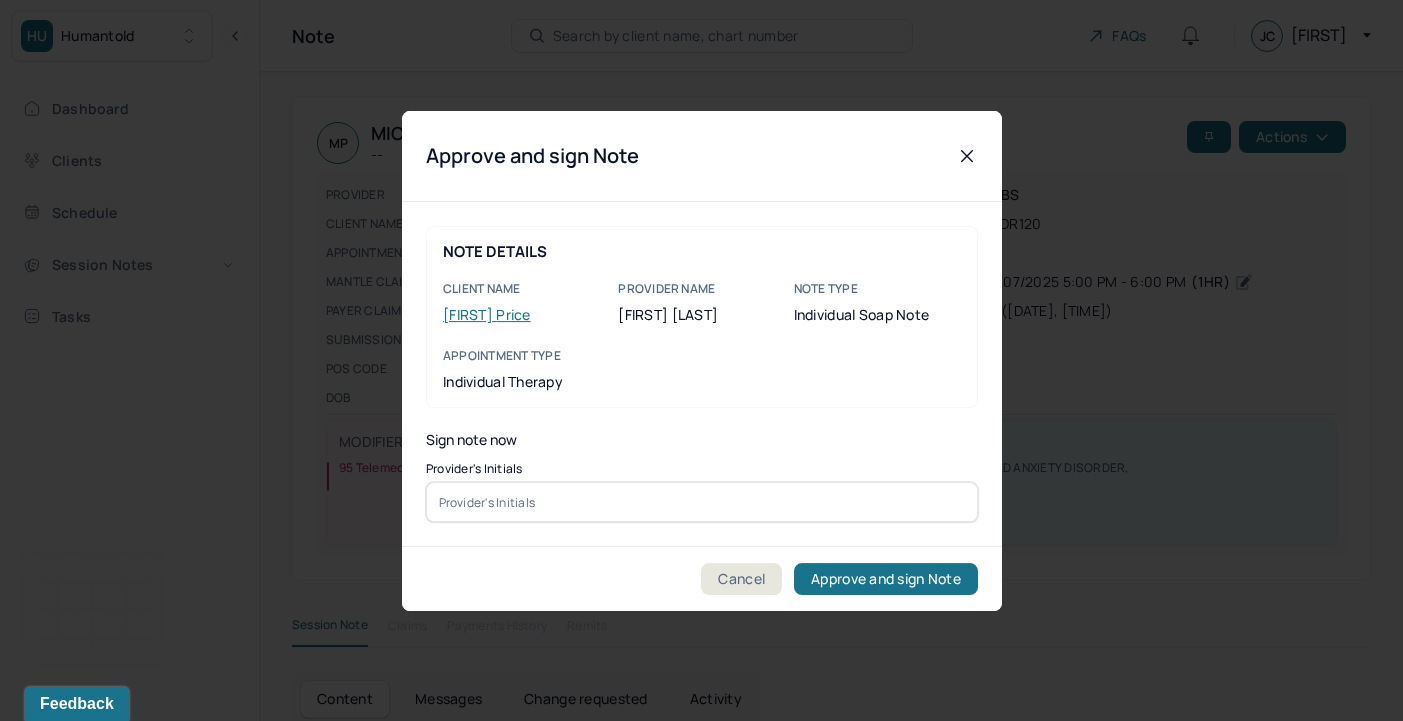 click at bounding box center (702, 502) 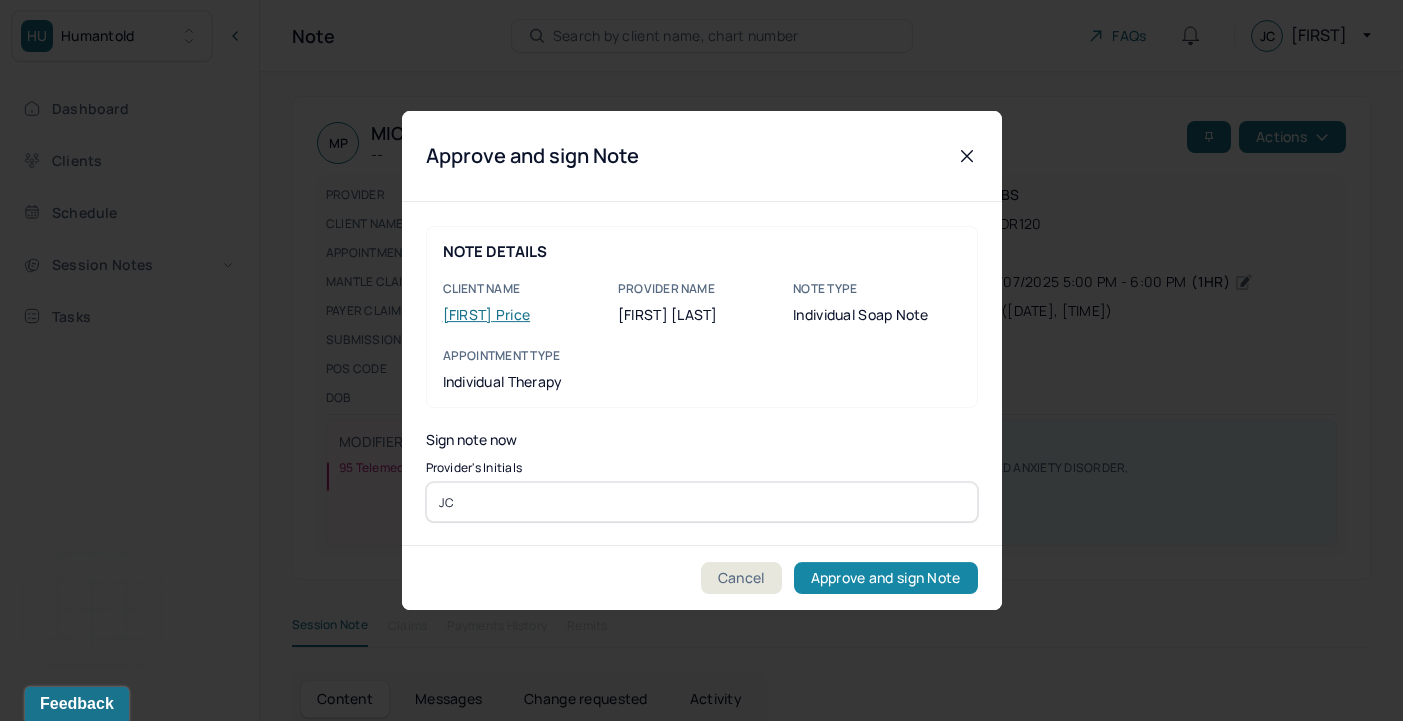 type on "JC" 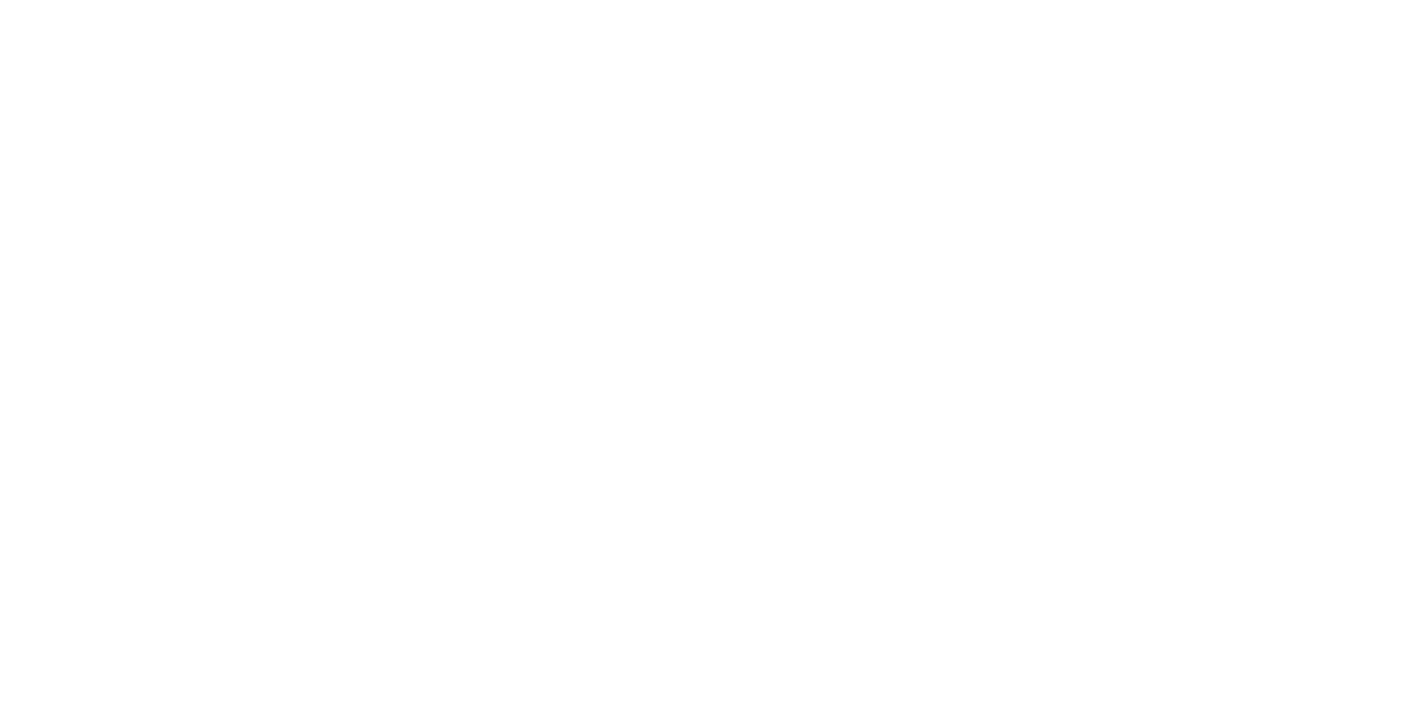 scroll, scrollTop: 0, scrollLeft: 0, axis: both 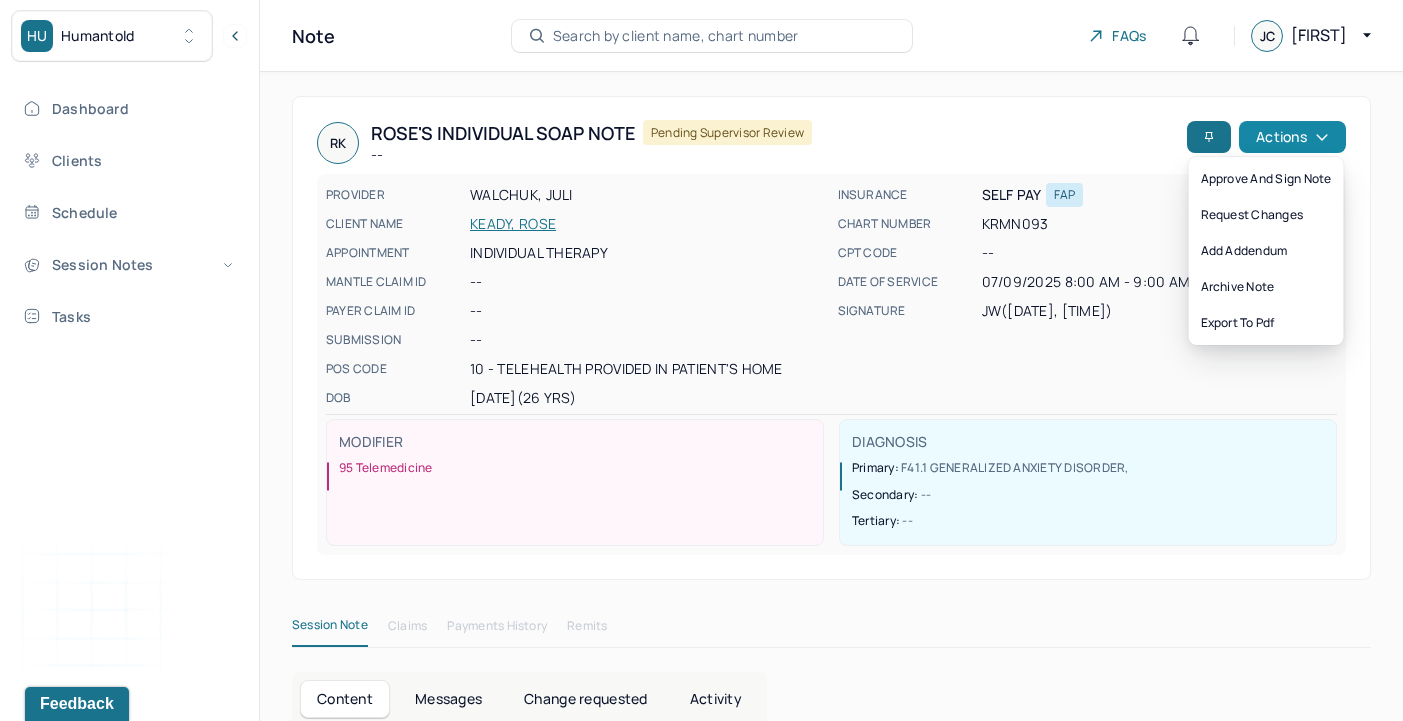 click on "Actions" at bounding box center [1292, 137] 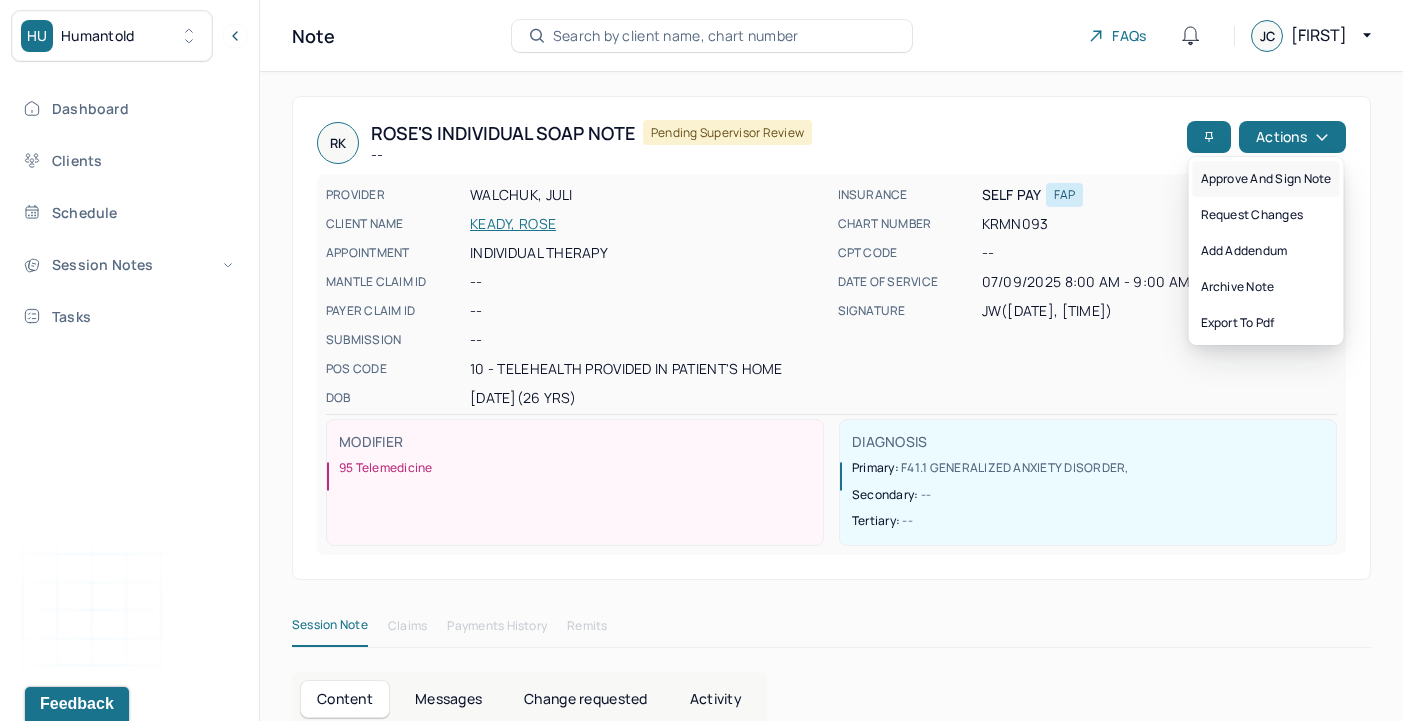 click on "Approve and sign note" at bounding box center (1266, 179) 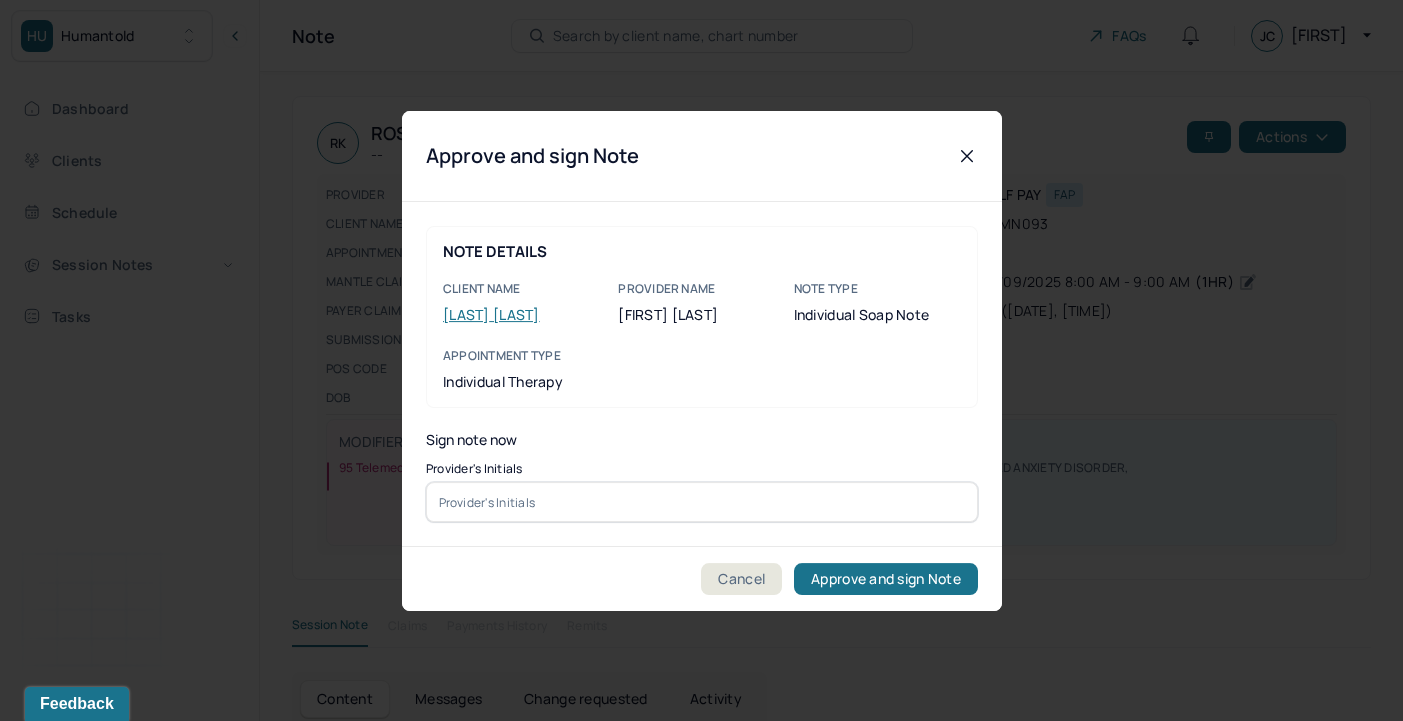 click on "NOTE DETAILS Client name Rose   Keady Provider name Juli Walchuk Note type Individual soap note Appointment Type individual therapy Sign note now Provider's Initials" at bounding box center (702, 374) 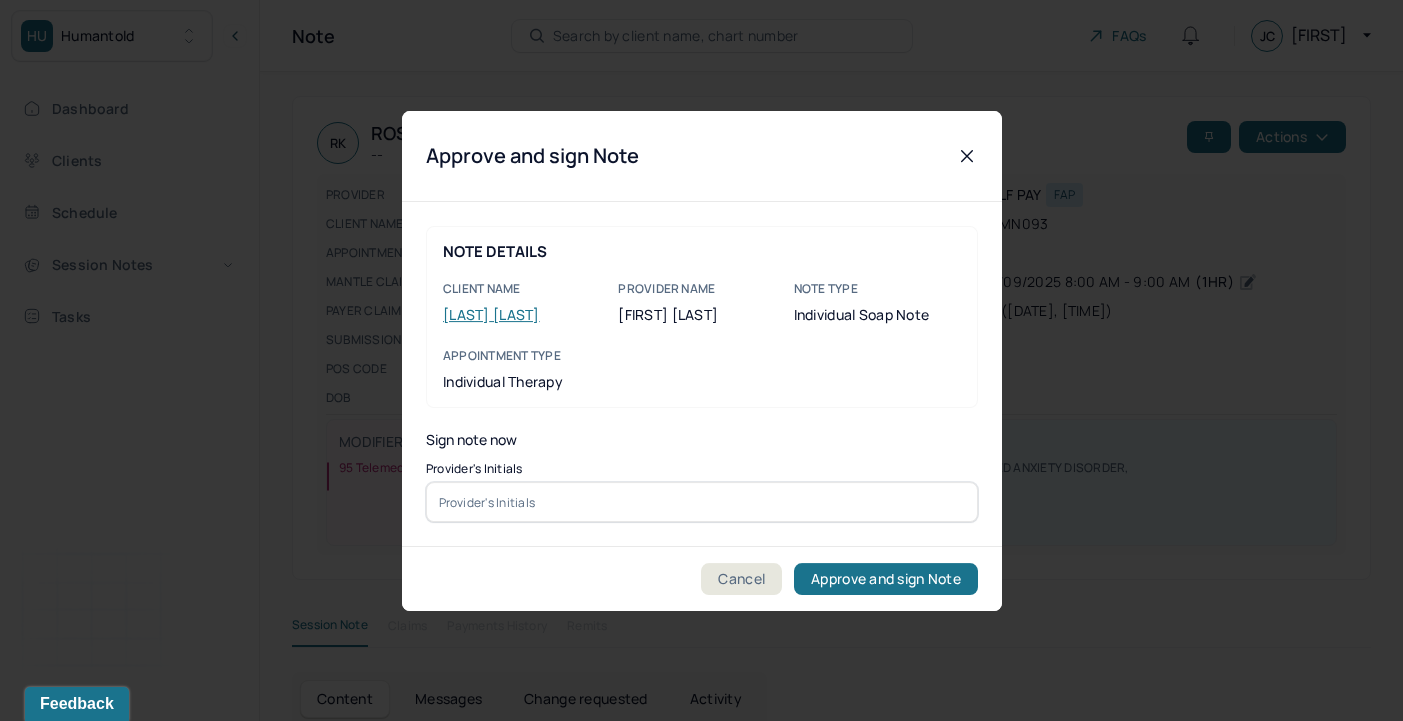 click at bounding box center (702, 502) 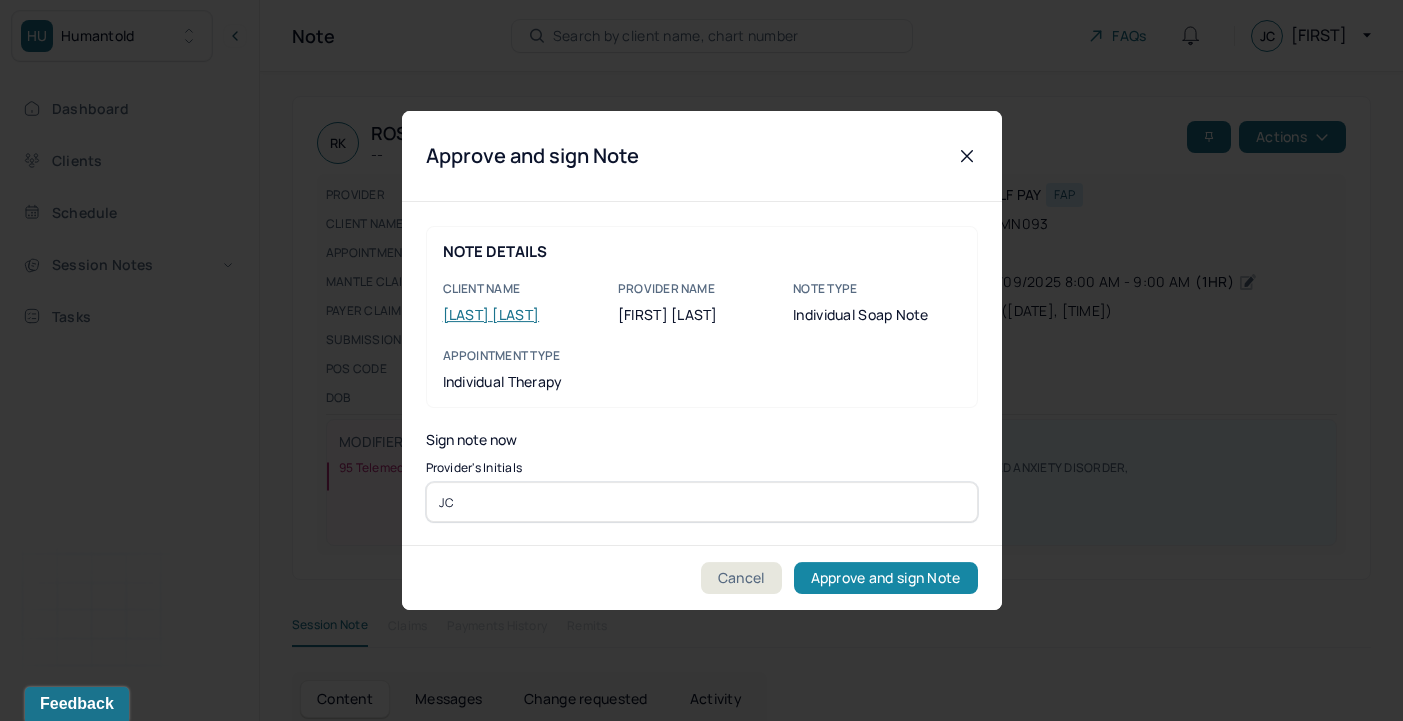 type on "JC" 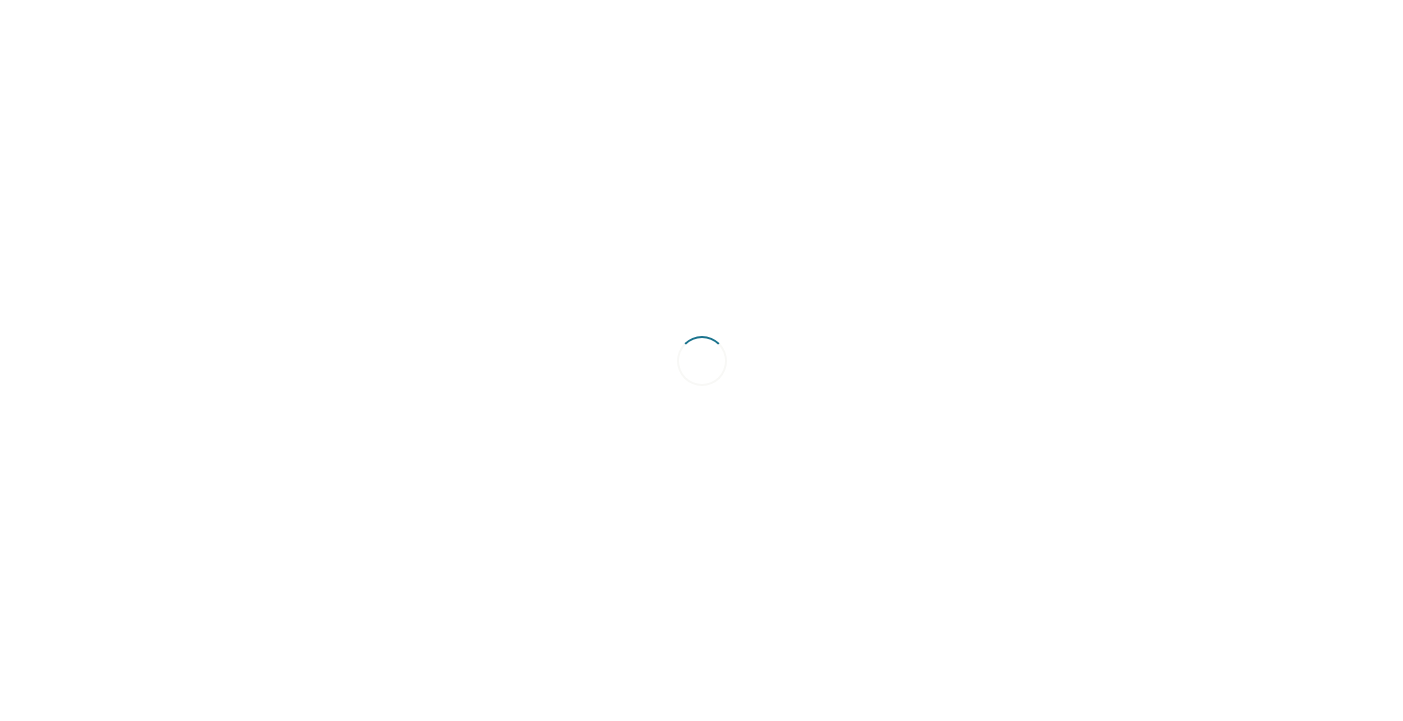 scroll, scrollTop: 0, scrollLeft: 0, axis: both 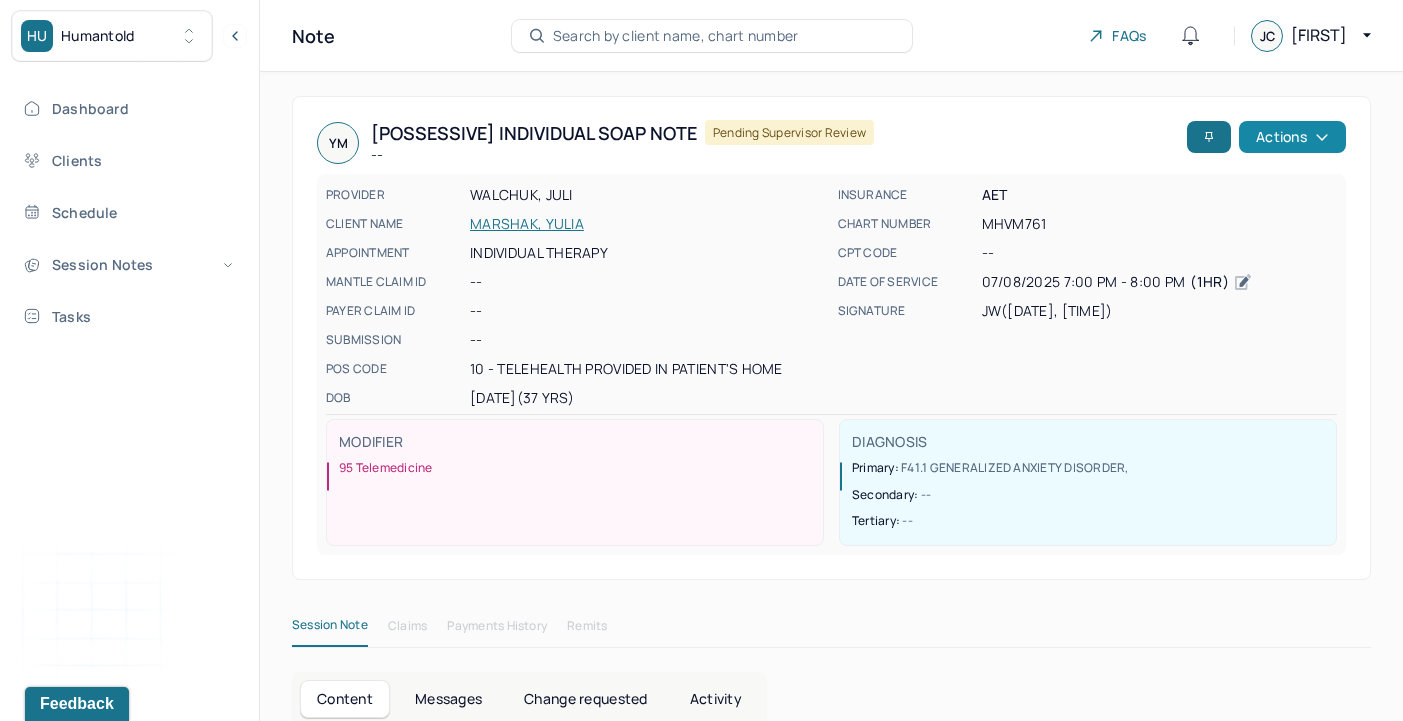 click on "Actions" at bounding box center (1292, 137) 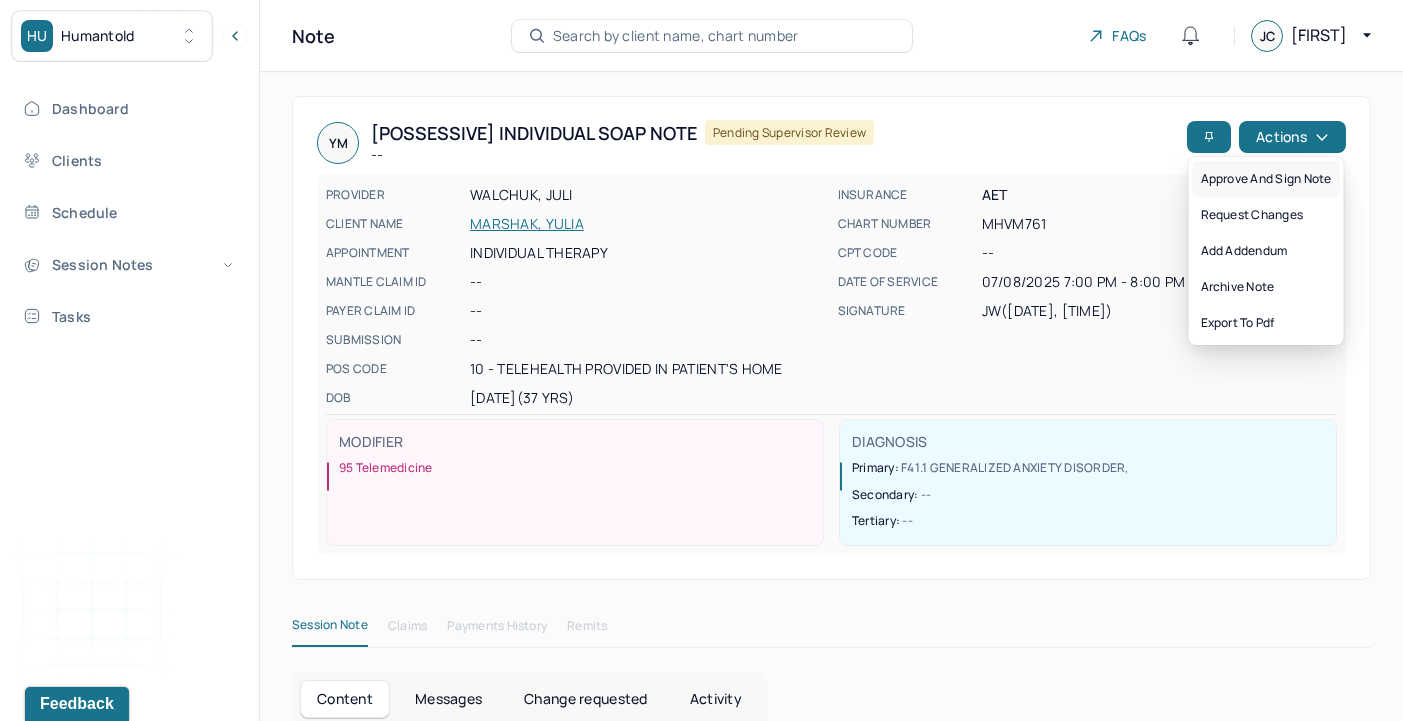 click on "Approve and sign note" at bounding box center [1266, 179] 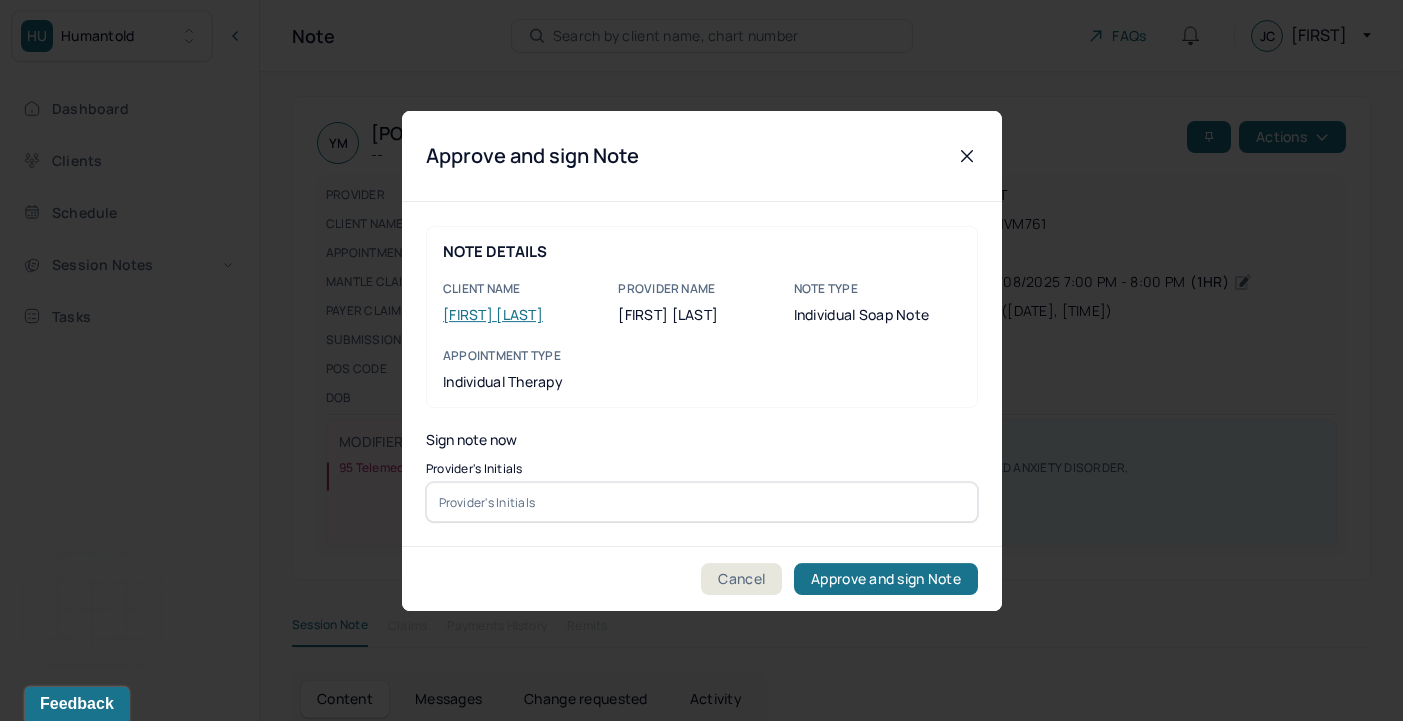 click at bounding box center (702, 502) 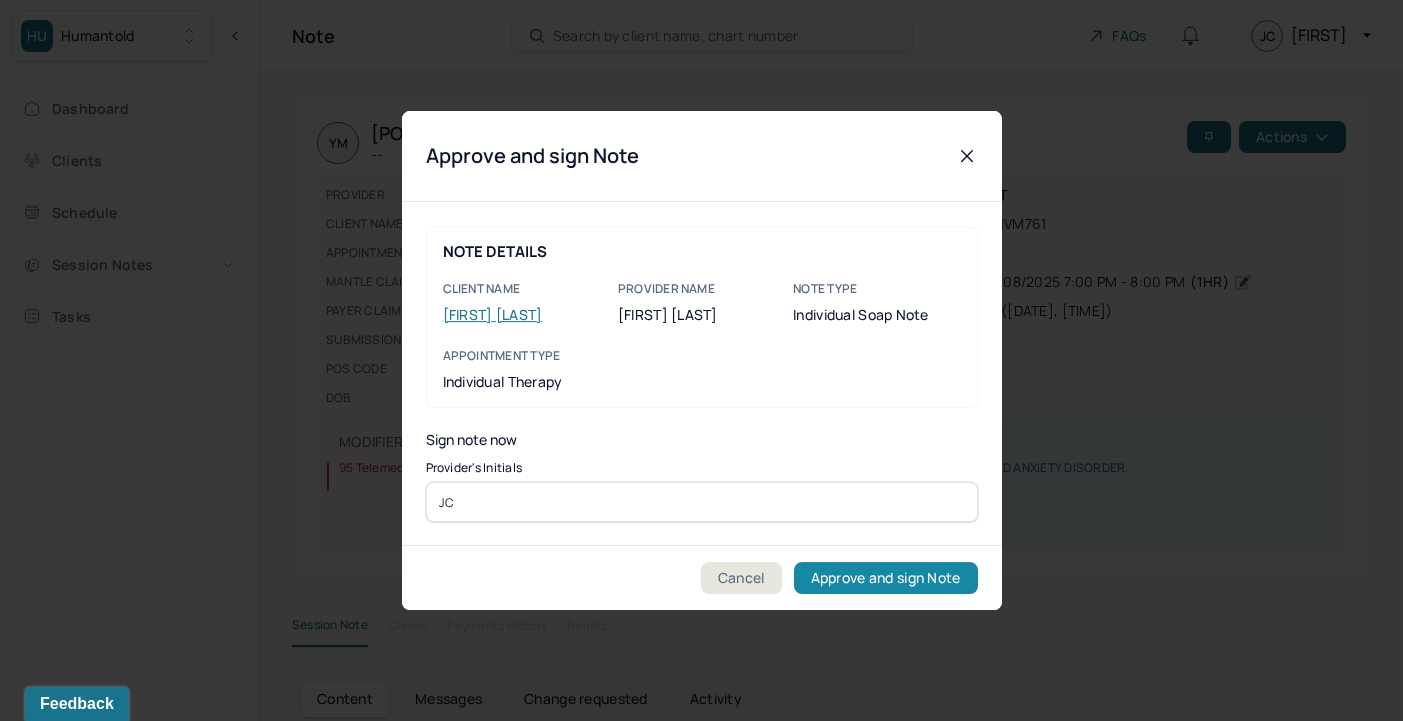type on "JC" 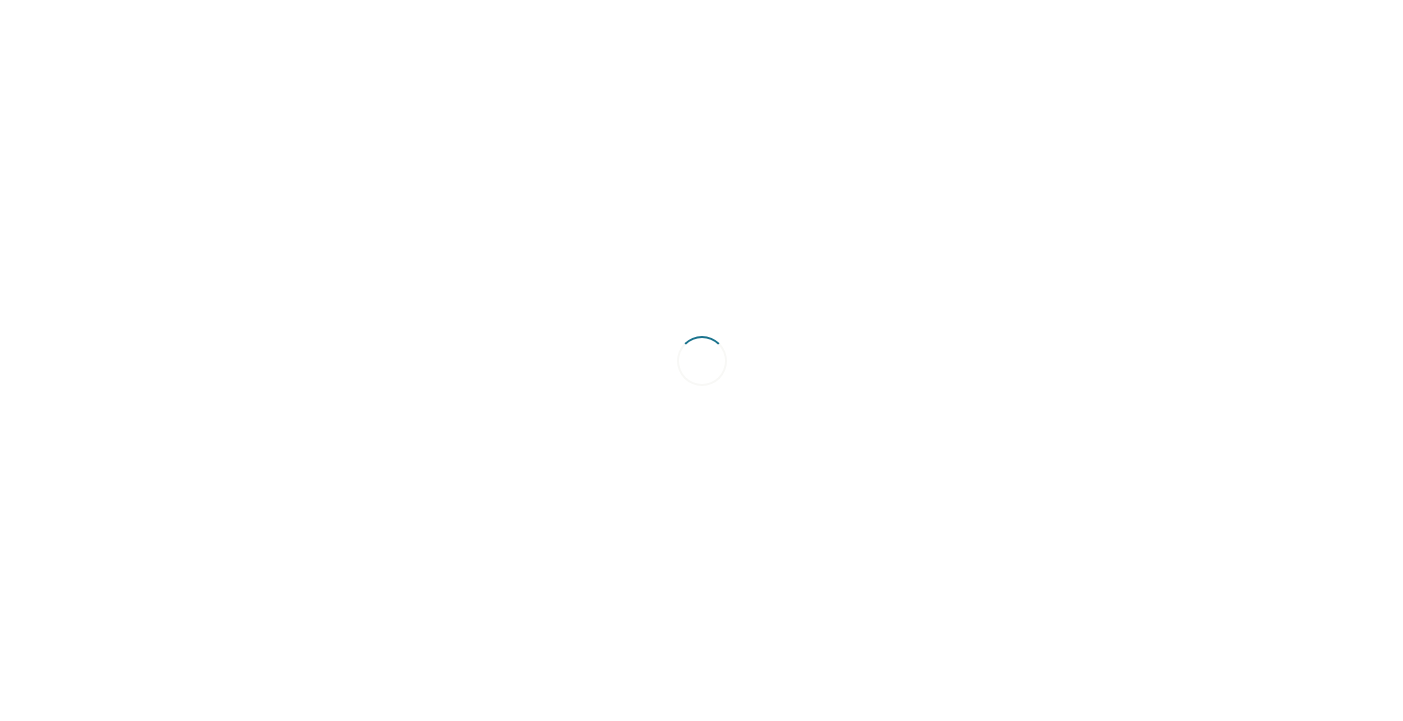 scroll, scrollTop: 0, scrollLeft: 0, axis: both 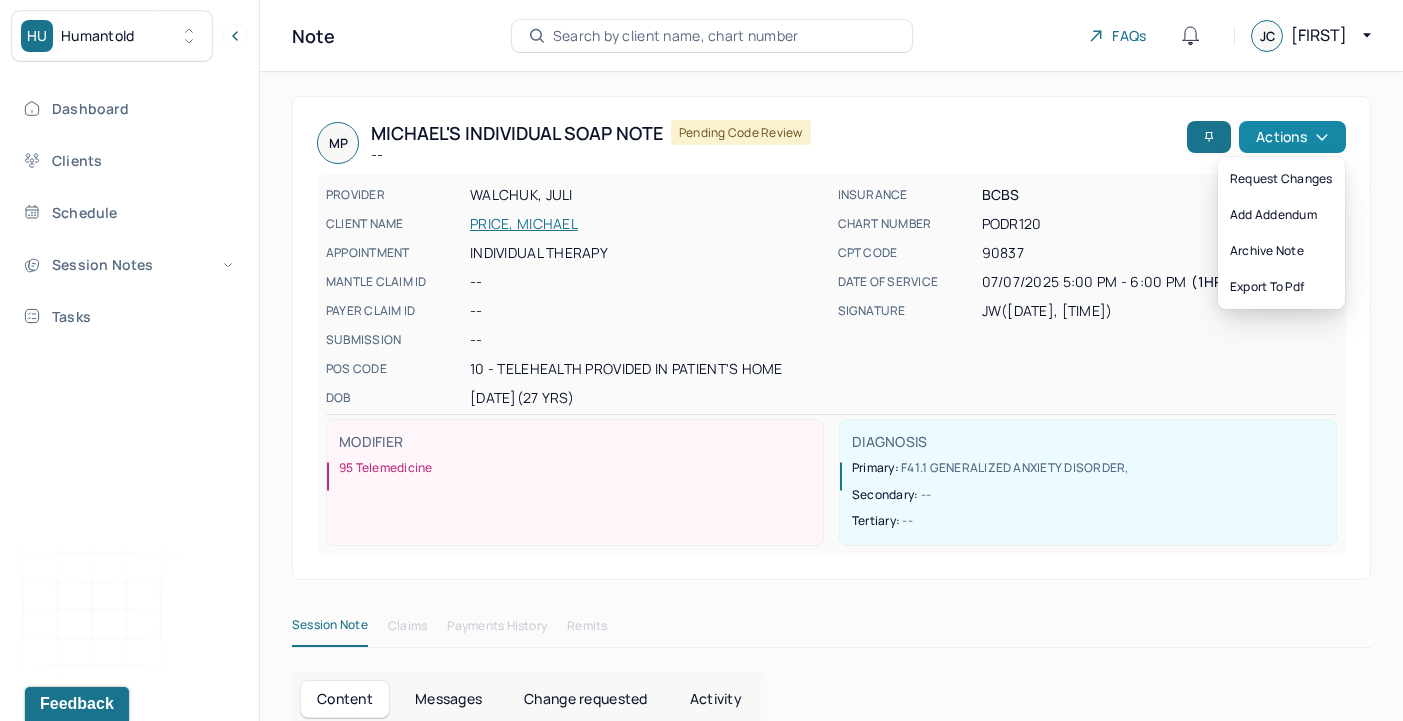 click on "Actions" at bounding box center [1292, 137] 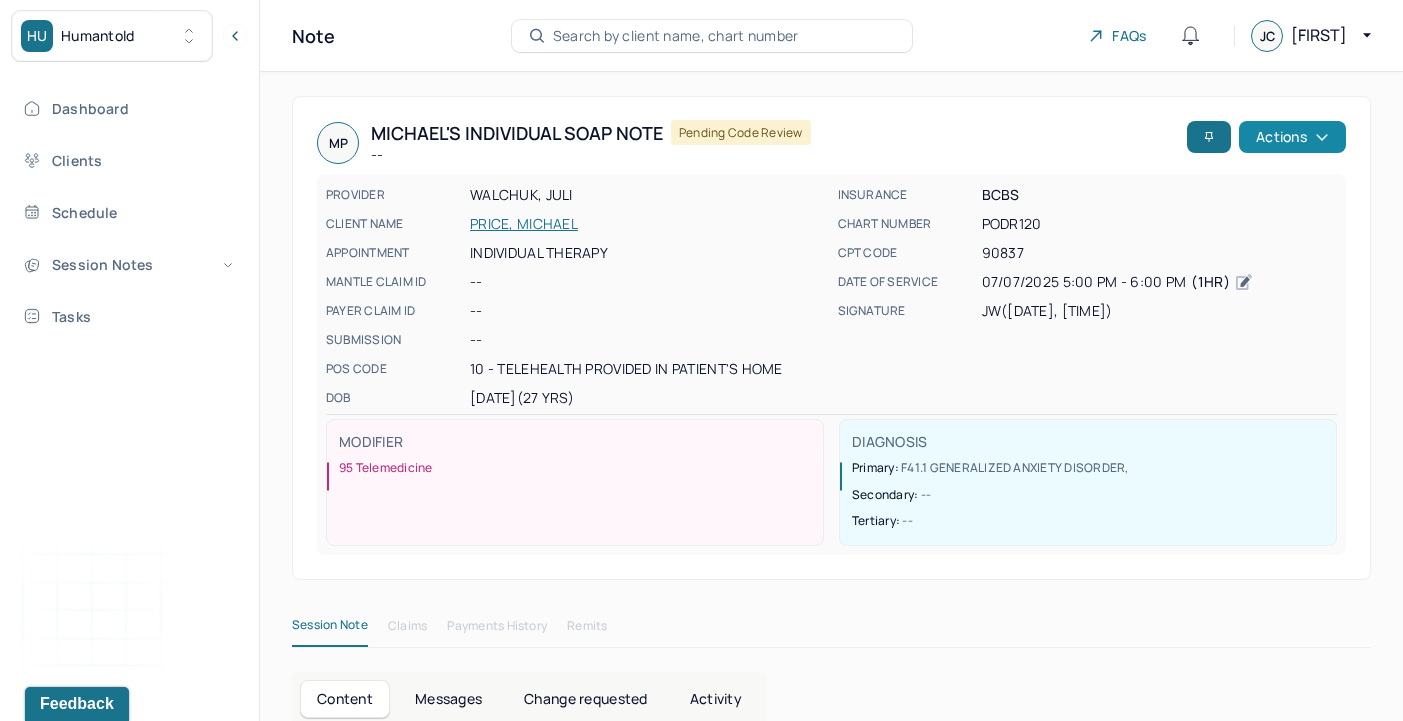 click on "Actions" at bounding box center [1292, 137] 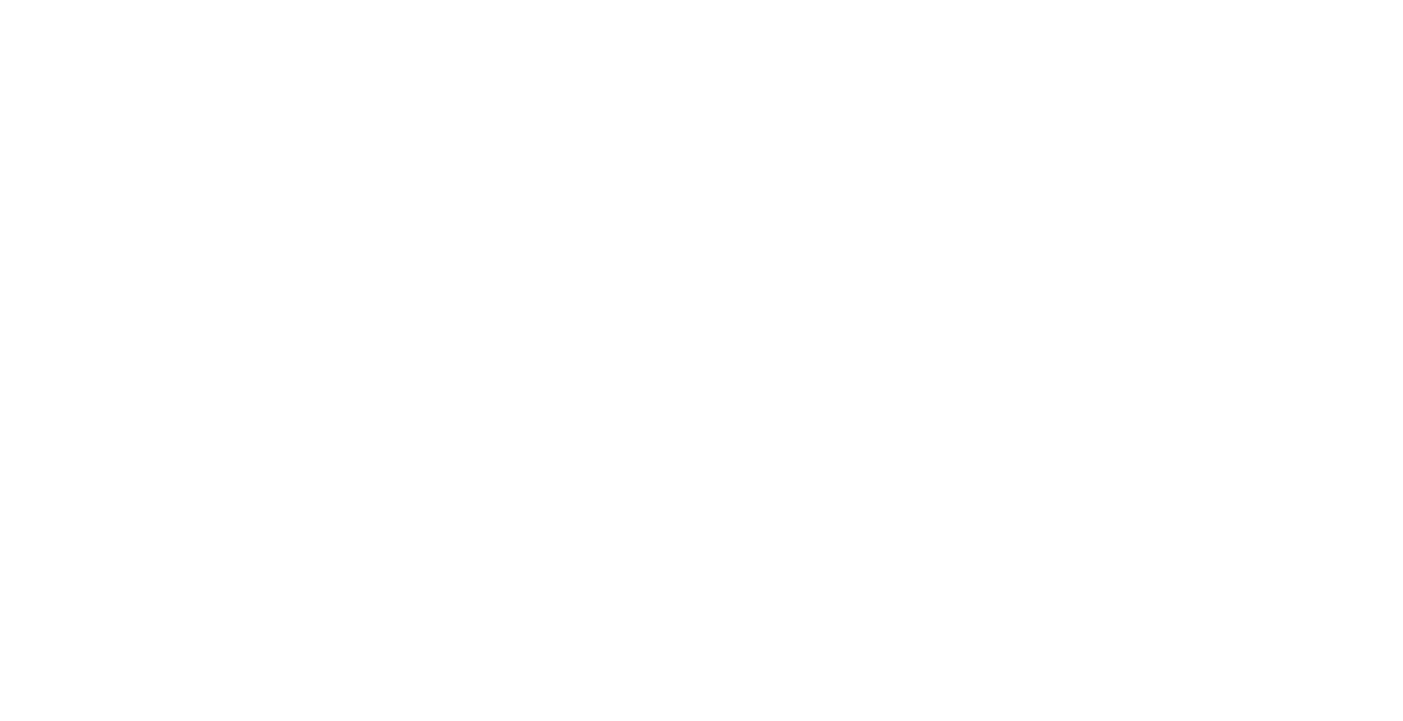 scroll, scrollTop: 0, scrollLeft: 0, axis: both 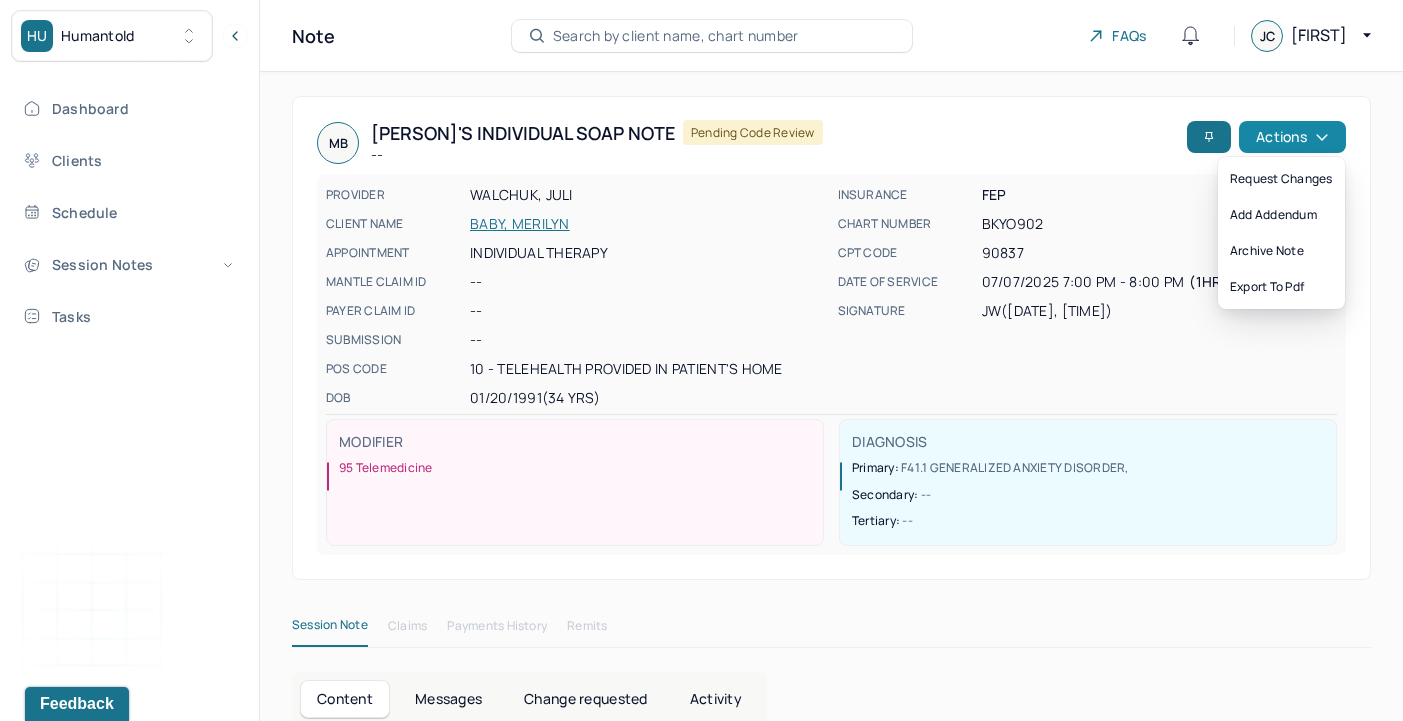click on "Actions" at bounding box center (1292, 137) 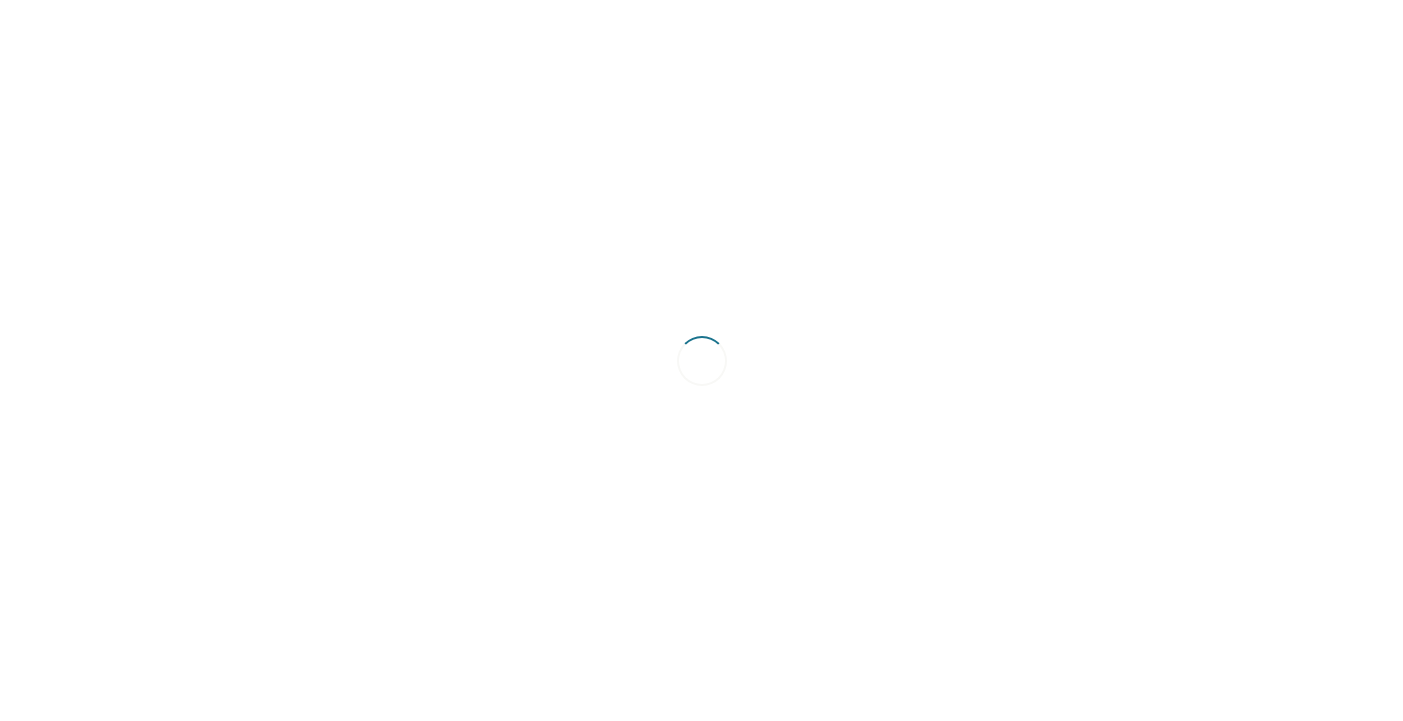 scroll, scrollTop: 0, scrollLeft: 0, axis: both 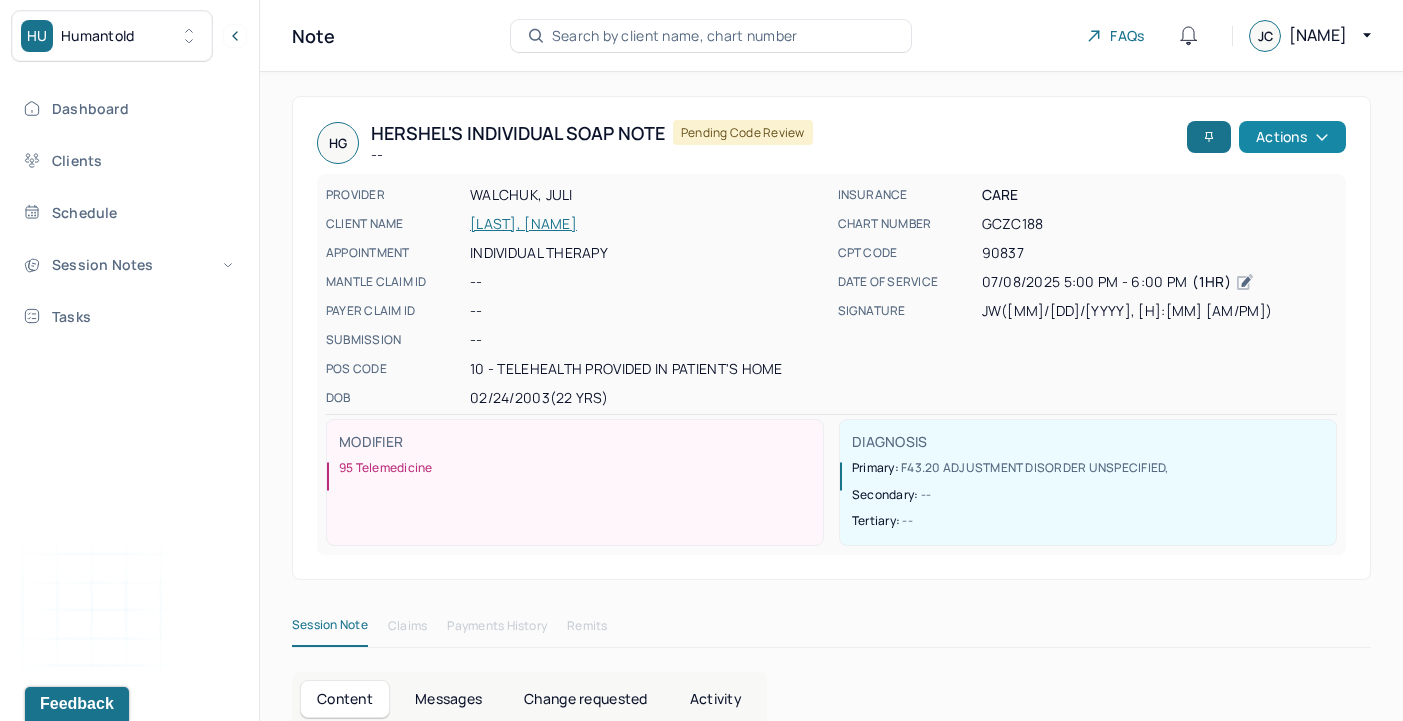 click on "Actions" at bounding box center [1292, 137] 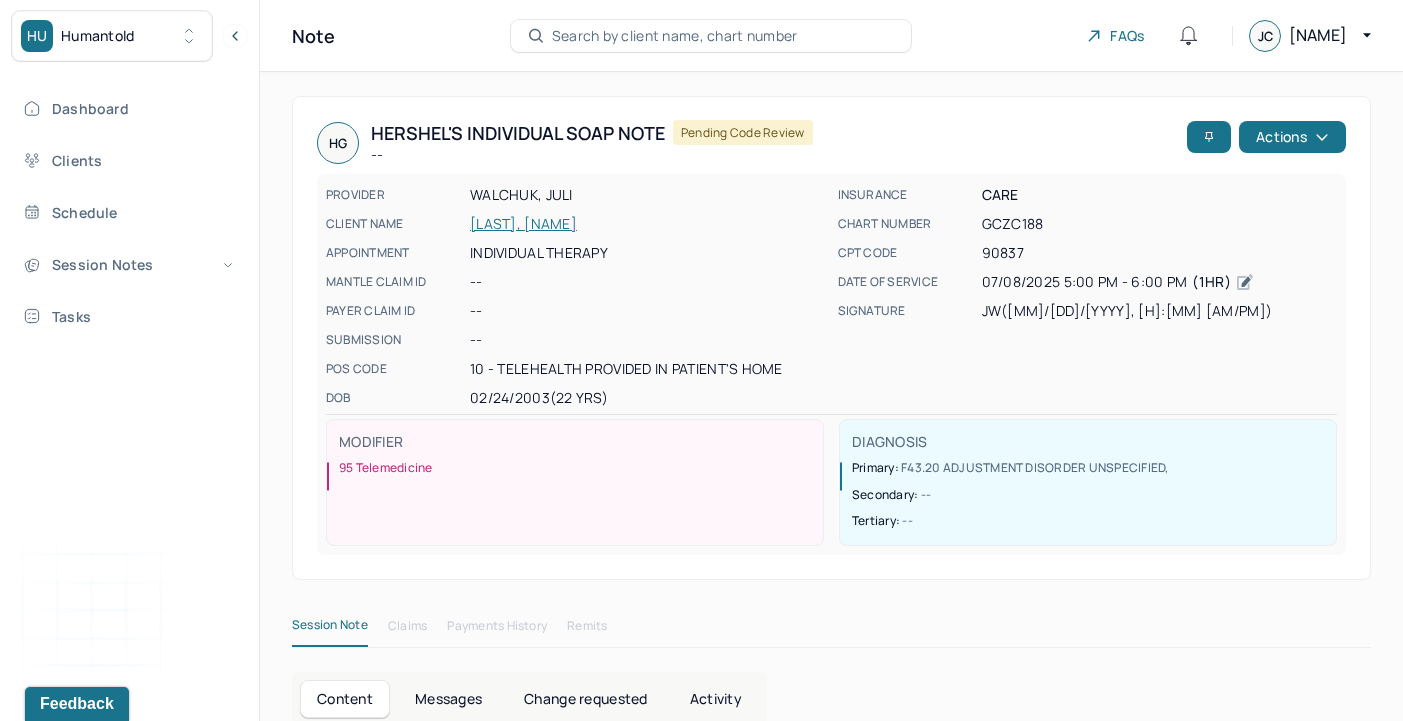 click on "HG Hershel's   Individual soap note -- Pending code review" at bounding box center (748, 143) 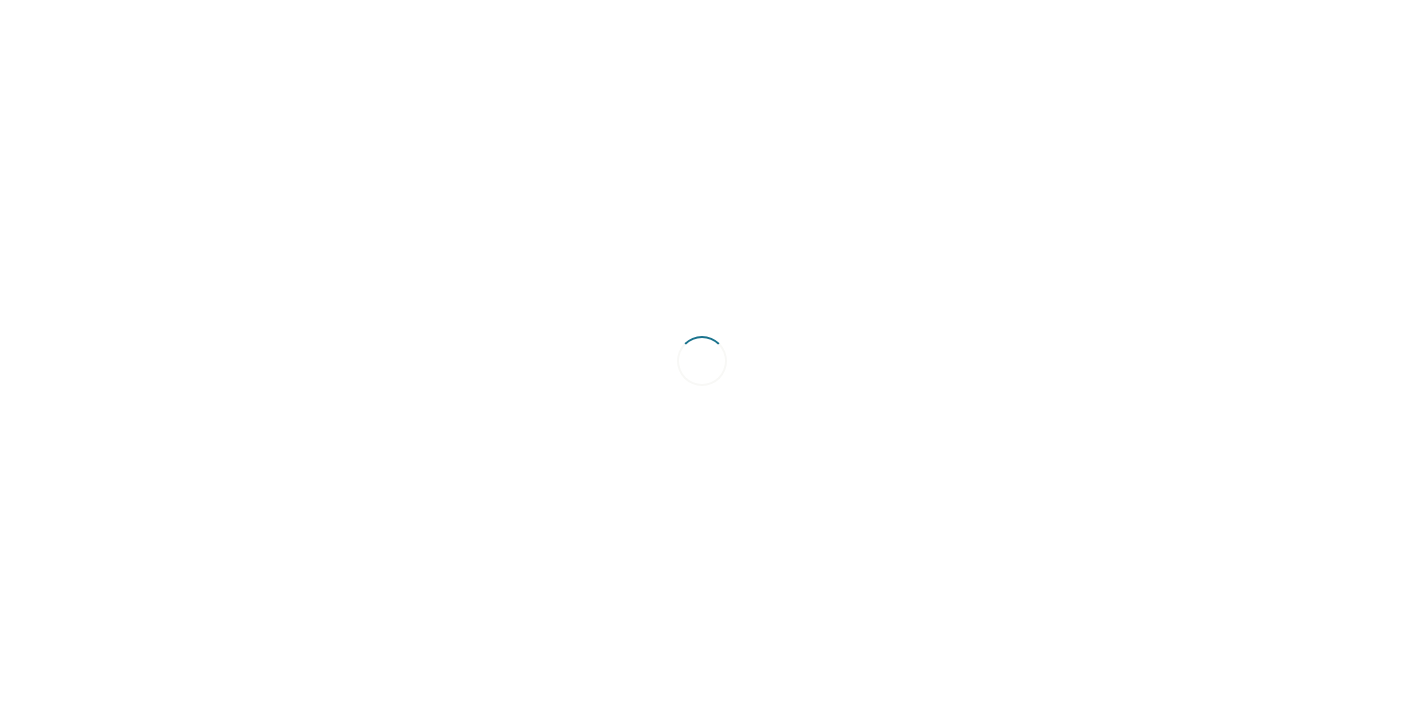 scroll, scrollTop: 0, scrollLeft: 0, axis: both 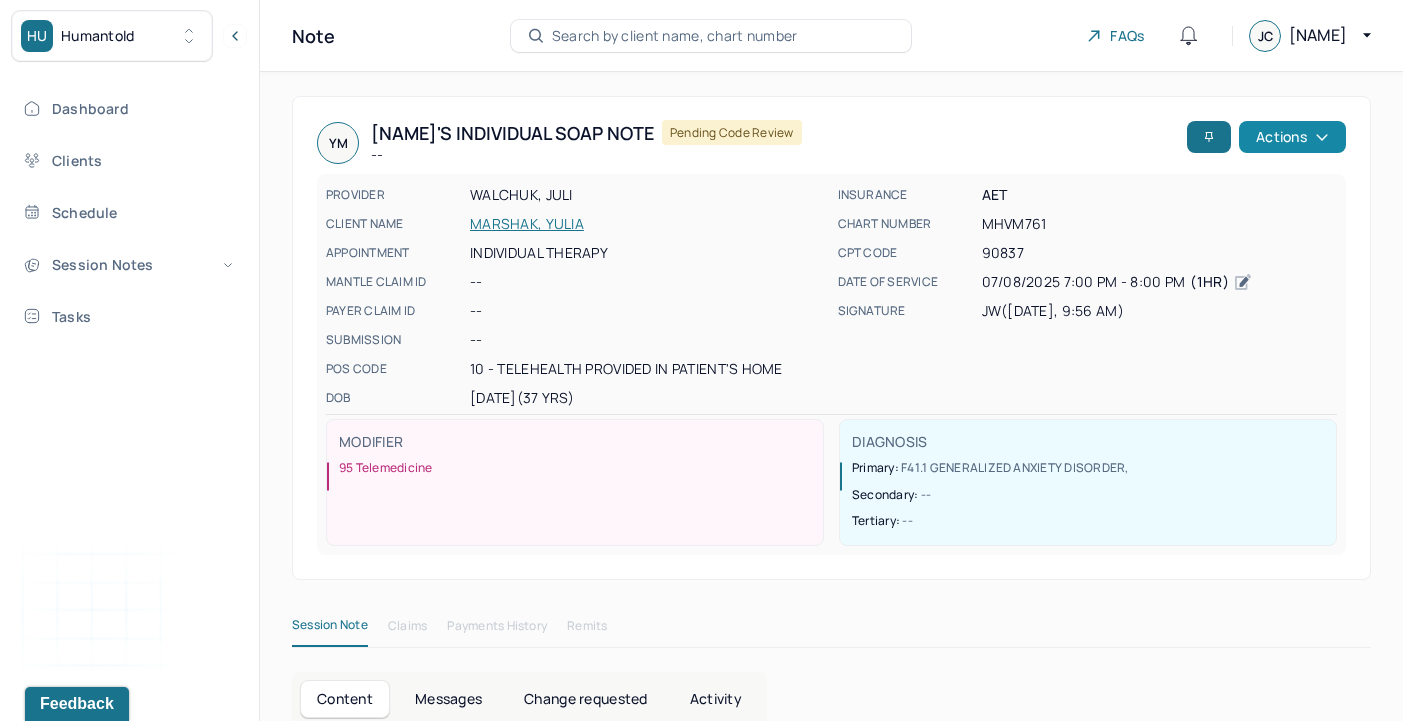 click on "Actions" at bounding box center [1292, 137] 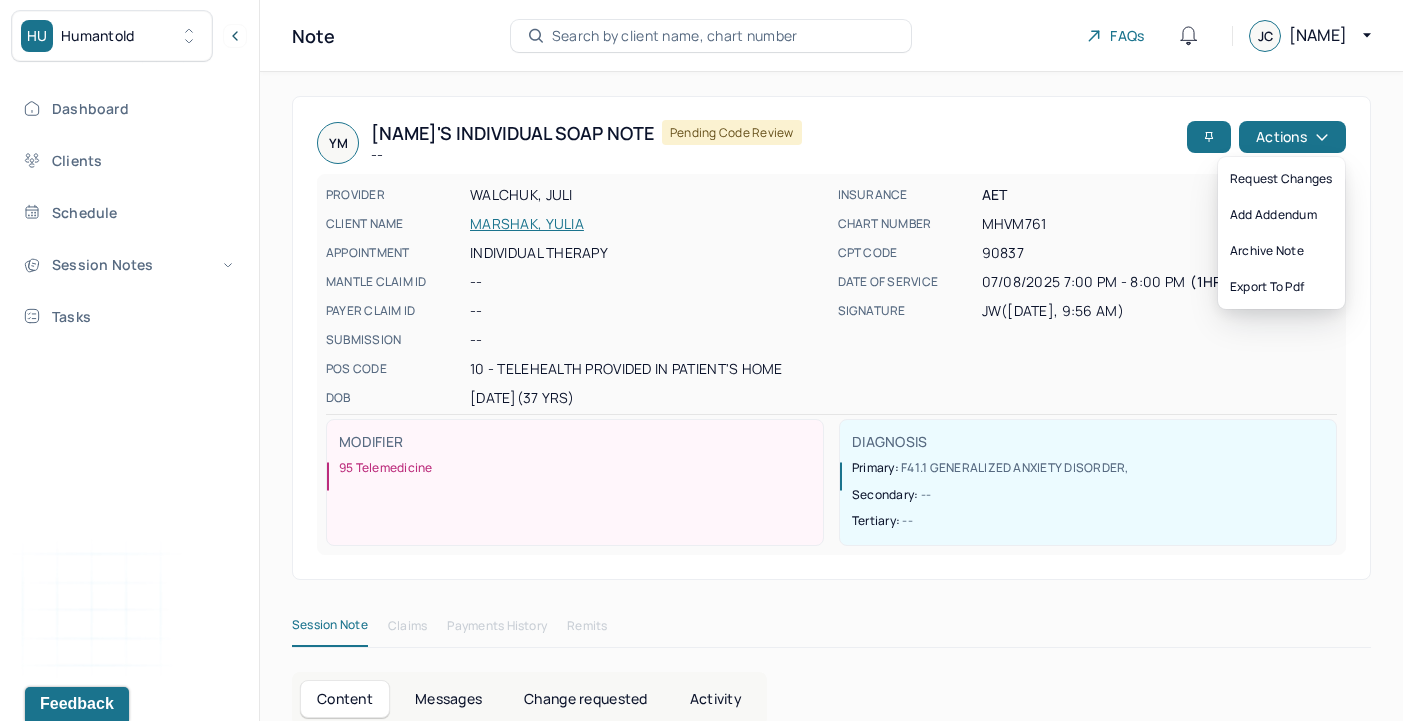 click on "YM Yulia's   Individual soap note -- Pending code review       Actions   PROVIDER WALCHUK, JULI CLIENT NAME MARSHAK, YULIA APPOINTMENT Individual therapy   MANTLE CLAIM ID -- PAYER CLAIM ID -- SUBMISSION -- POS CODE 10 - Telehealth Provided in Patient's Home DOB 08/18/1987  (37 Yrs) INSURANCE AET CHART NUMBER MHVM761 CPT CODE 90837 DATE OF SERVICE 07/08/2025   7:00 PM   -   8:00 PM ( 1hr )     SIGNATURE JW  (07/09/2025, 9:56 AM) MODIFIER 95 Telemedicine DIAGNOSIS Primary:   F41.1 GENERALIZED ANXIETY DISORDER ,  Secondary:   -- Tertiary:   --" at bounding box center (831, 338) 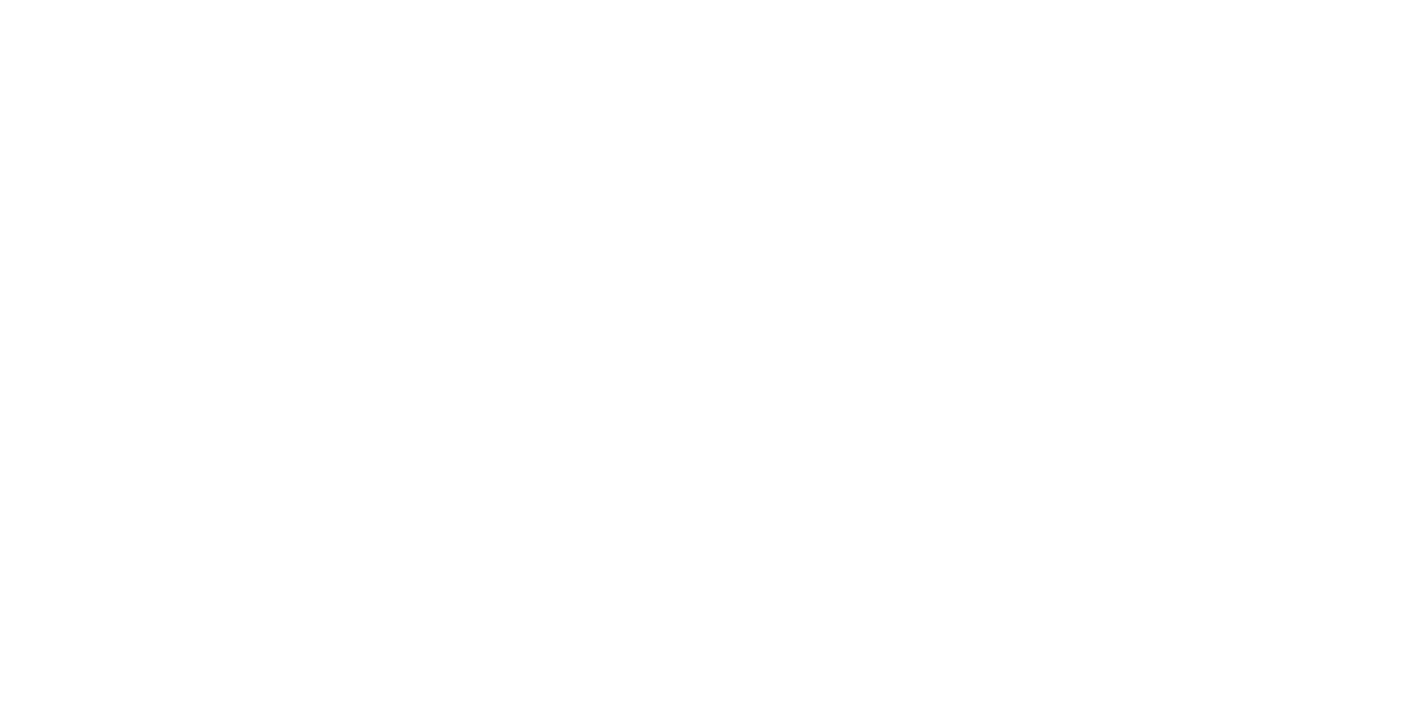 scroll, scrollTop: 0, scrollLeft: 0, axis: both 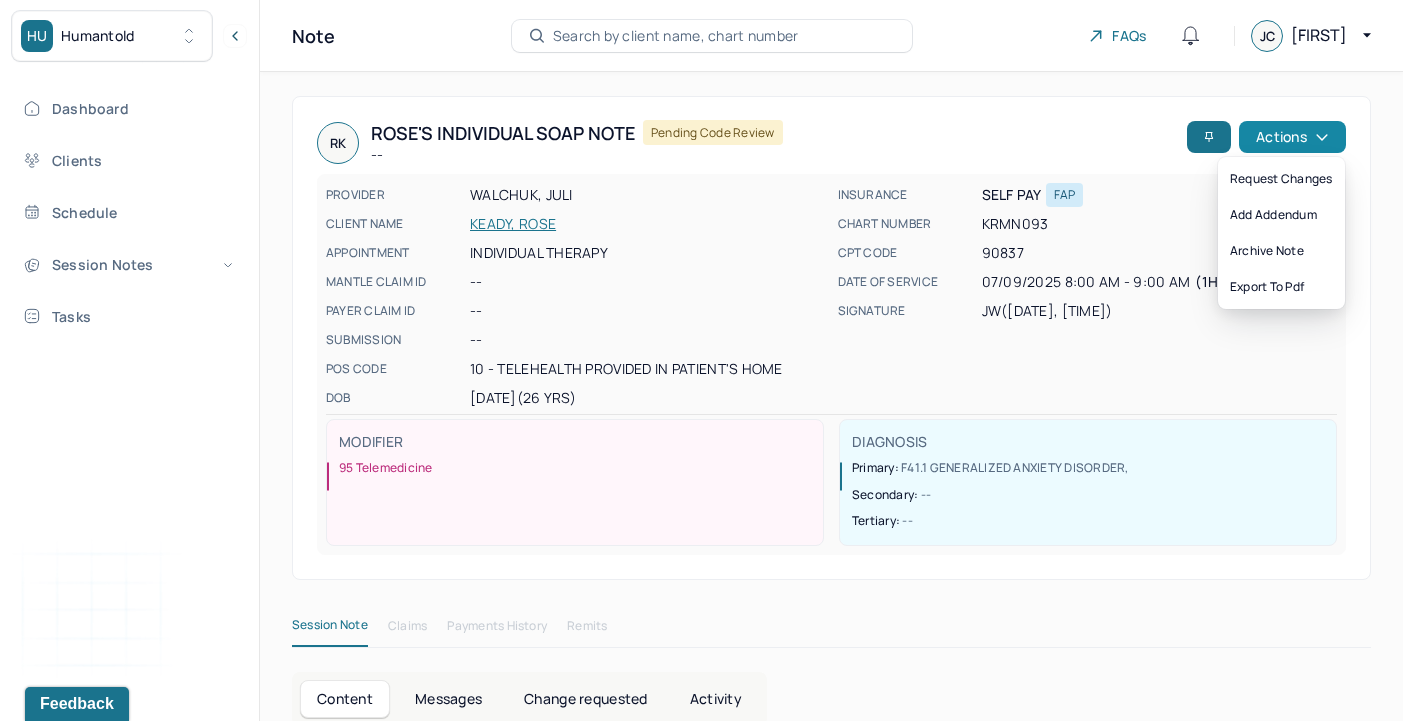 click on "Actions" at bounding box center [1292, 137] 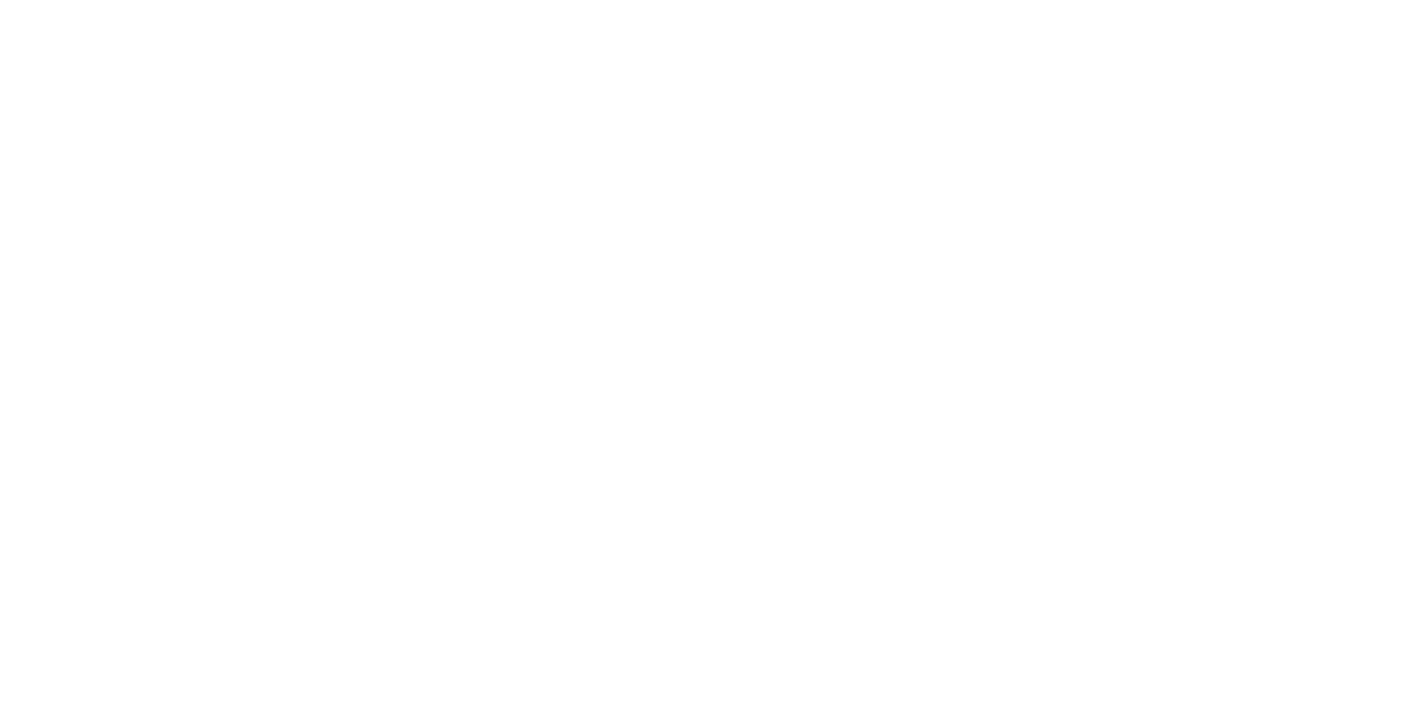 scroll, scrollTop: 0, scrollLeft: 0, axis: both 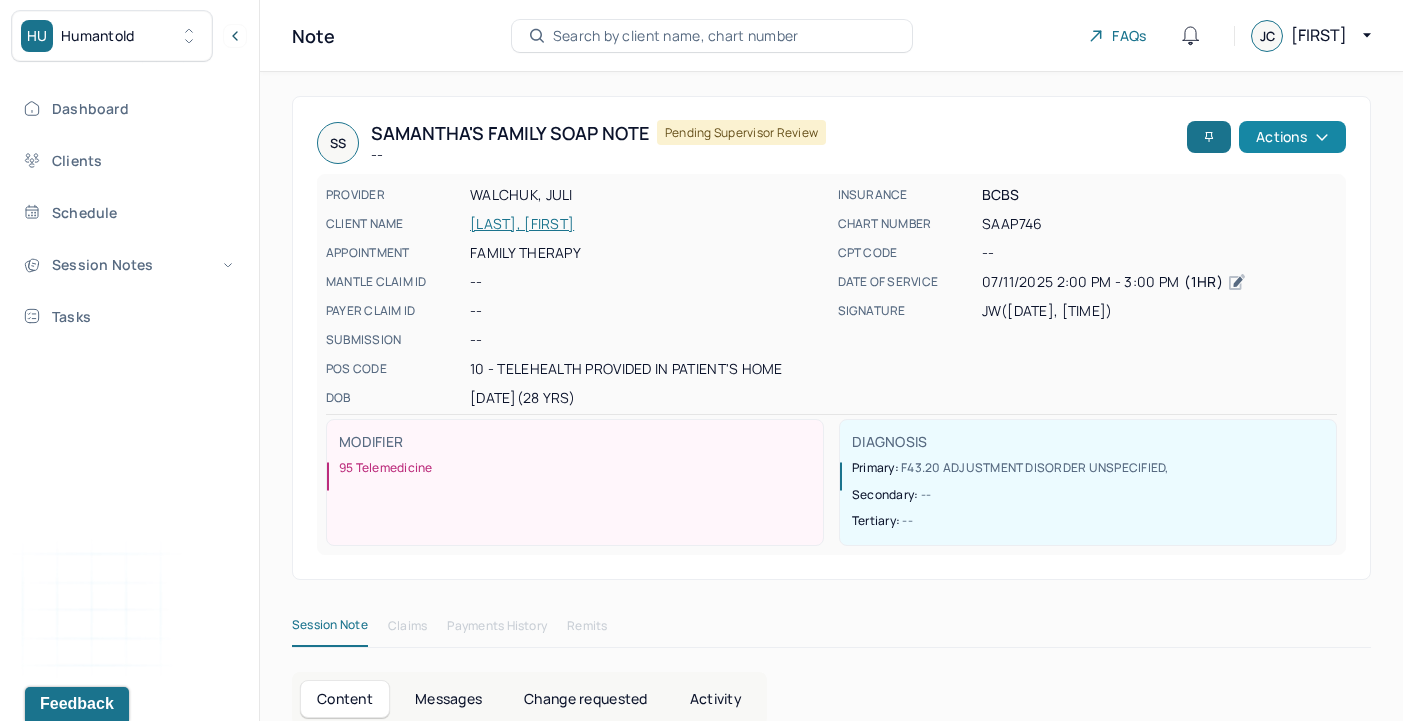 click on "Actions" at bounding box center [1292, 137] 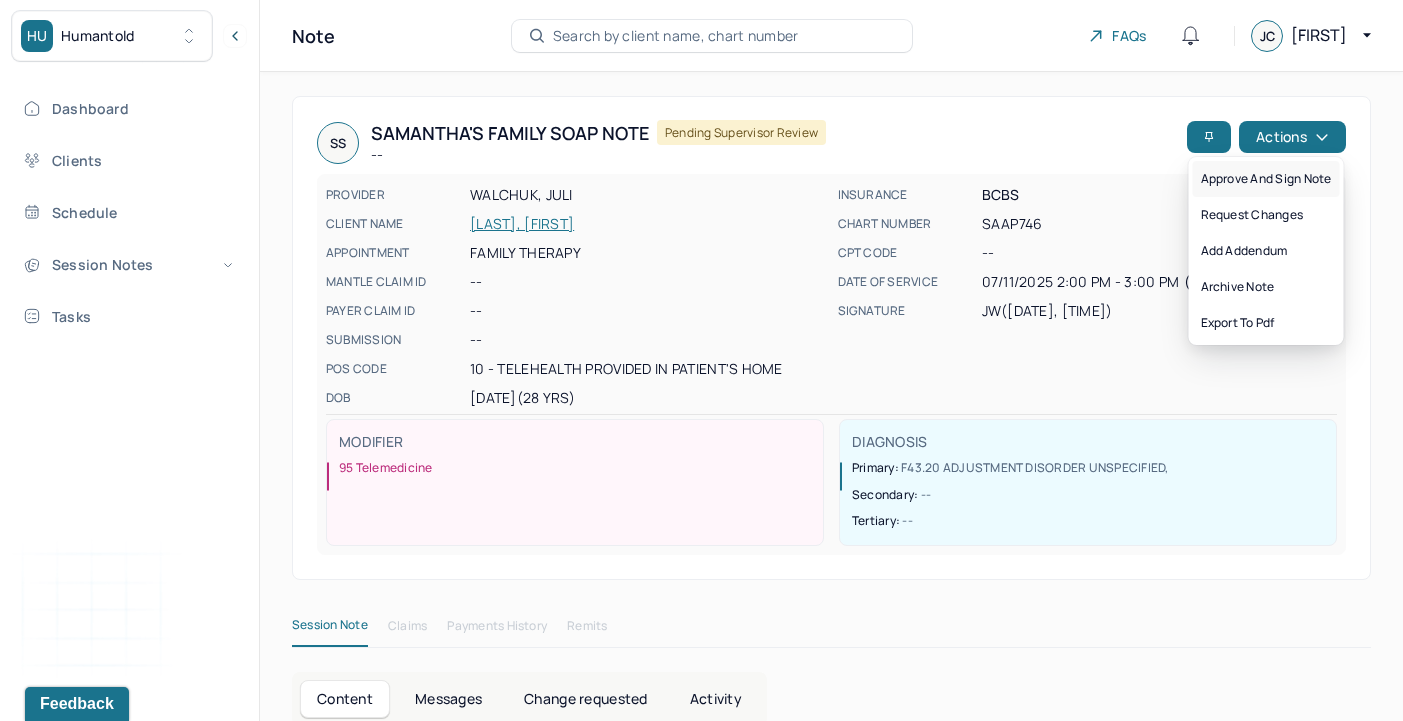 click on "Approve and sign note" at bounding box center [1266, 179] 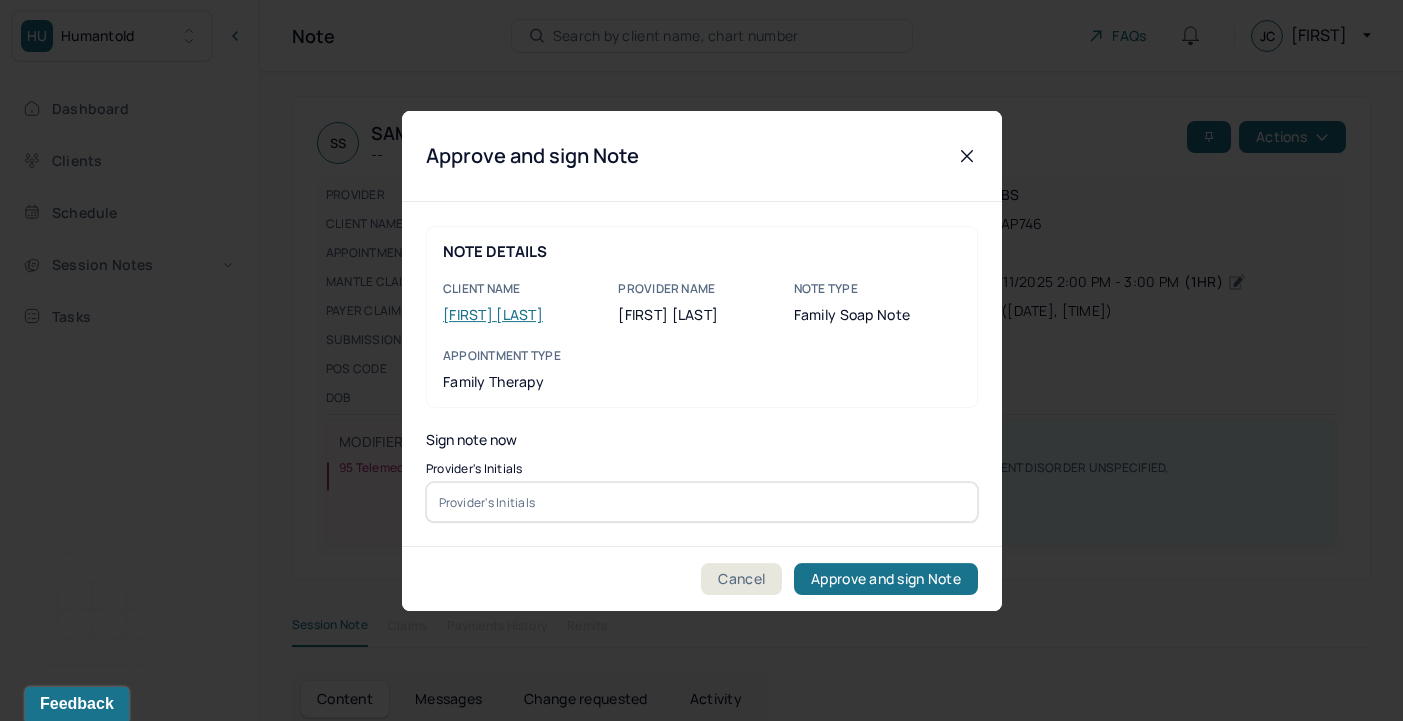 click at bounding box center (702, 502) 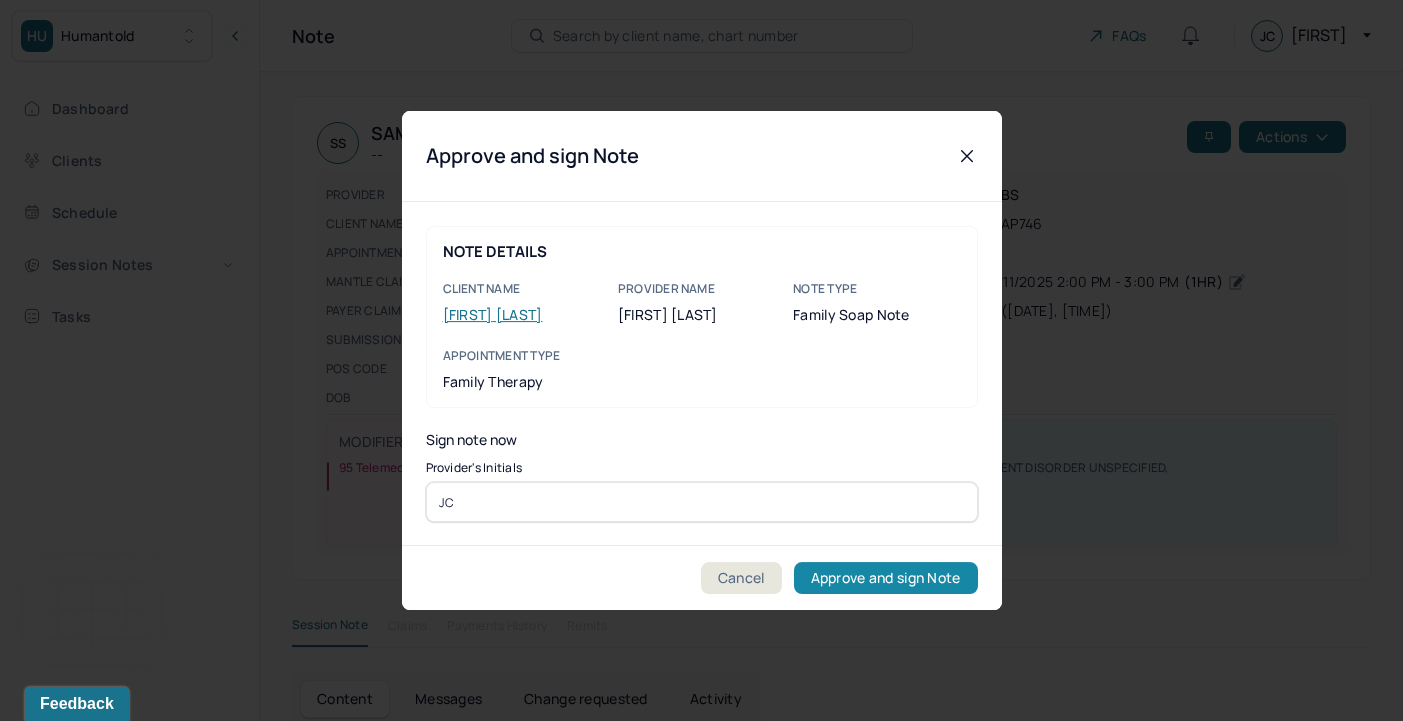 type on "JC" 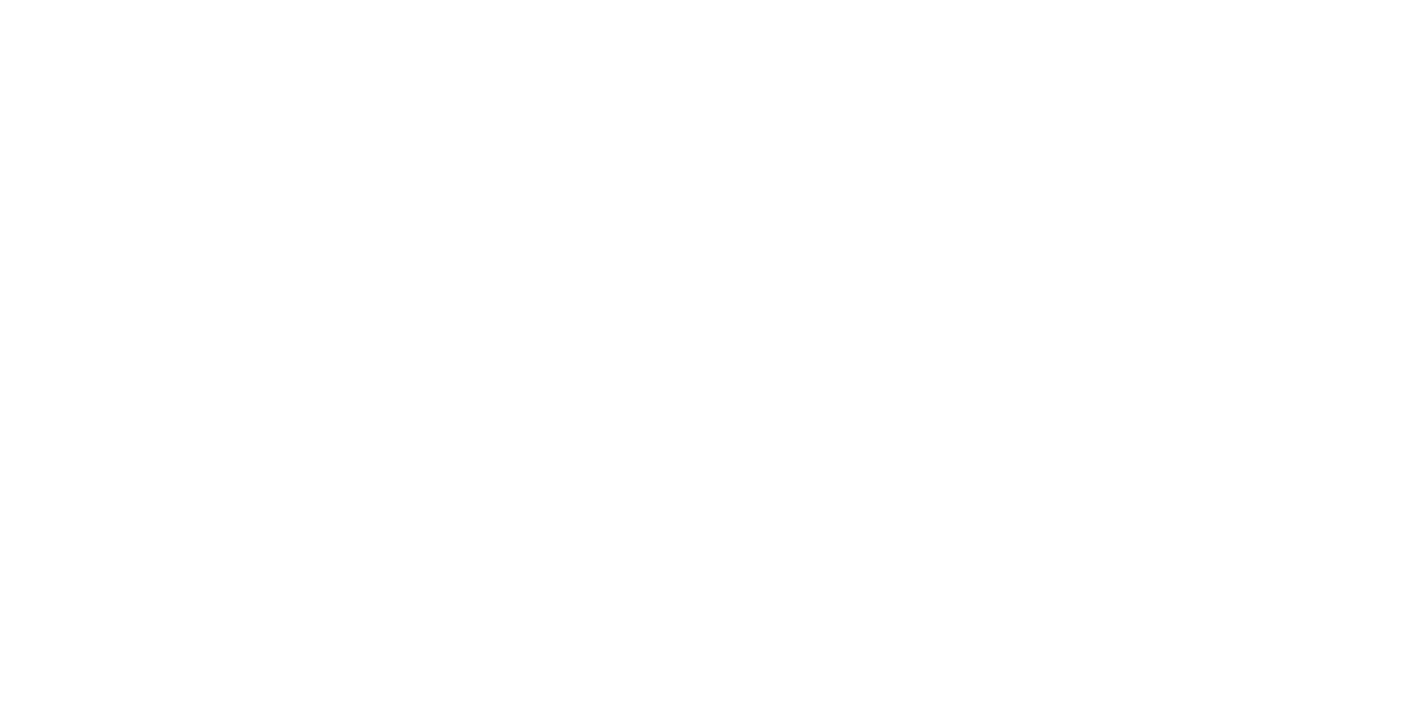 scroll, scrollTop: 0, scrollLeft: 0, axis: both 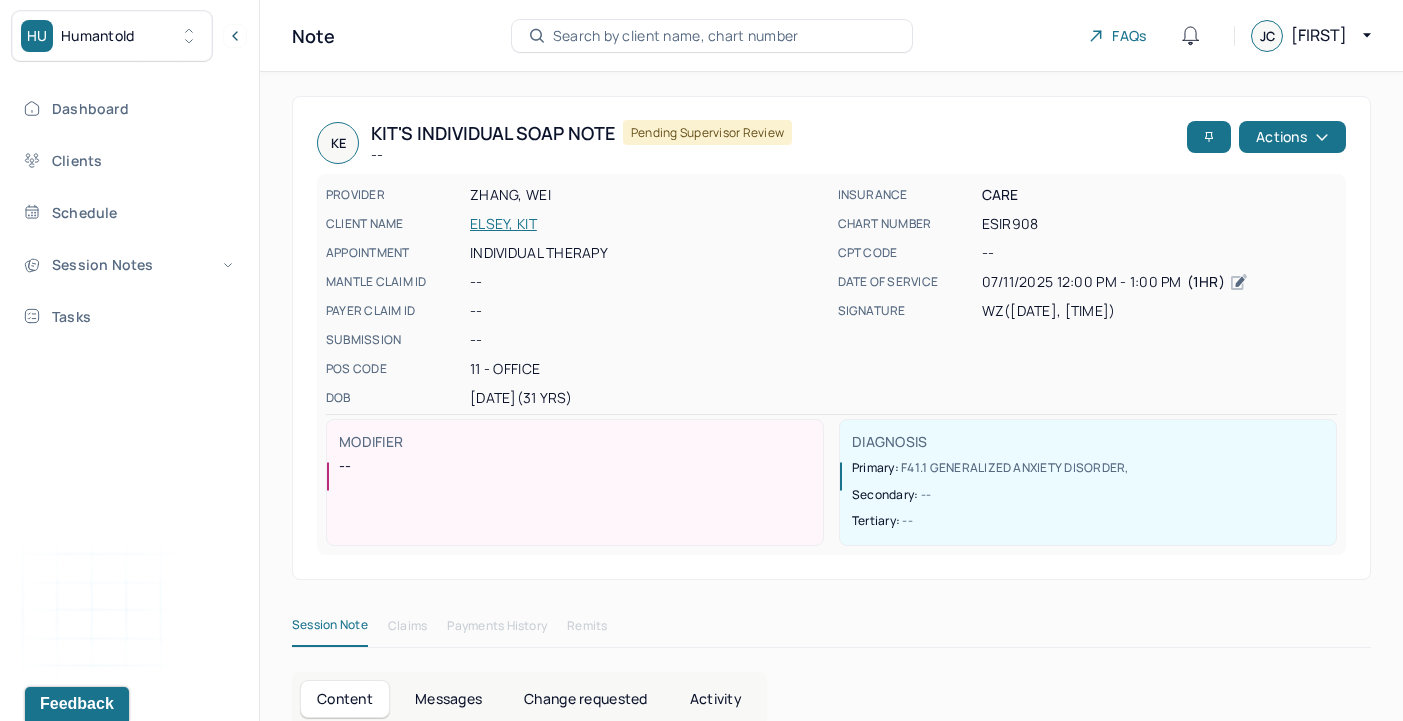 click on "KE Kit's   Individual soap note -- Pending supervisor review       Actions" at bounding box center (831, 143) 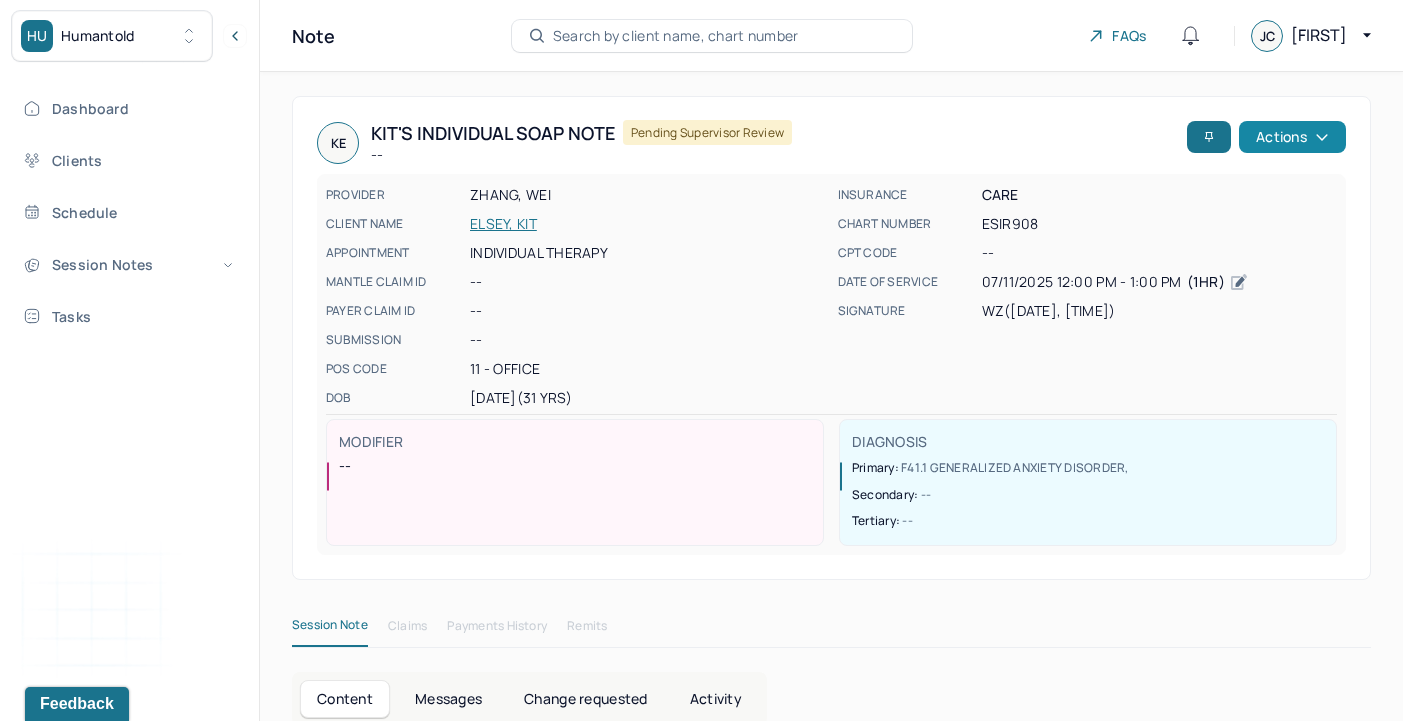 click on "Actions" at bounding box center (1292, 137) 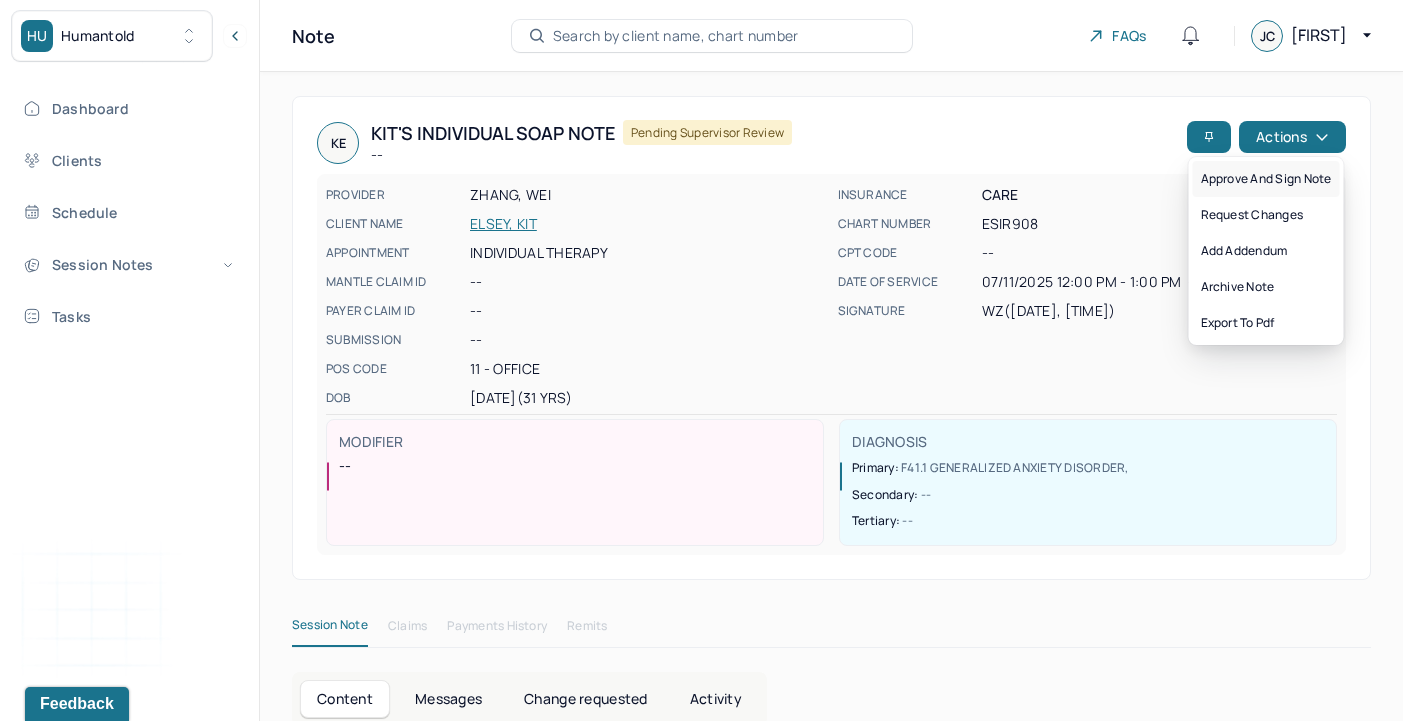 click on "Approve and sign note" at bounding box center (1266, 179) 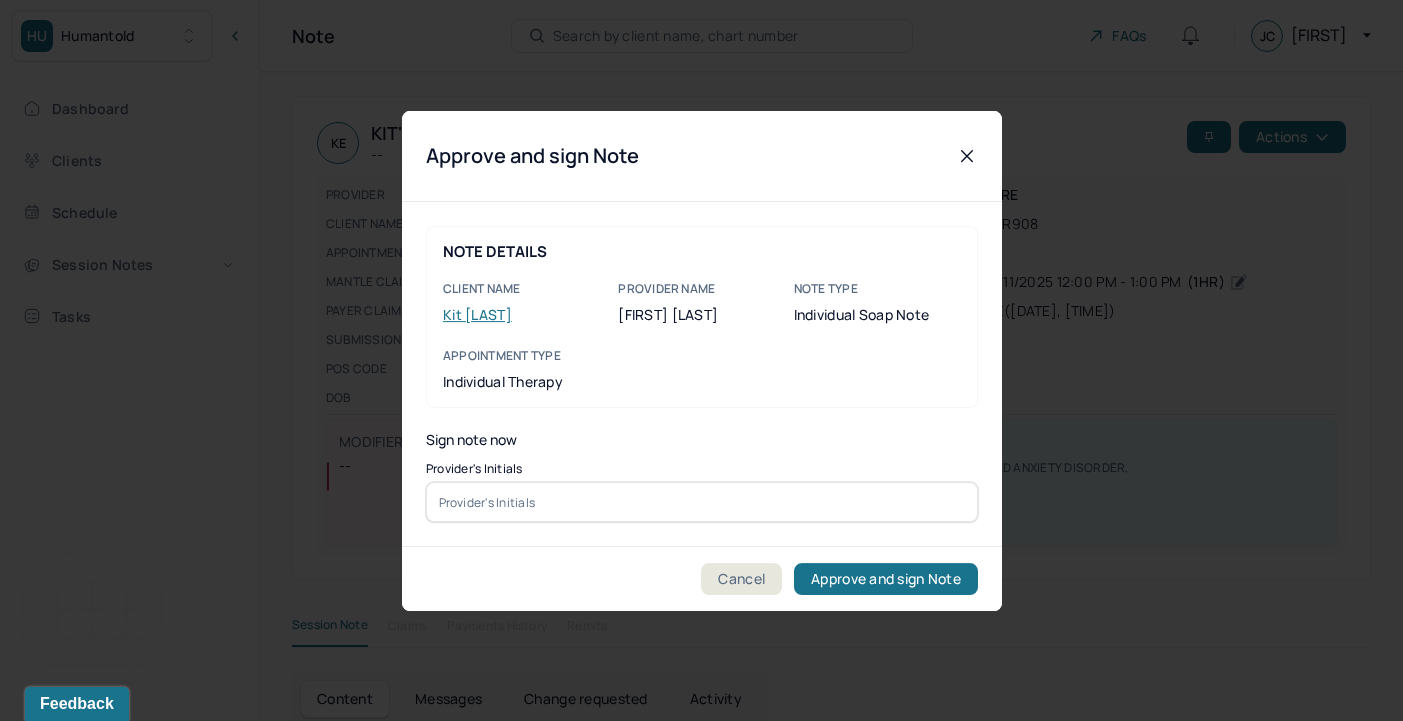 click at bounding box center [702, 502] 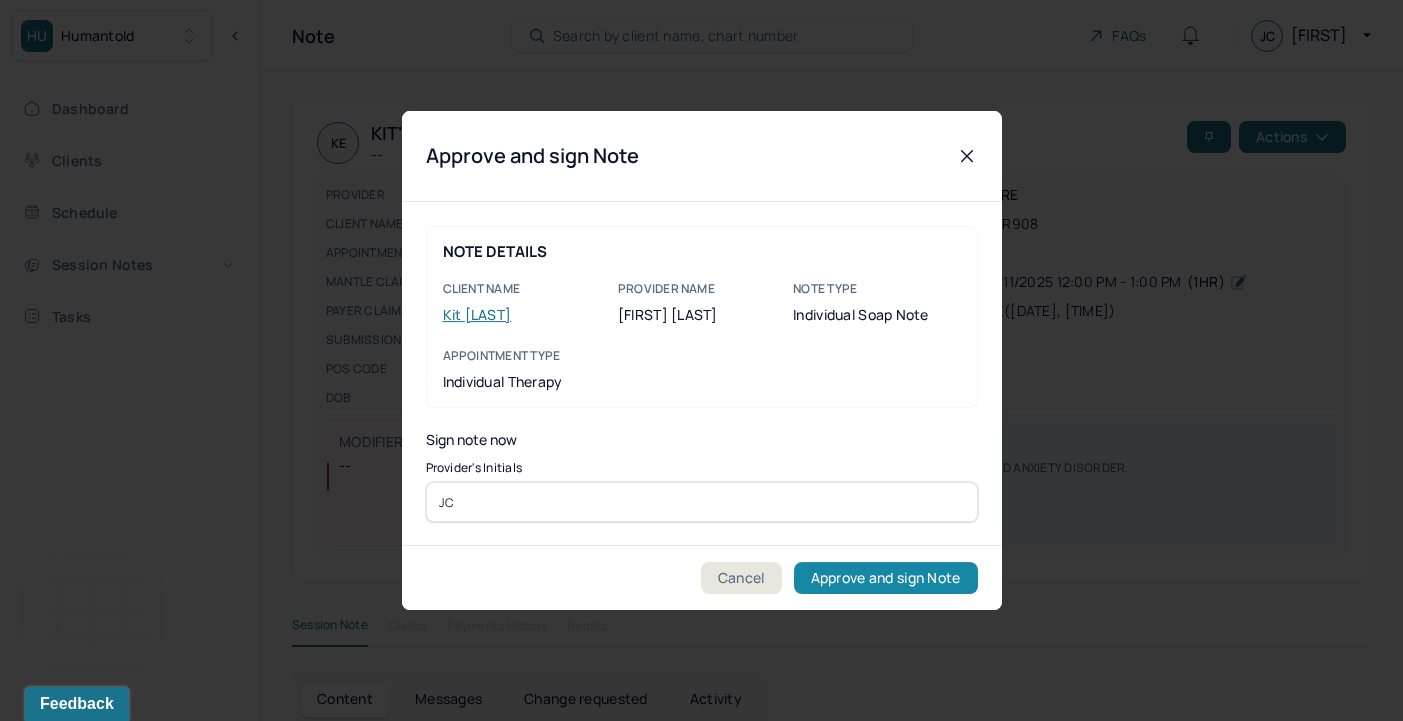 type on "JC" 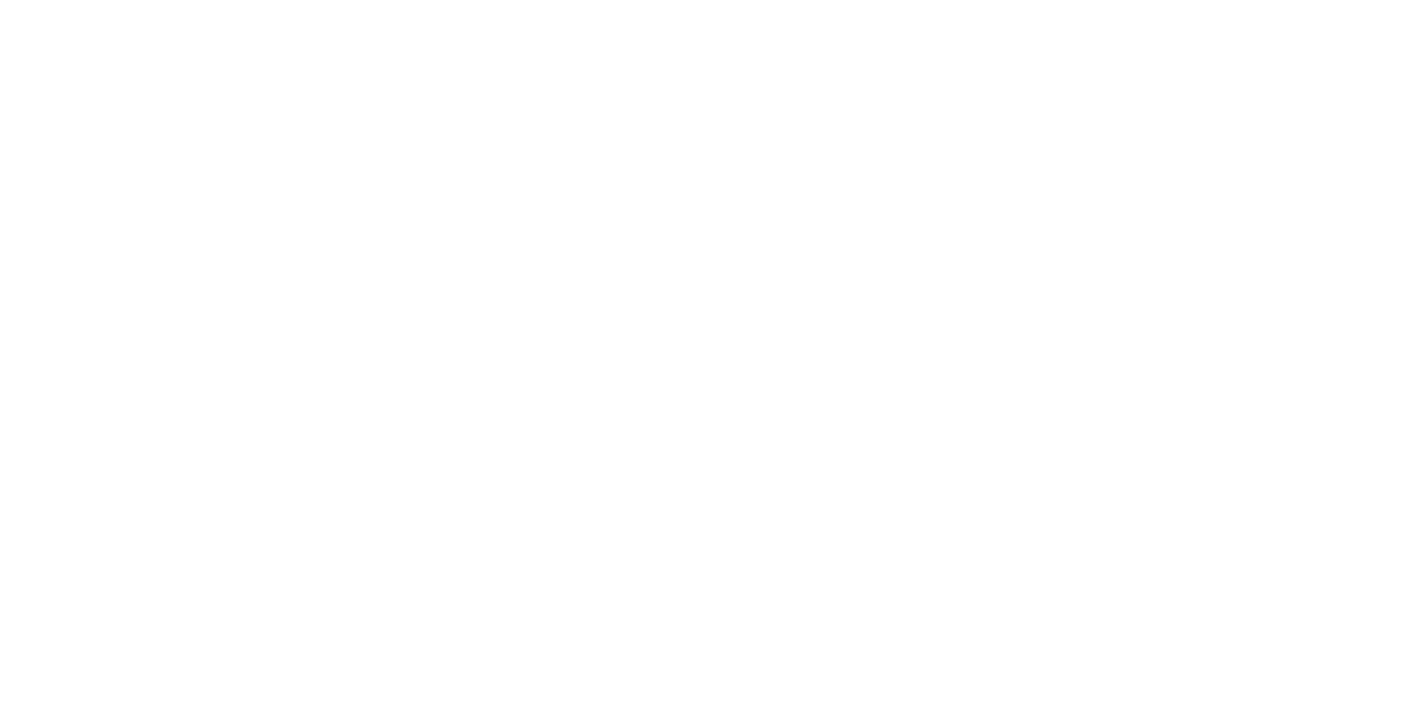 scroll, scrollTop: 0, scrollLeft: 0, axis: both 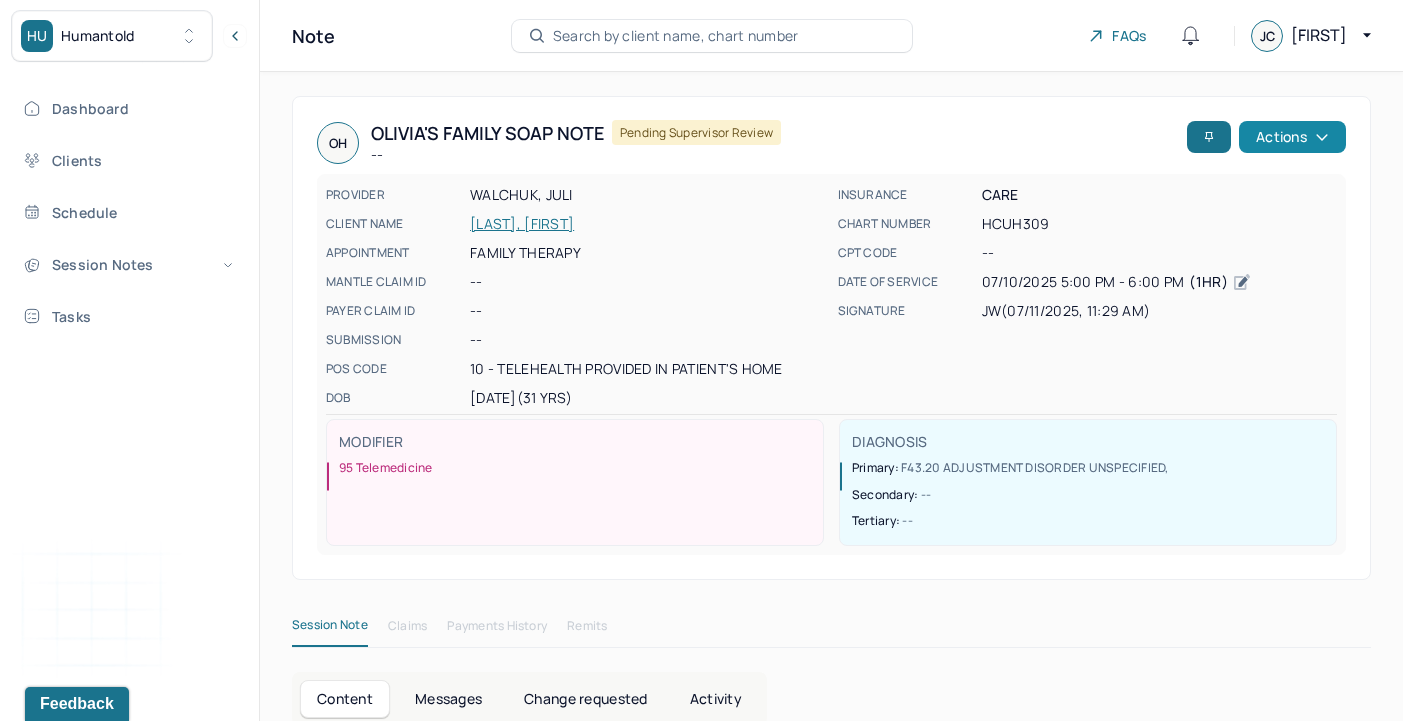 click on "Actions" at bounding box center (1292, 137) 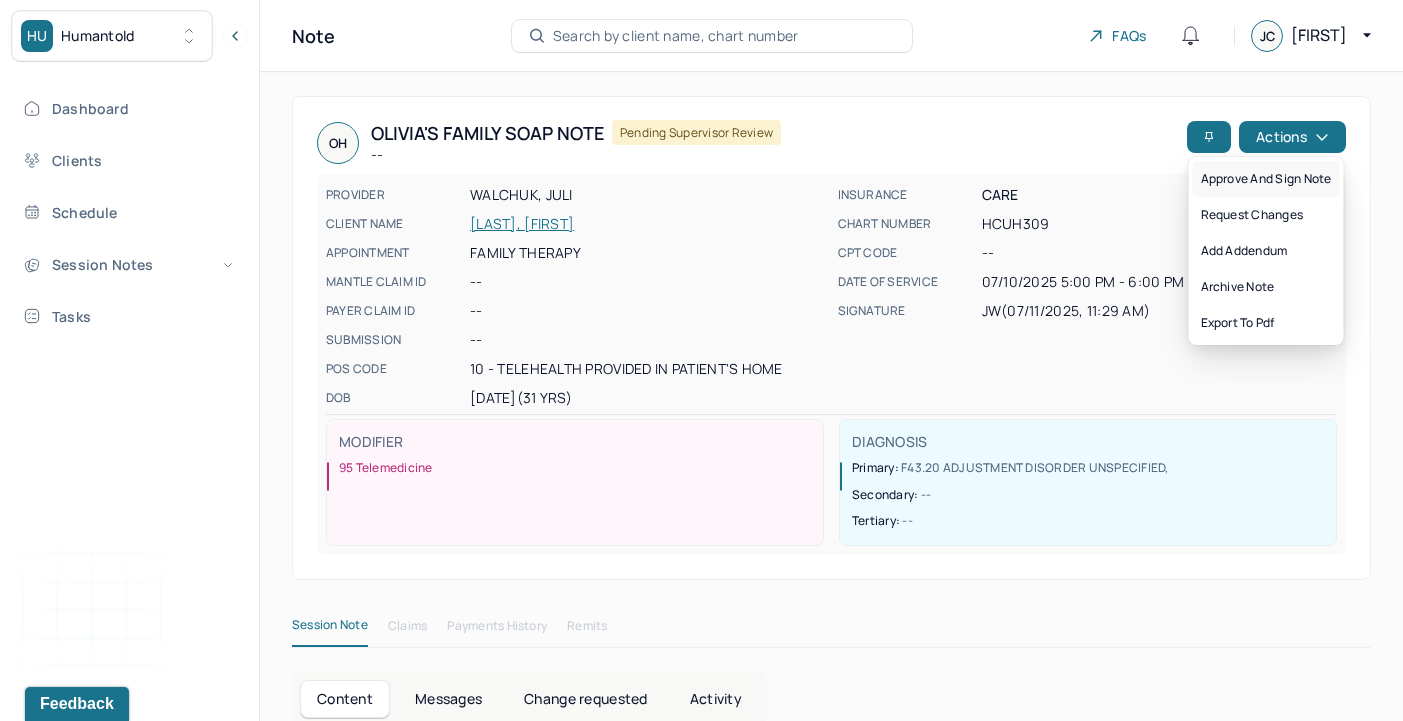 click on "Approve and sign note" at bounding box center [1266, 179] 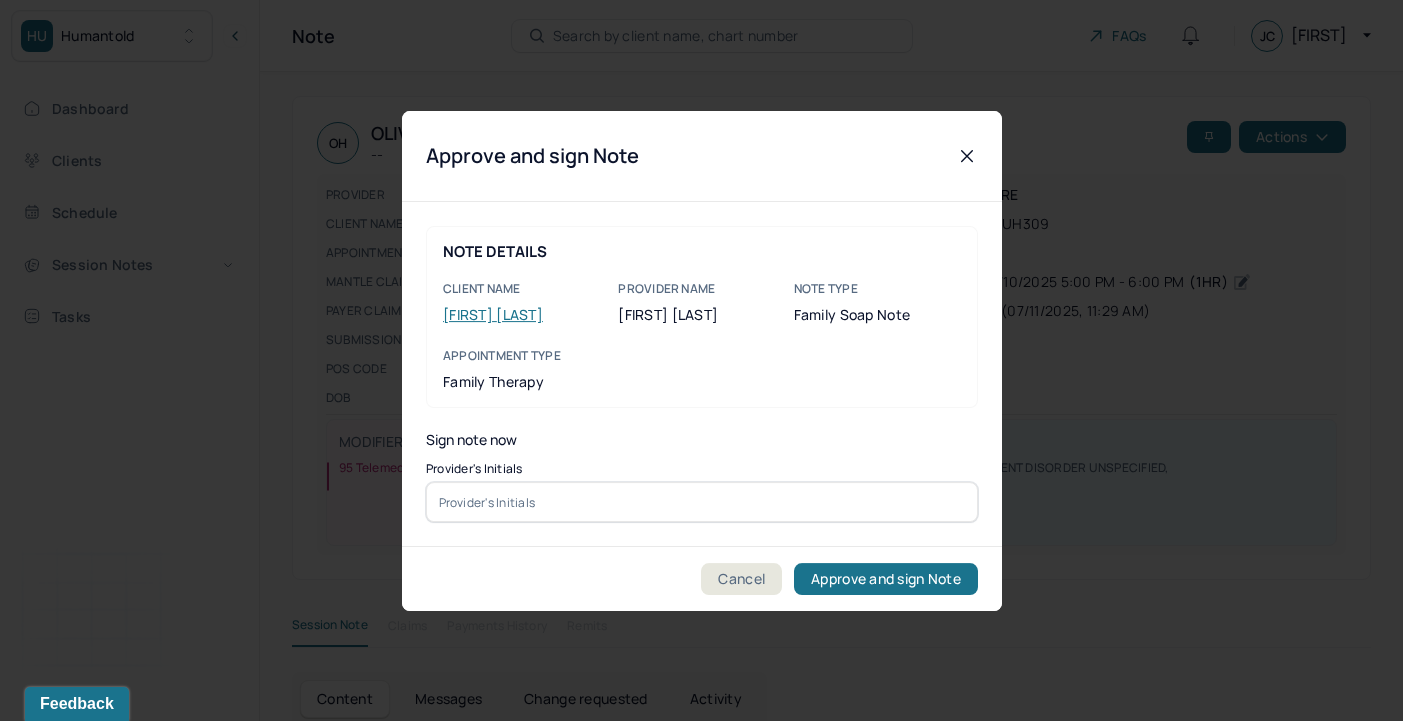 click at bounding box center (702, 502) 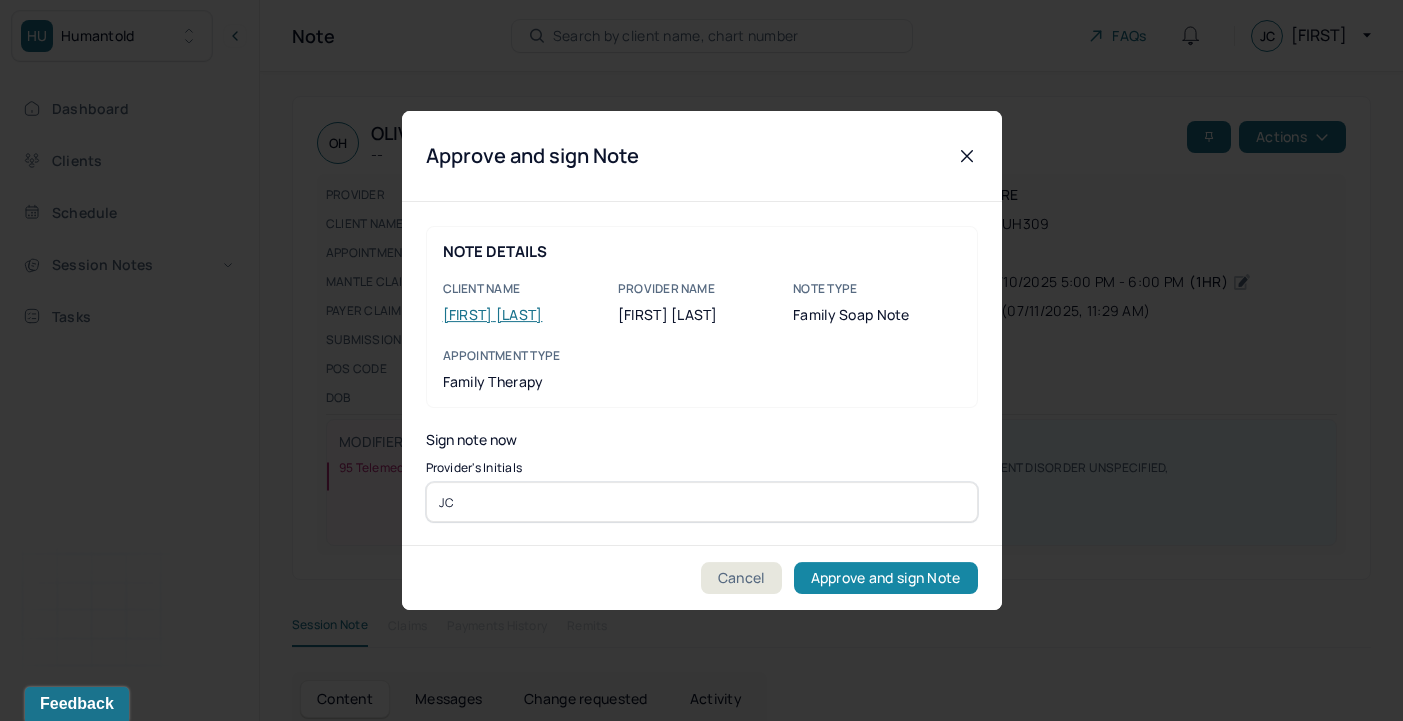 type on "JC" 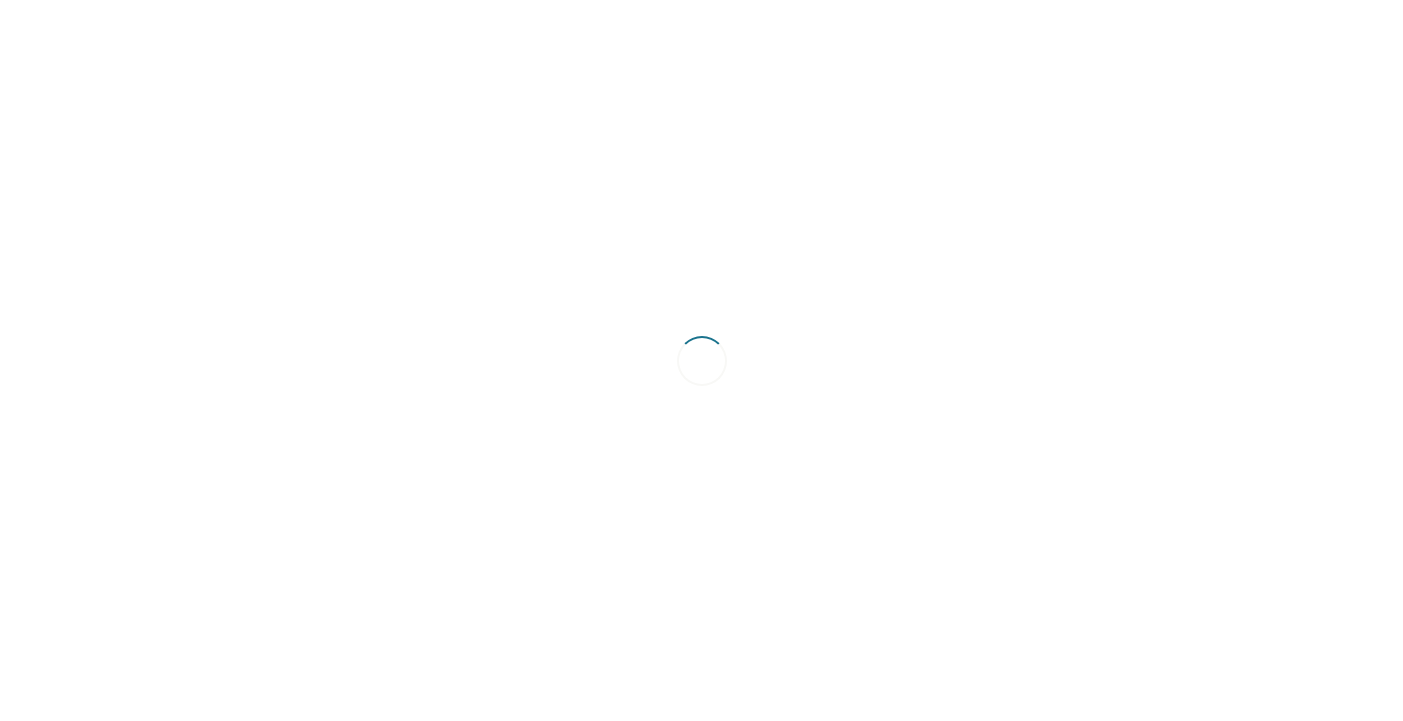 scroll, scrollTop: 0, scrollLeft: 0, axis: both 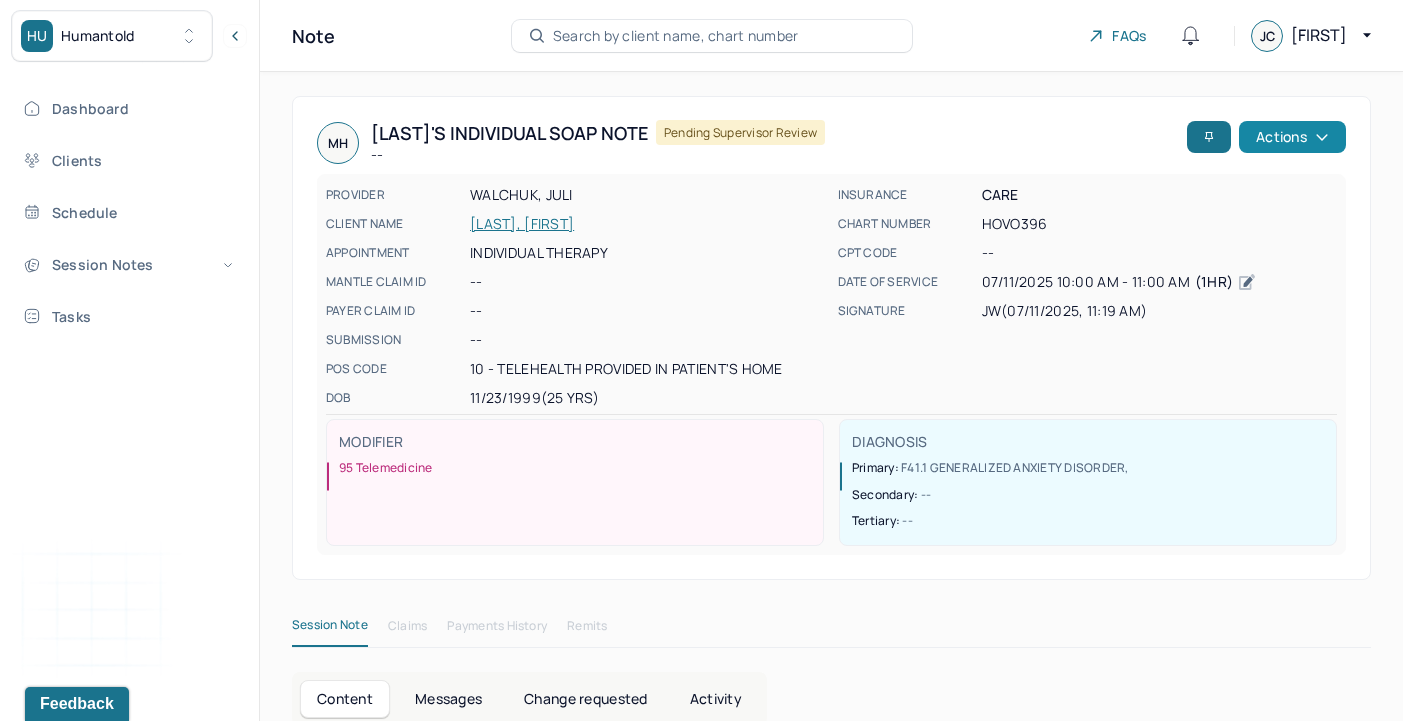 click on "Actions" at bounding box center (1292, 137) 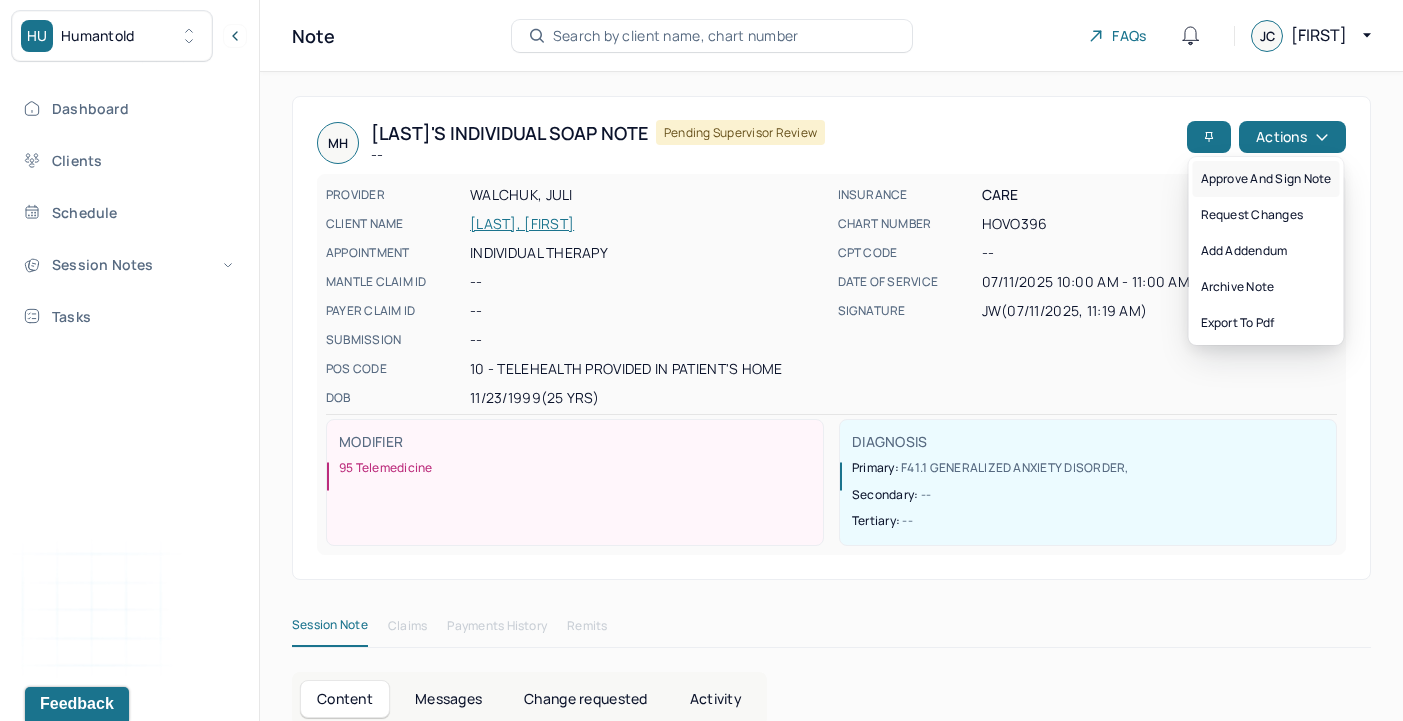 click on "Approve and sign note" at bounding box center (1266, 179) 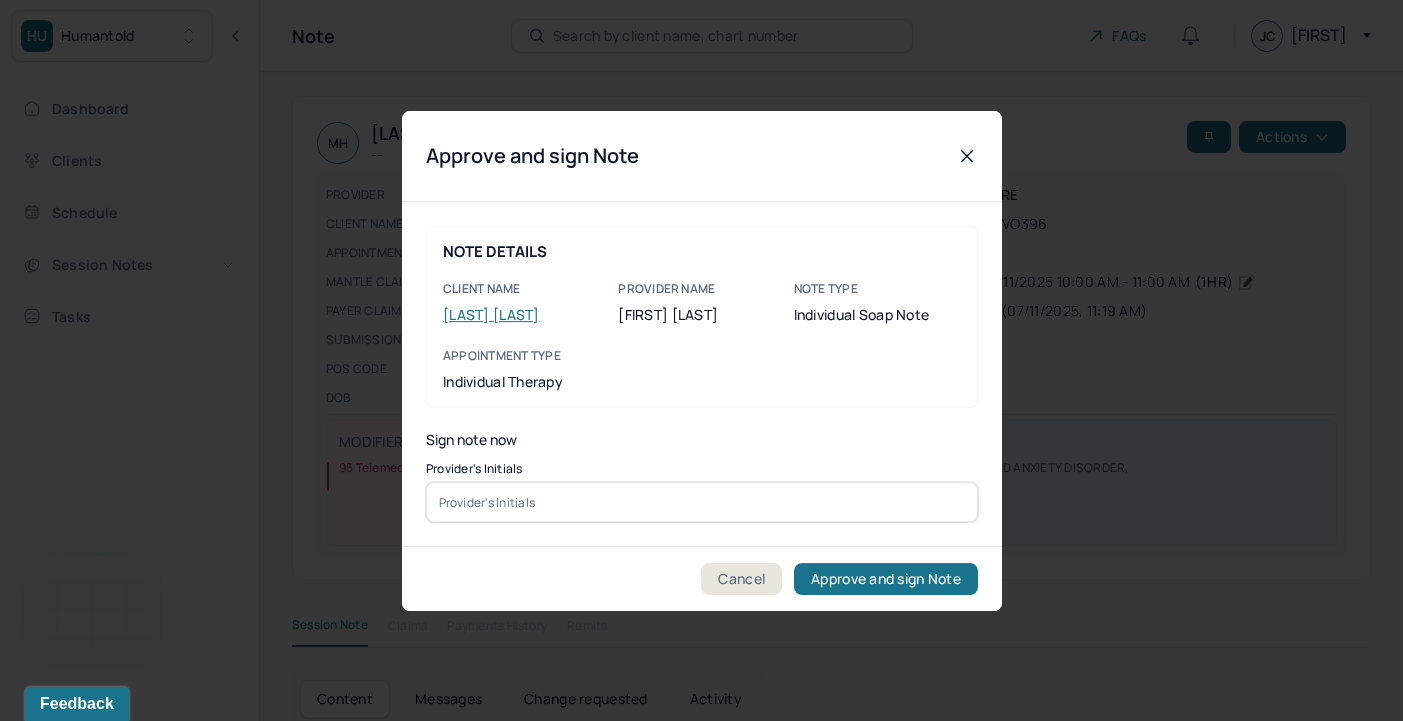 click at bounding box center (702, 502) 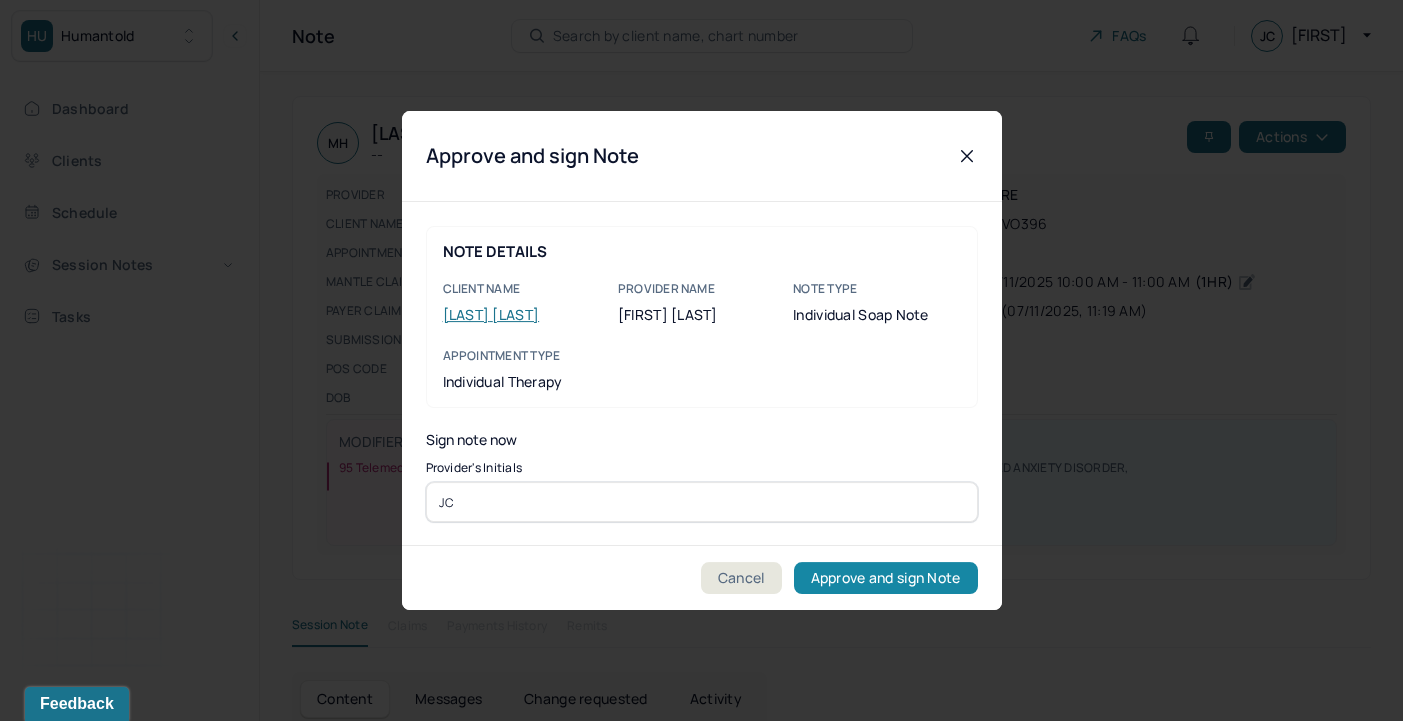 type on "JC" 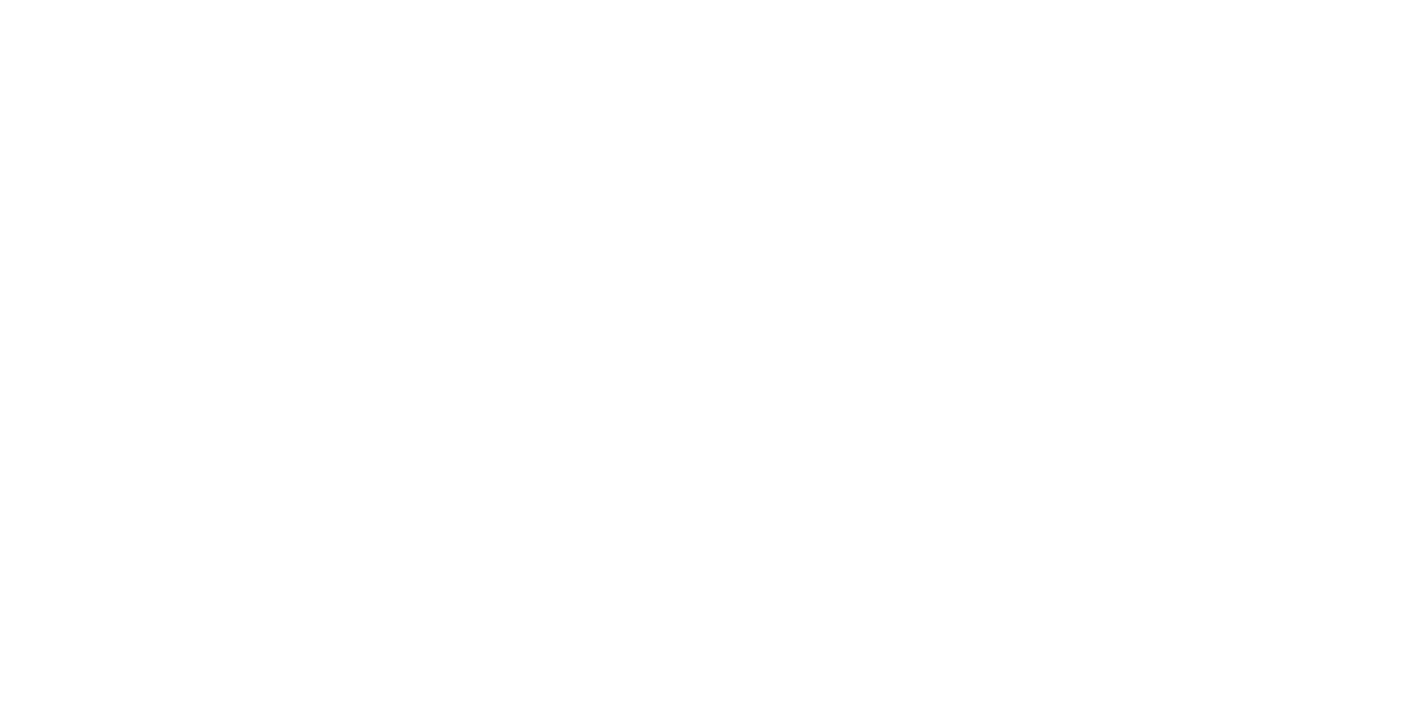 scroll, scrollTop: 0, scrollLeft: 0, axis: both 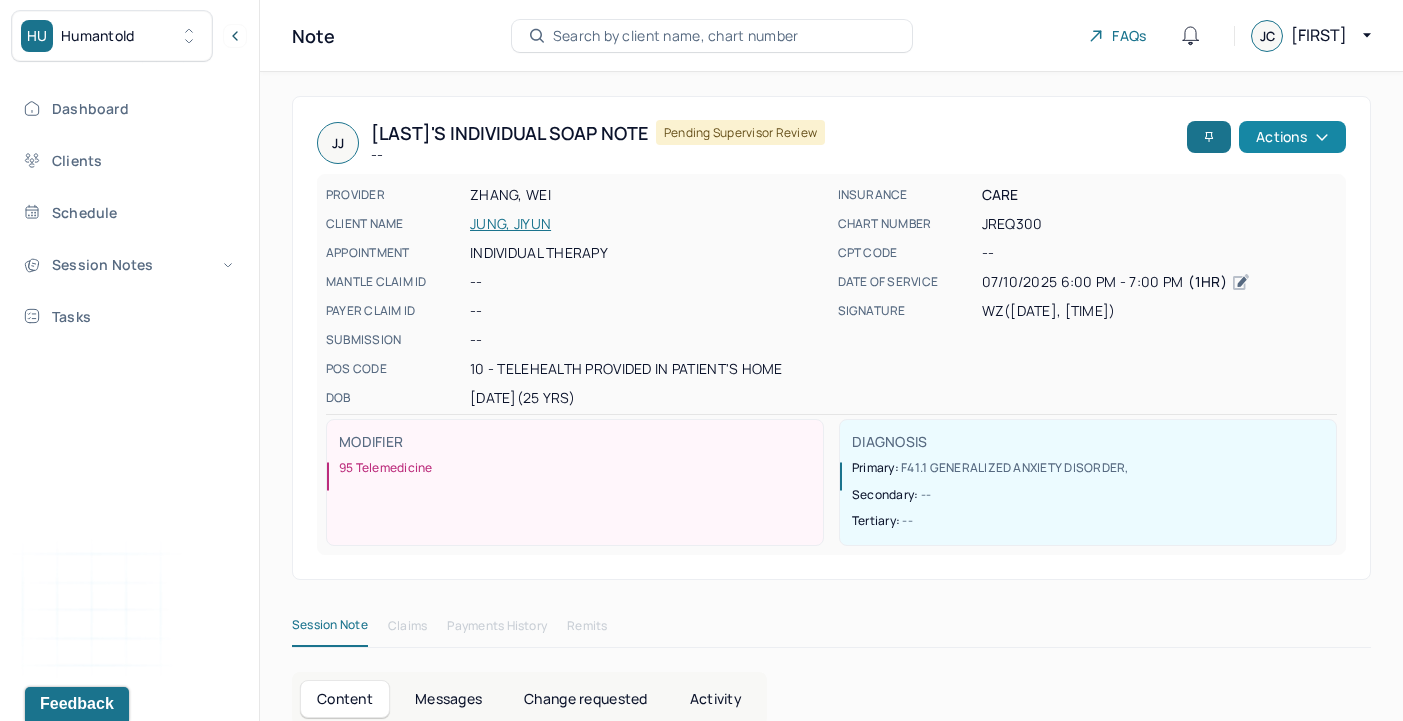 click on "Actions" at bounding box center [1292, 137] 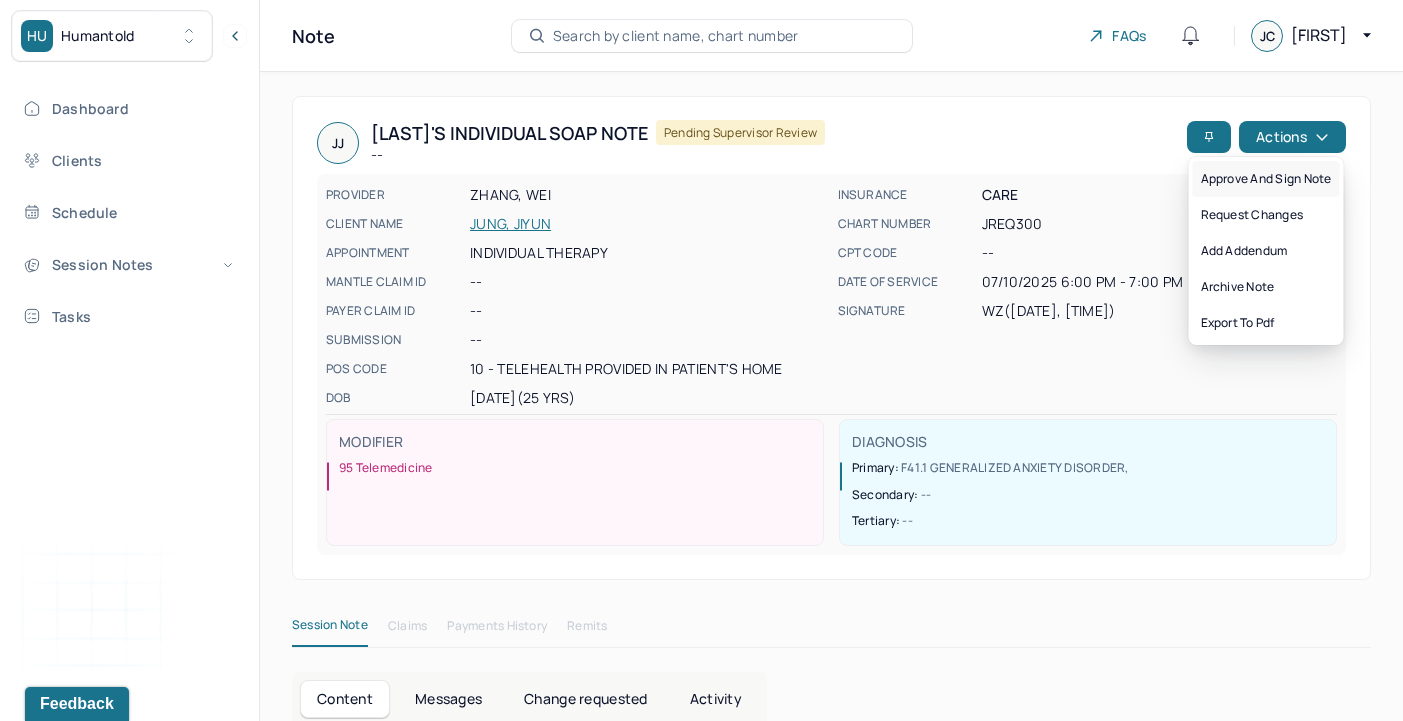 click on "Approve and sign note" at bounding box center [1266, 179] 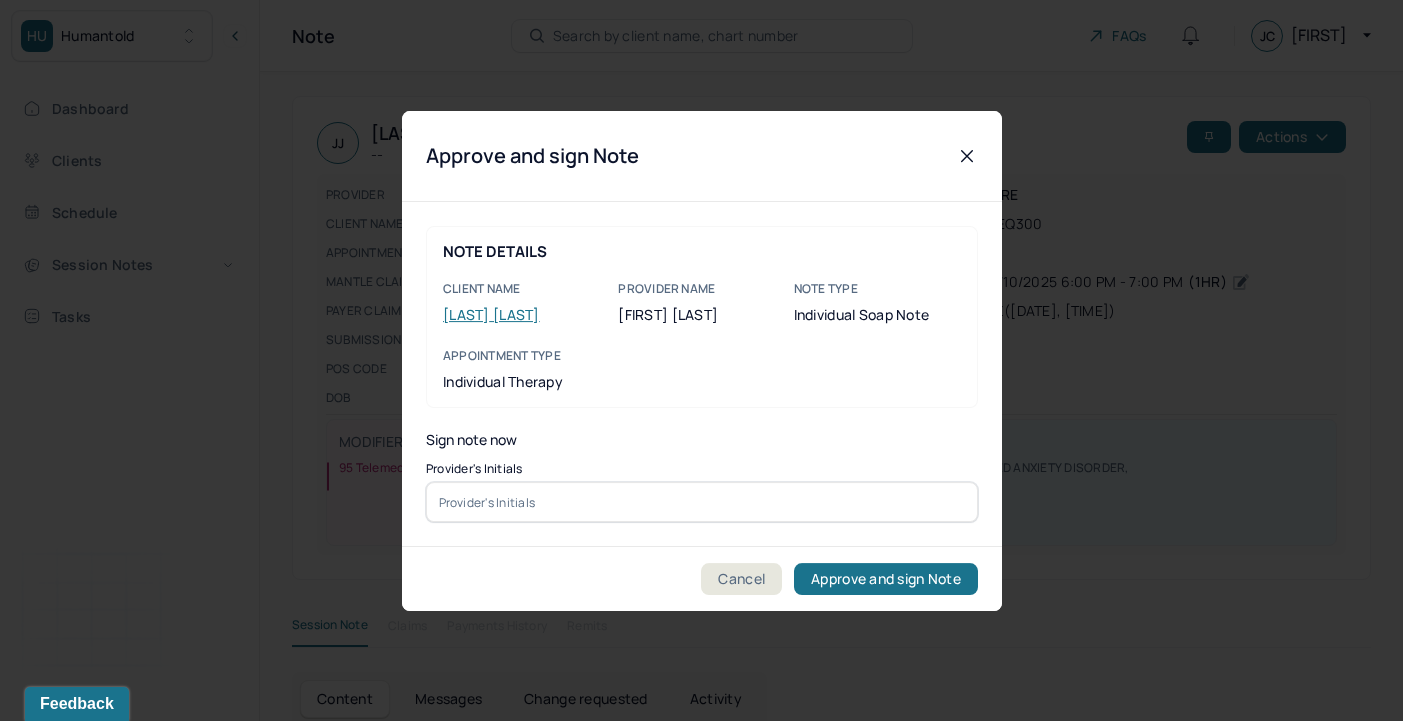 click at bounding box center (702, 502) 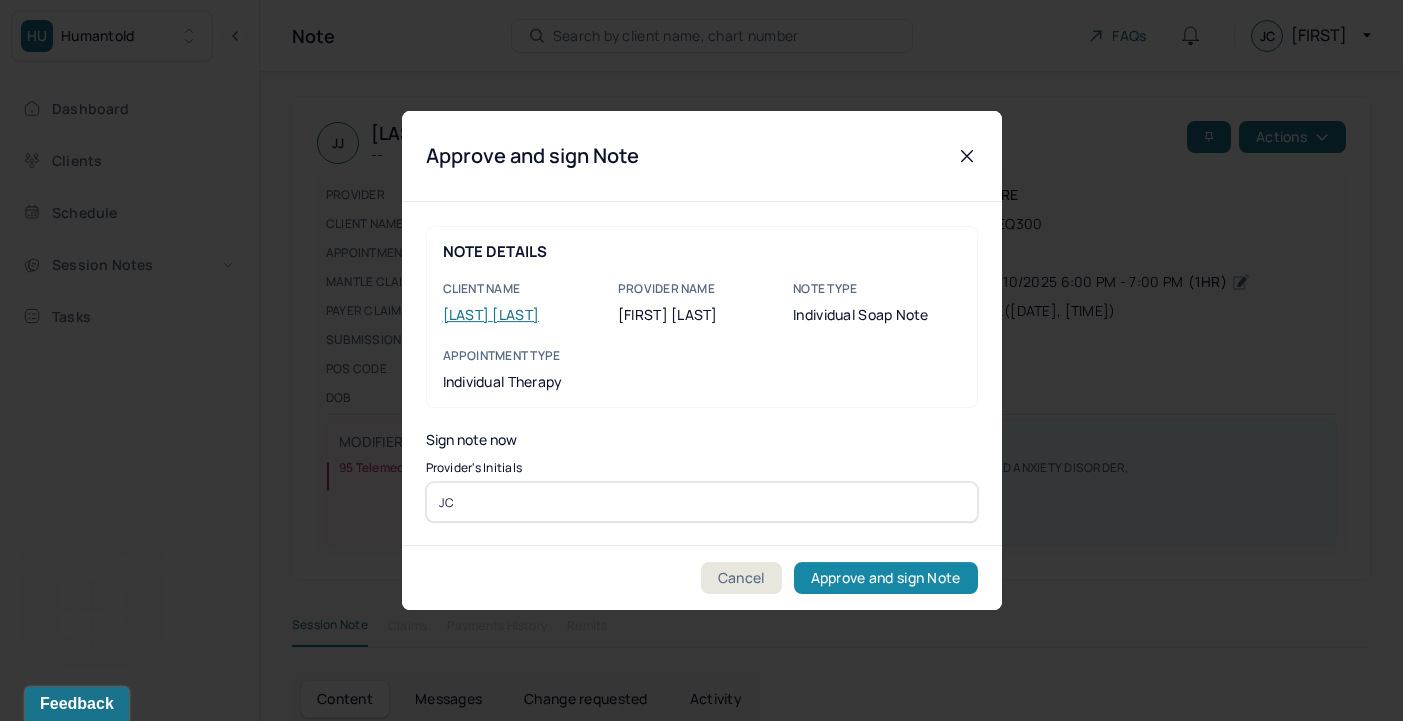 type on "JC" 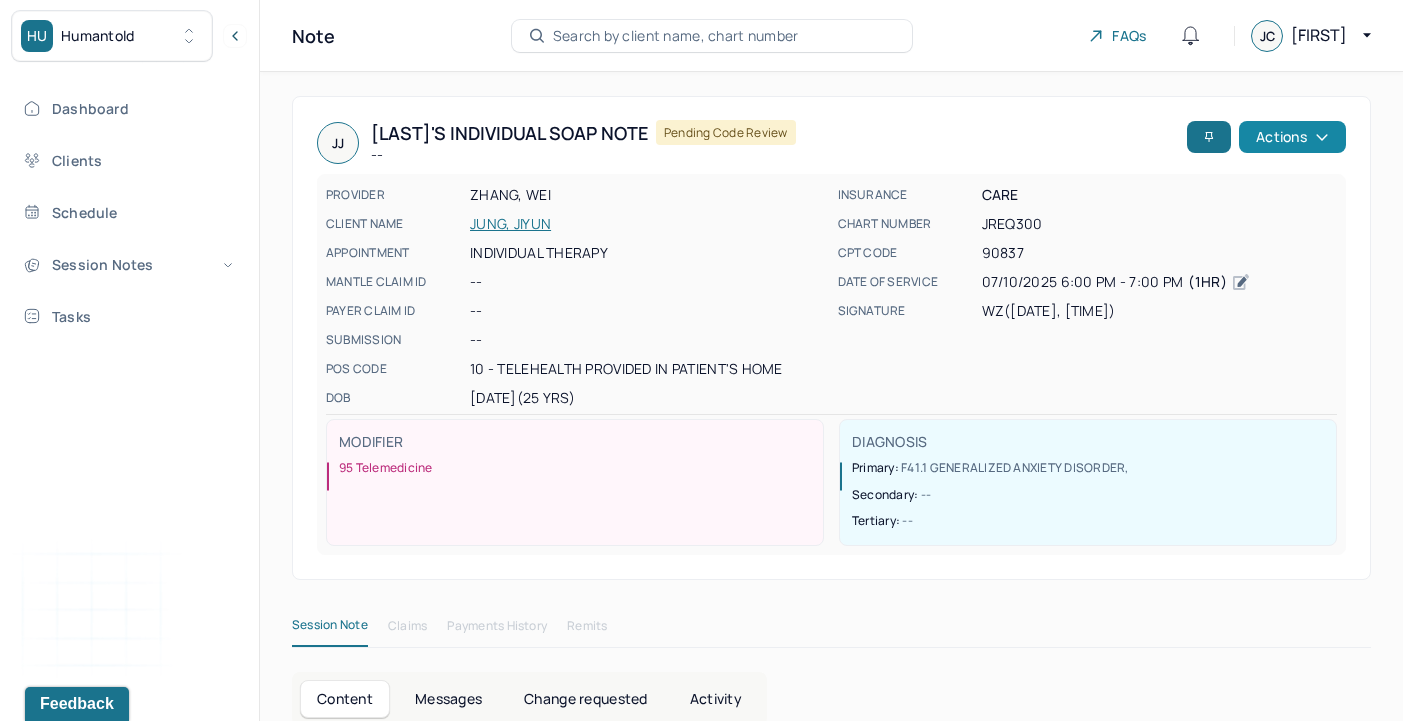 click on "Actions" at bounding box center [1292, 137] 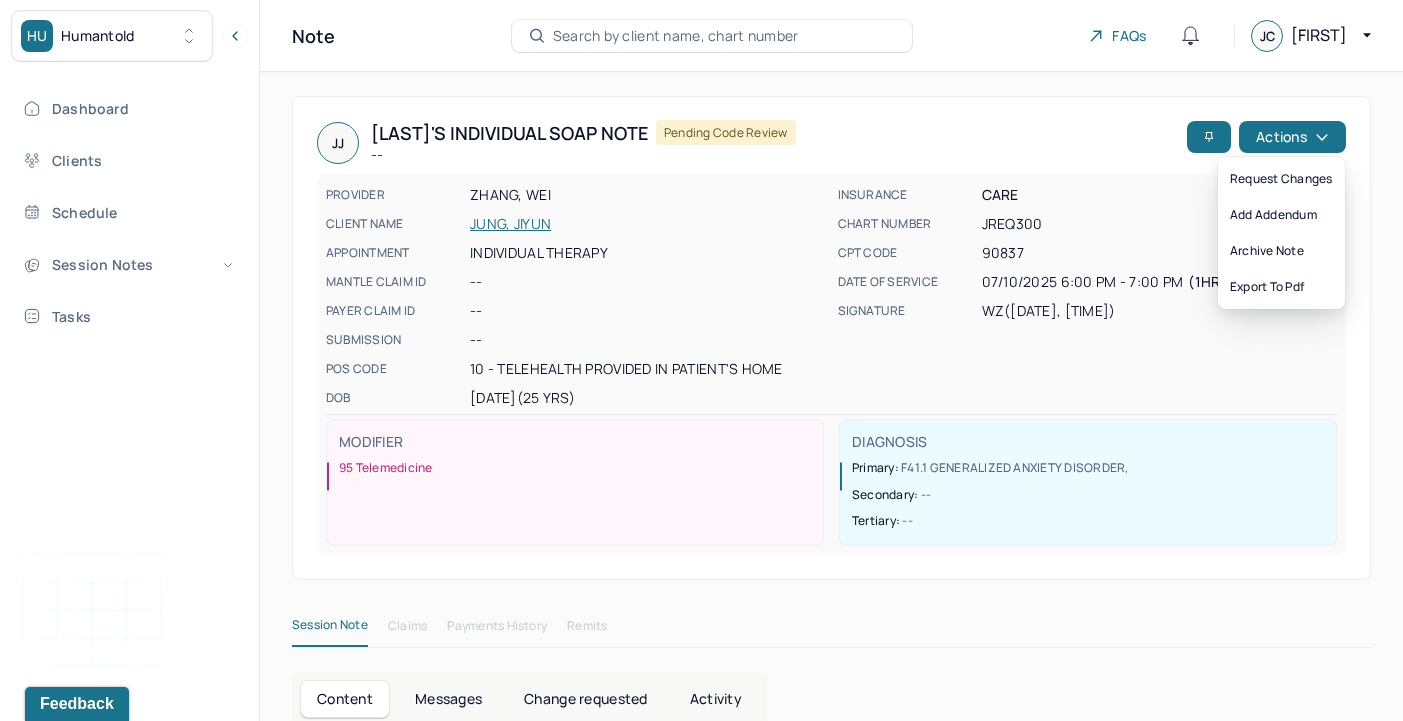 click on "JJ Jiyun's   Individual soap note -- Pending code review" at bounding box center (748, 143) 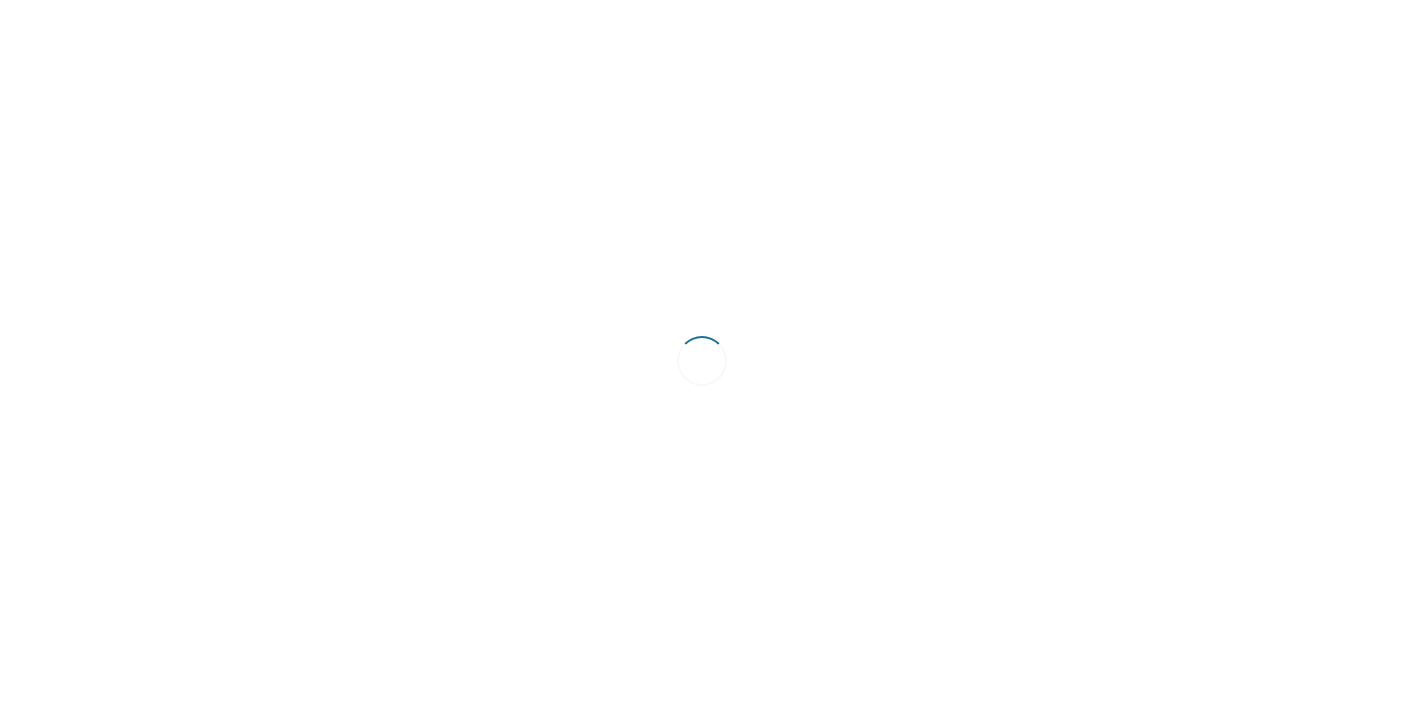 scroll, scrollTop: 0, scrollLeft: 0, axis: both 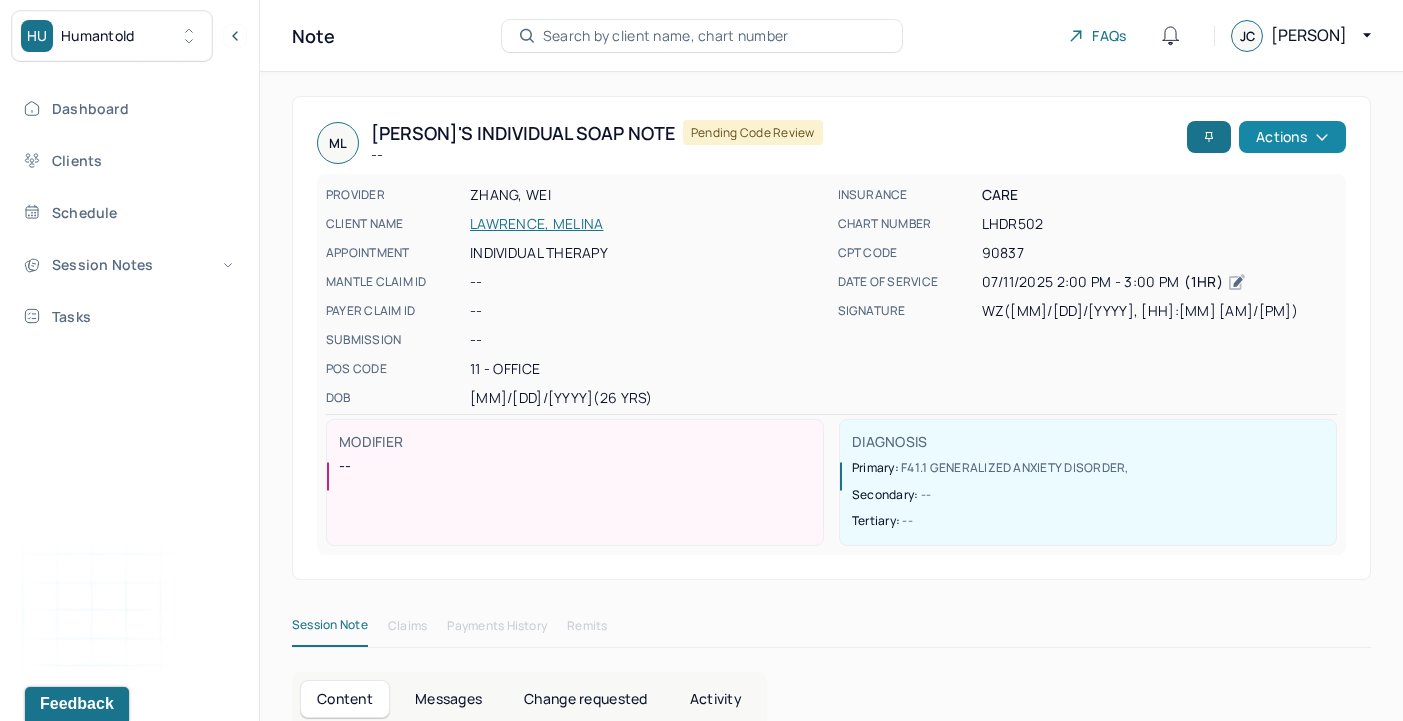 click on "Actions" at bounding box center [1292, 137] 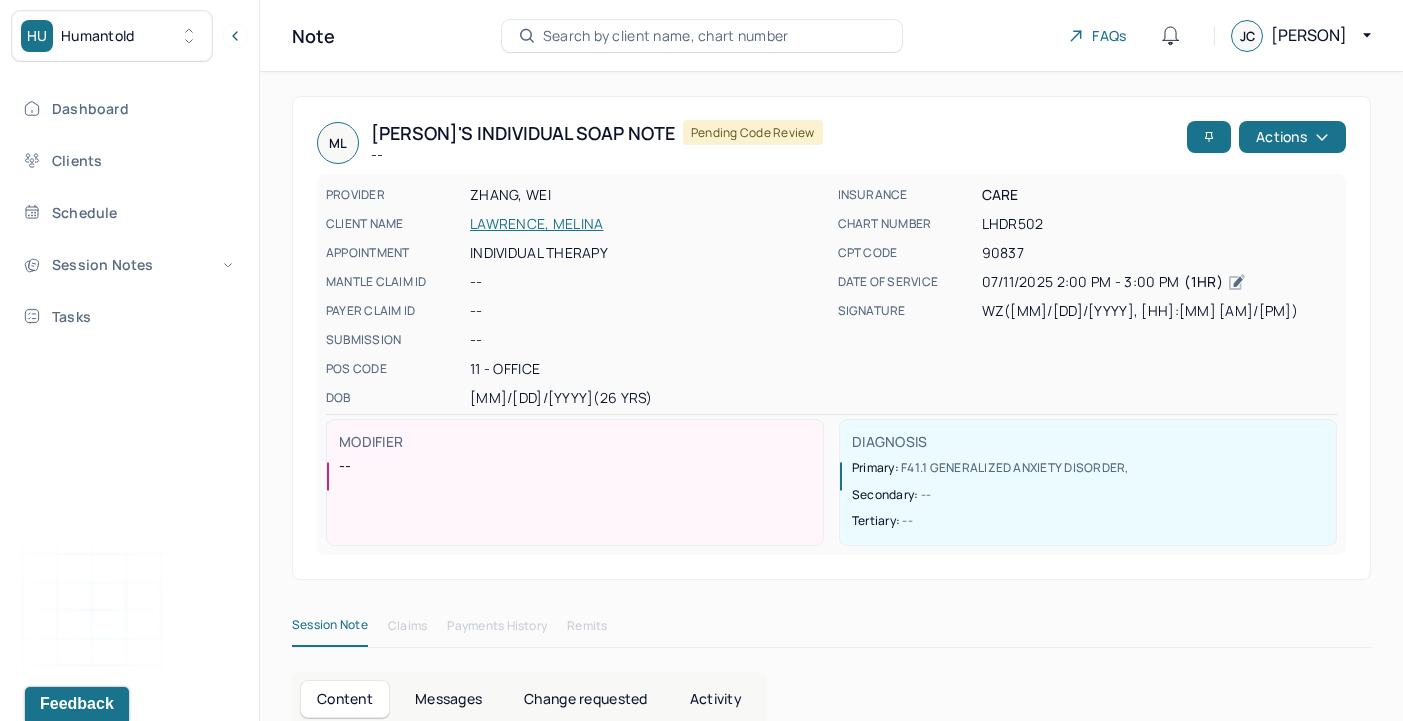 click on "ML Melina's   Individual soap note -- Pending code review" at bounding box center (748, 143) 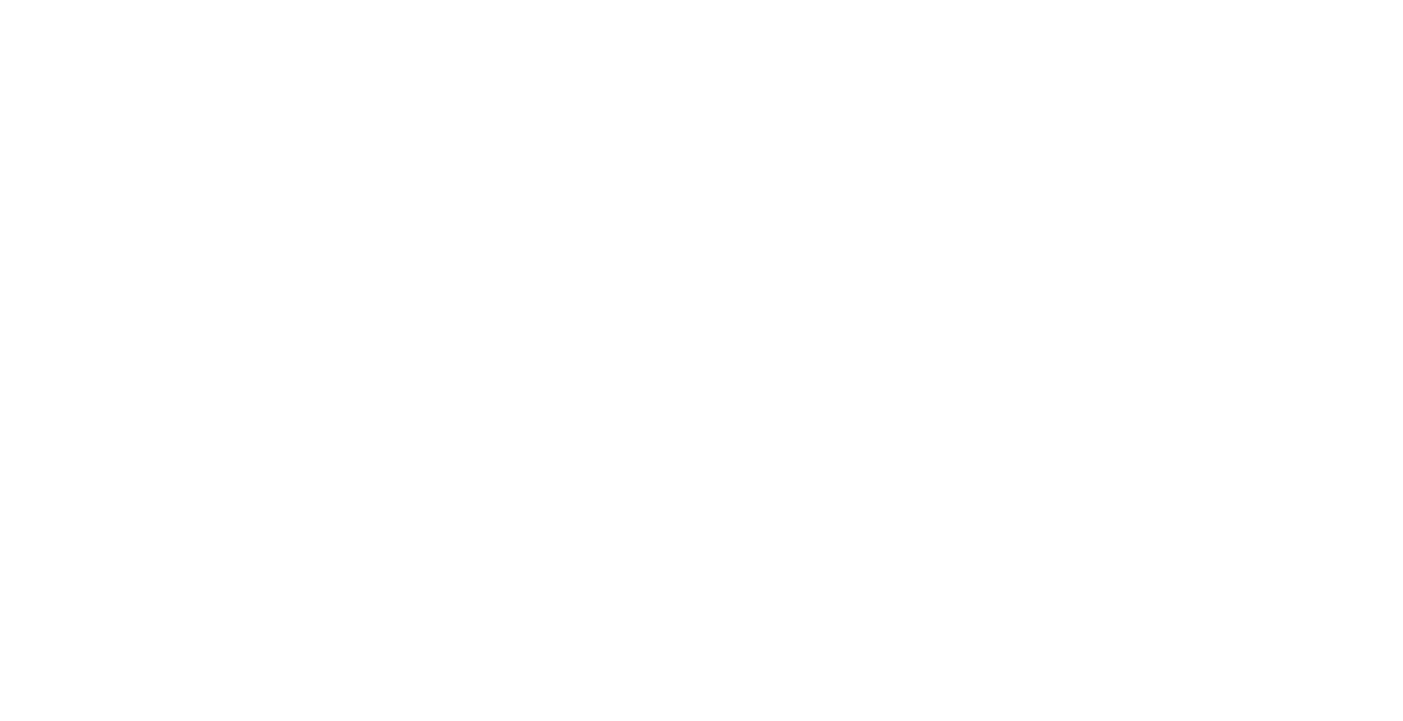 scroll, scrollTop: 0, scrollLeft: 0, axis: both 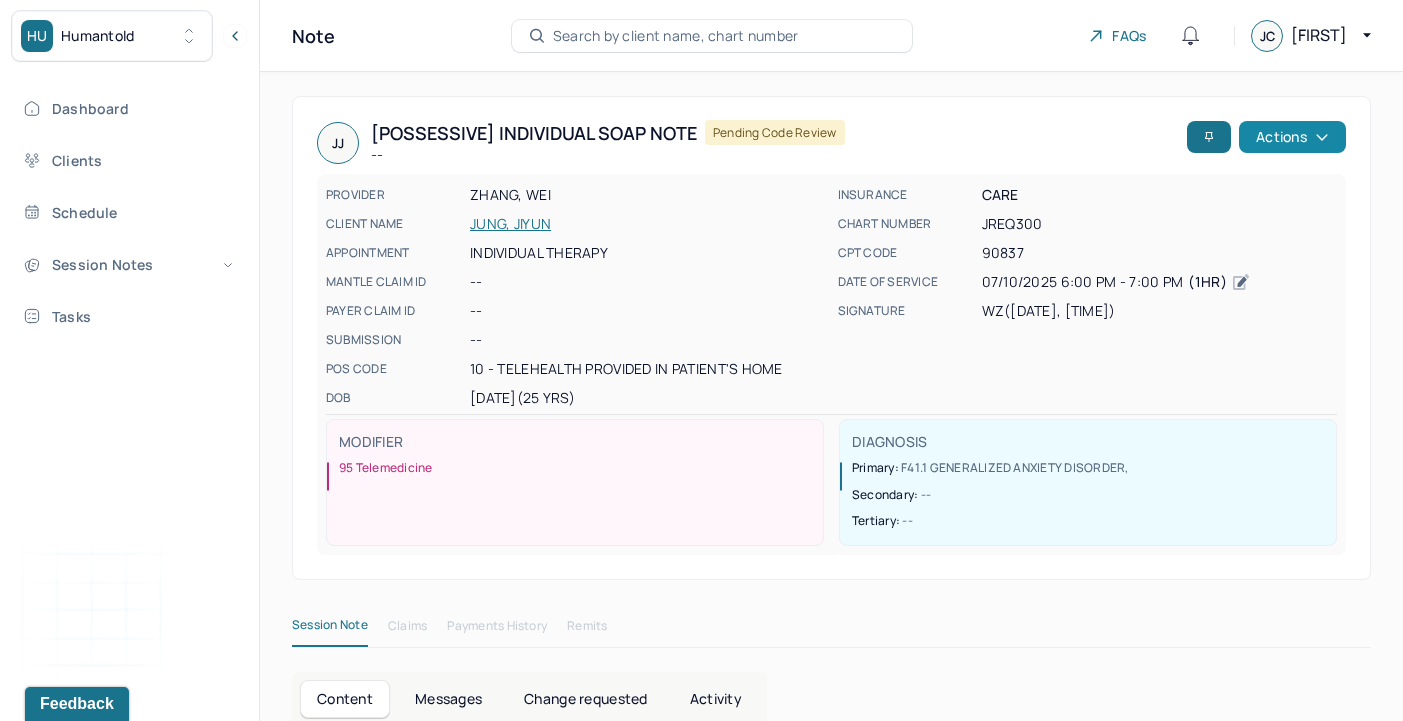click 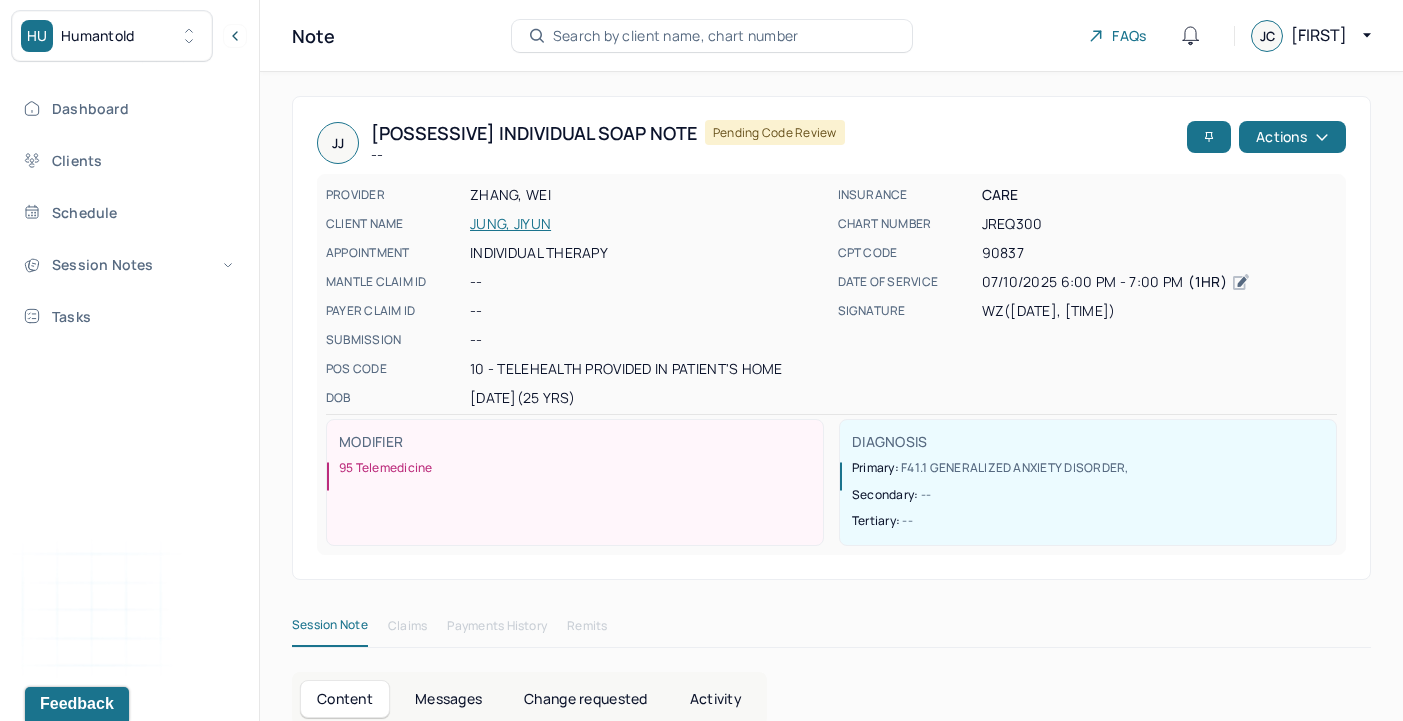 click on "JJ Jiyun's   Individual soap note -- Pending code review" at bounding box center (748, 143) 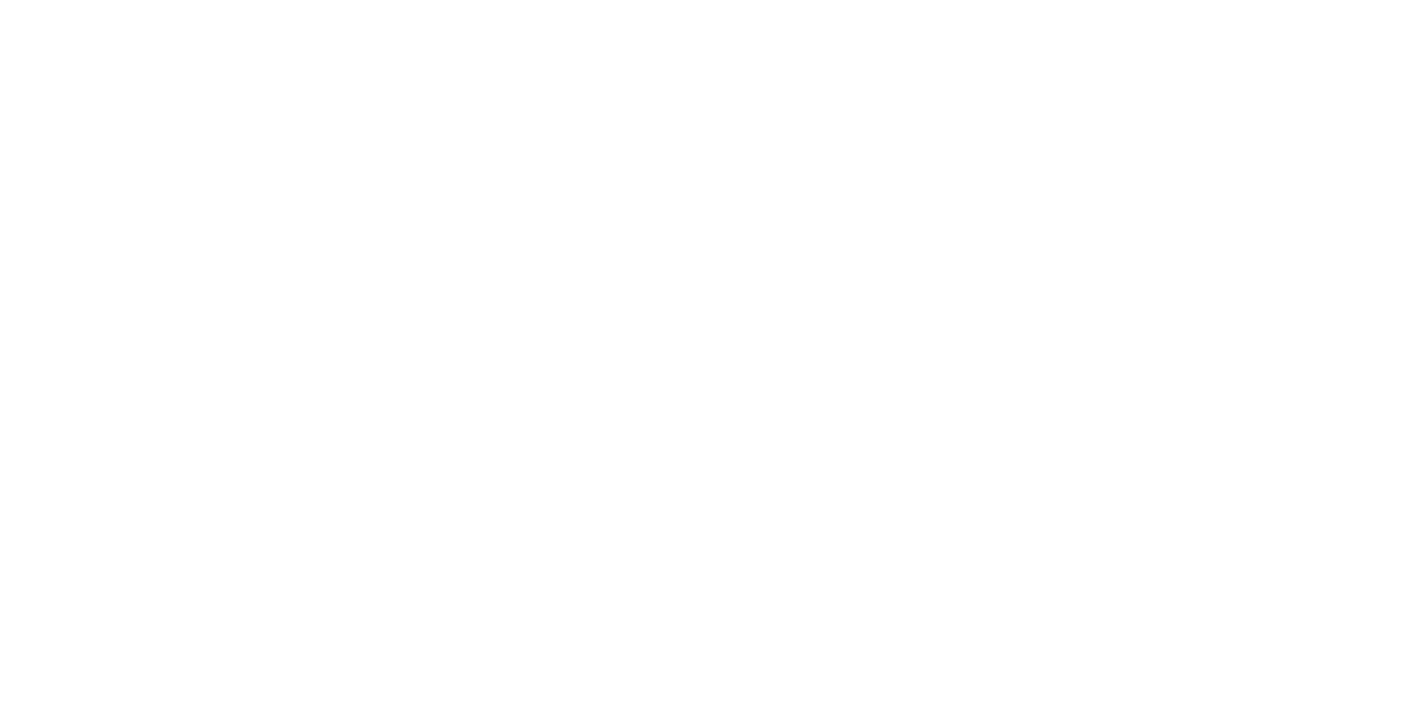 scroll, scrollTop: 0, scrollLeft: 0, axis: both 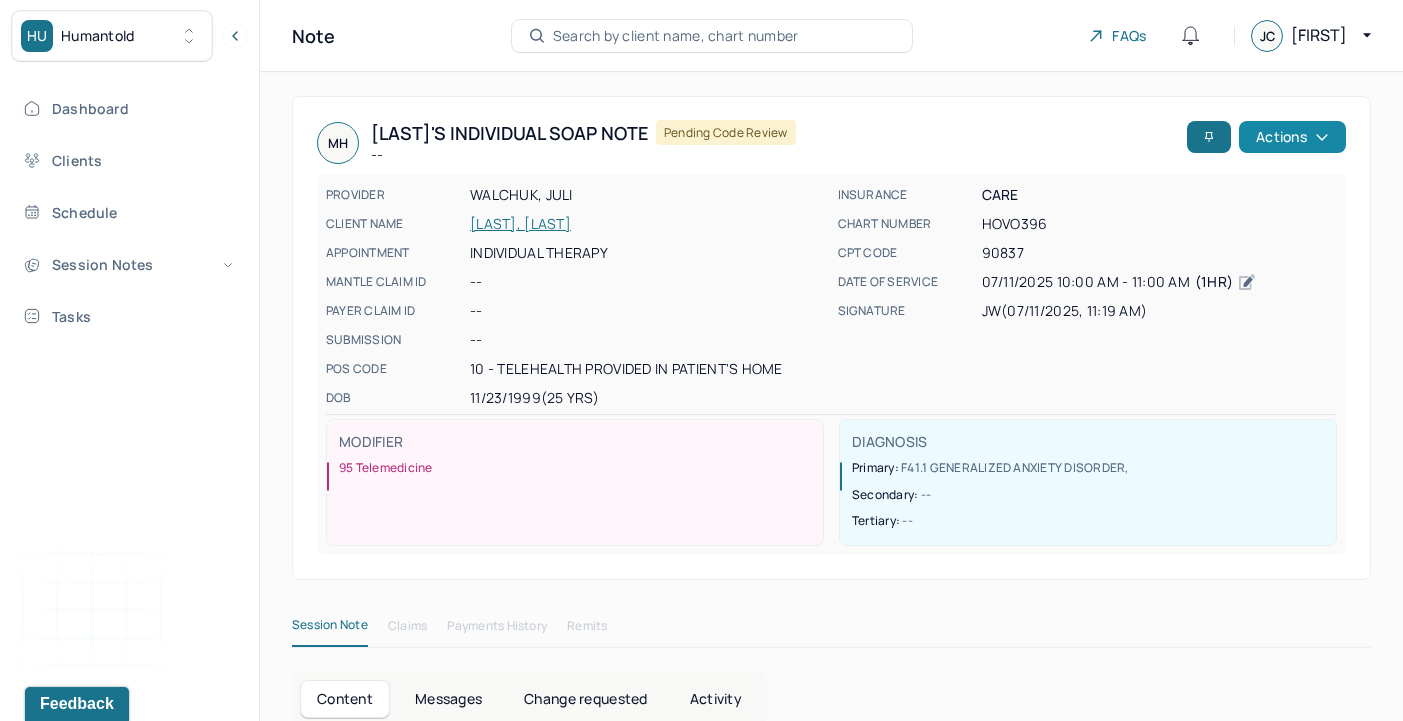 click on "Actions" at bounding box center [1292, 137] 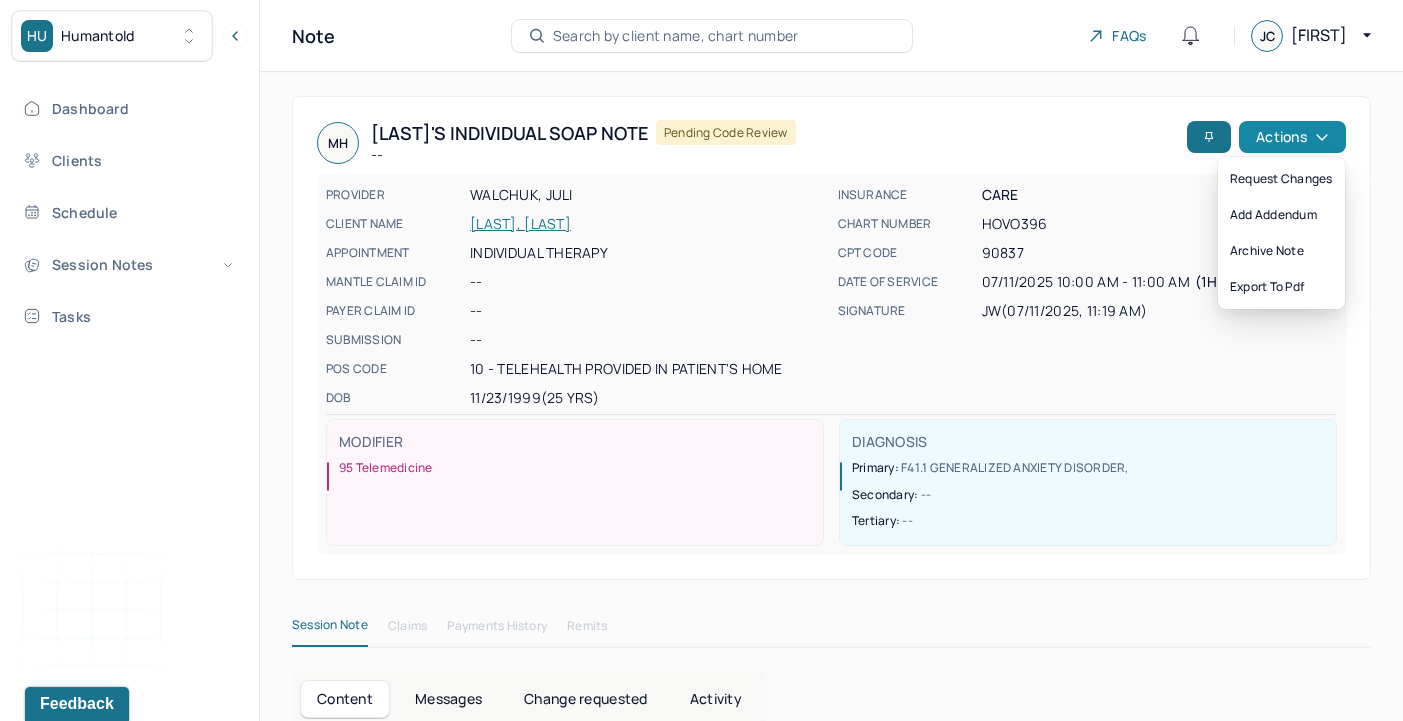 click on "Actions" at bounding box center (1292, 137) 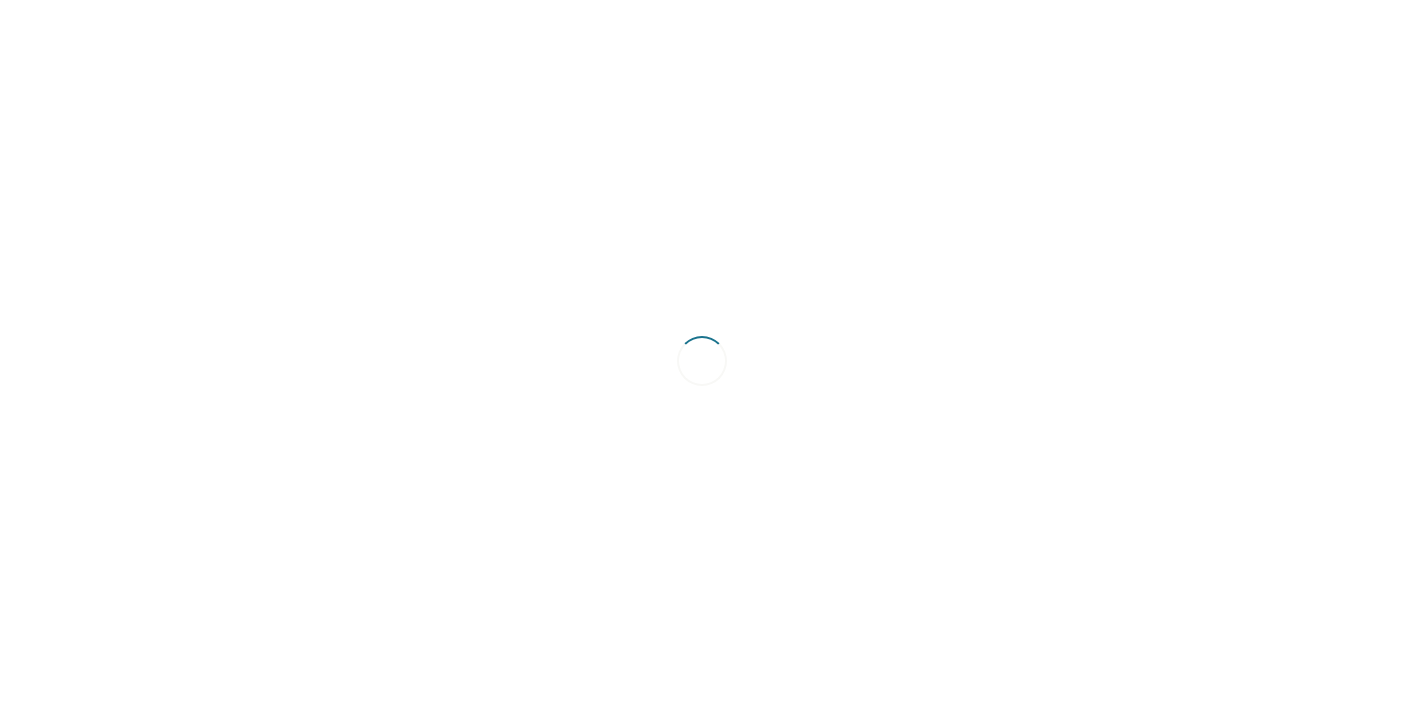 scroll, scrollTop: 0, scrollLeft: 0, axis: both 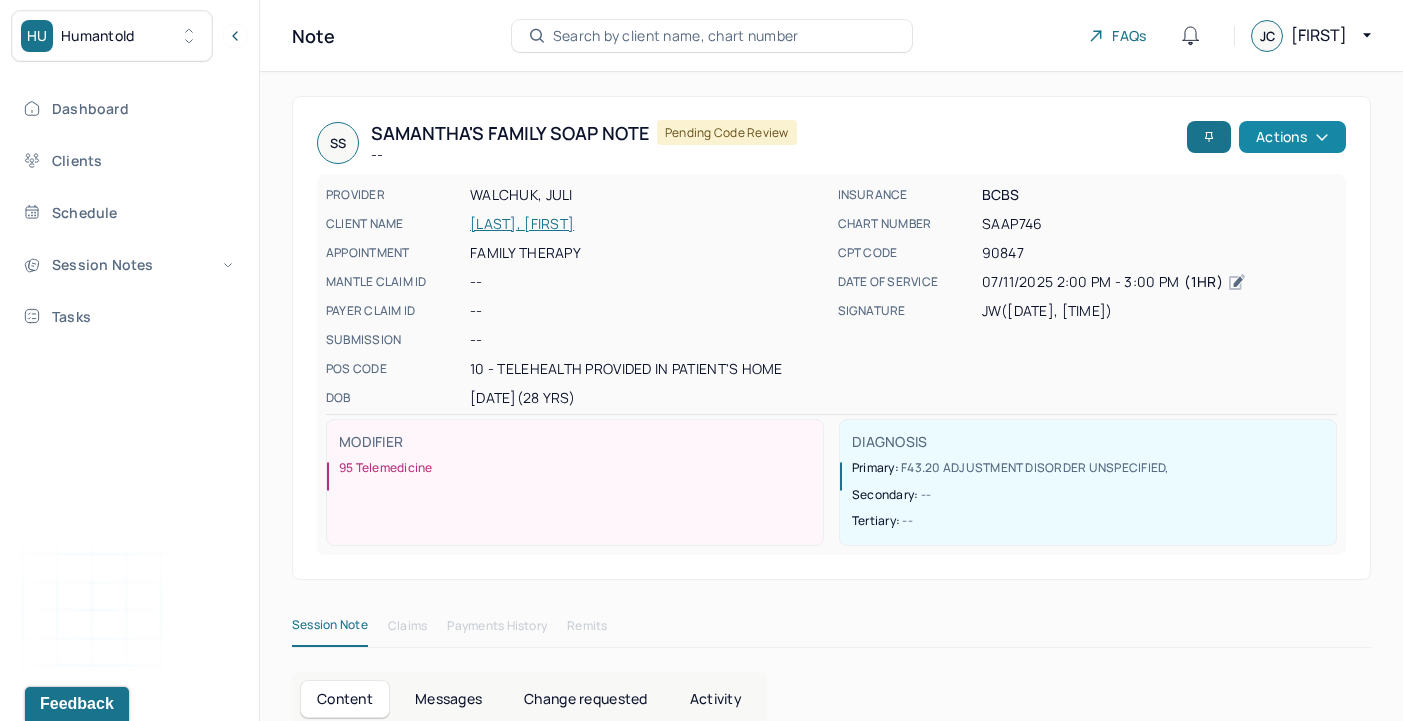 click on "Actions" at bounding box center [1292, 137] 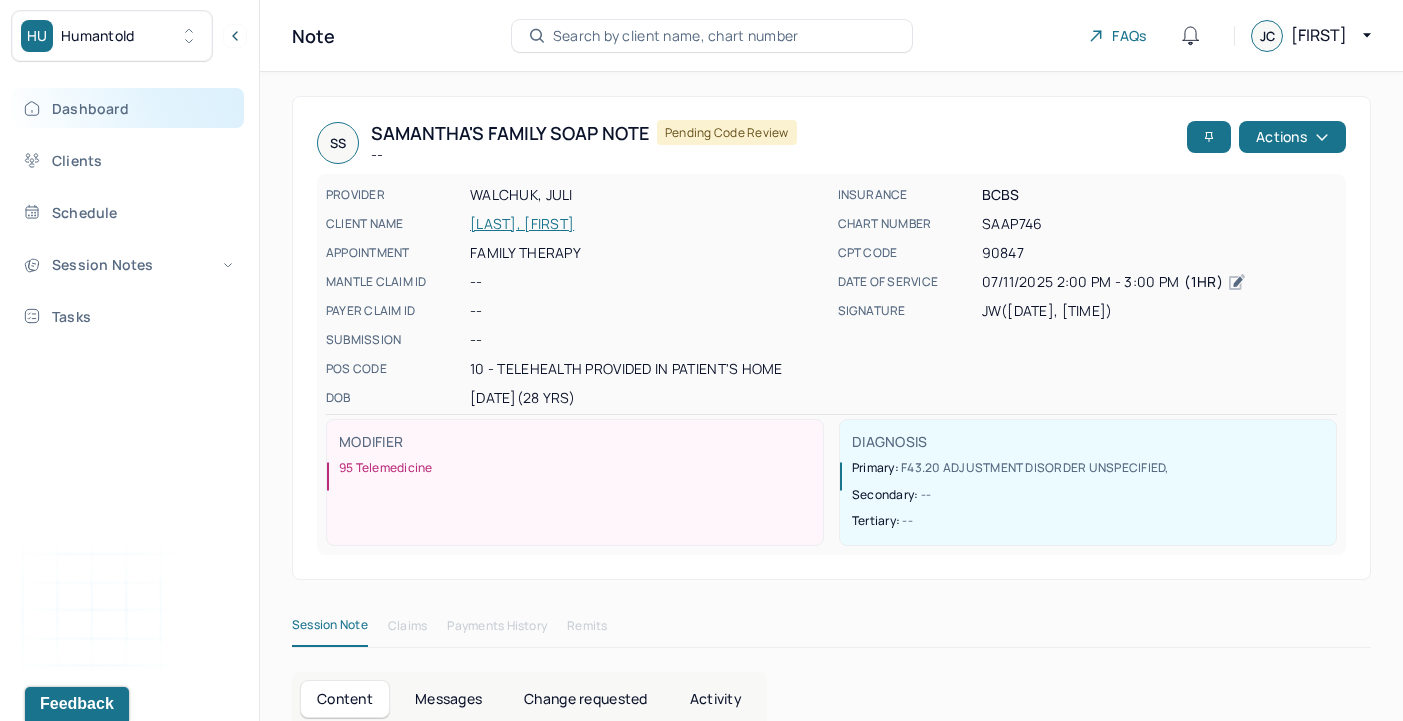click on "Dashboard" at bounding box center [128, 108] 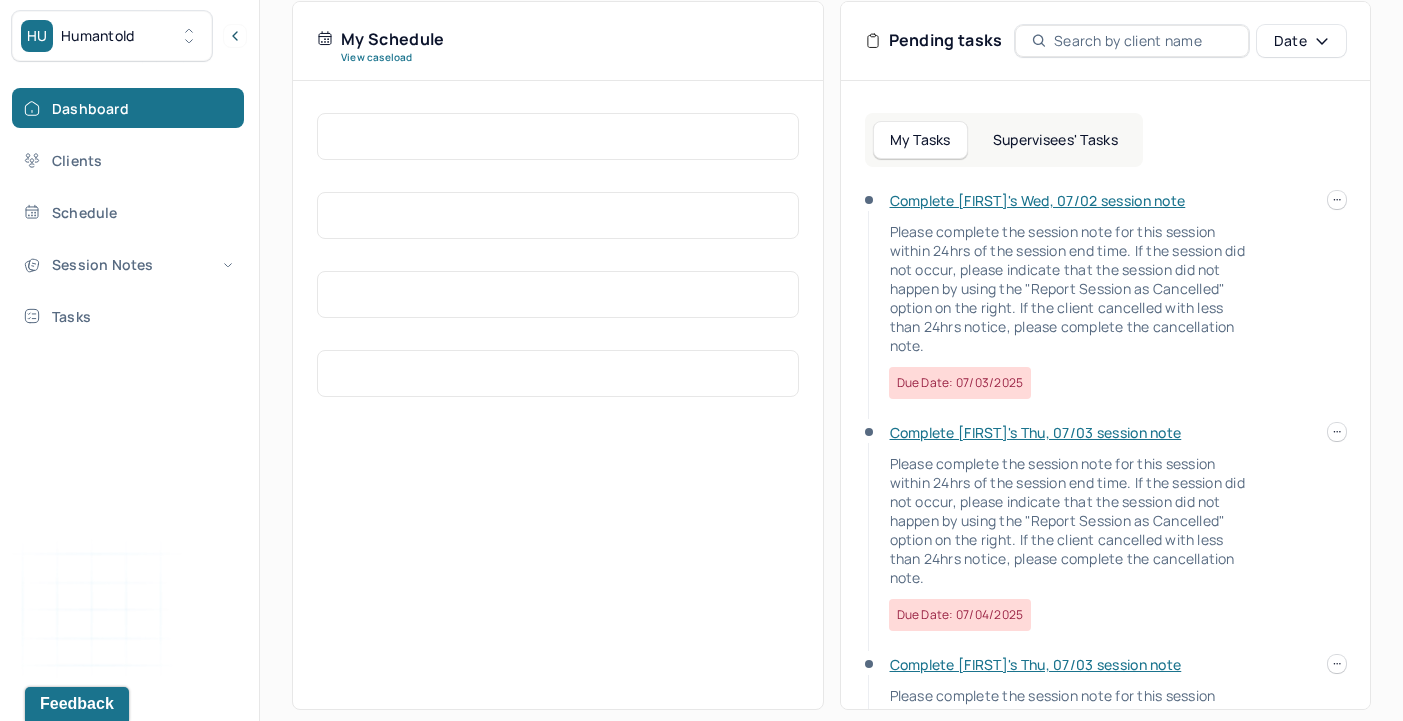 scroll, scrollTop: 440, scrollLeft: 0, axis: vertical 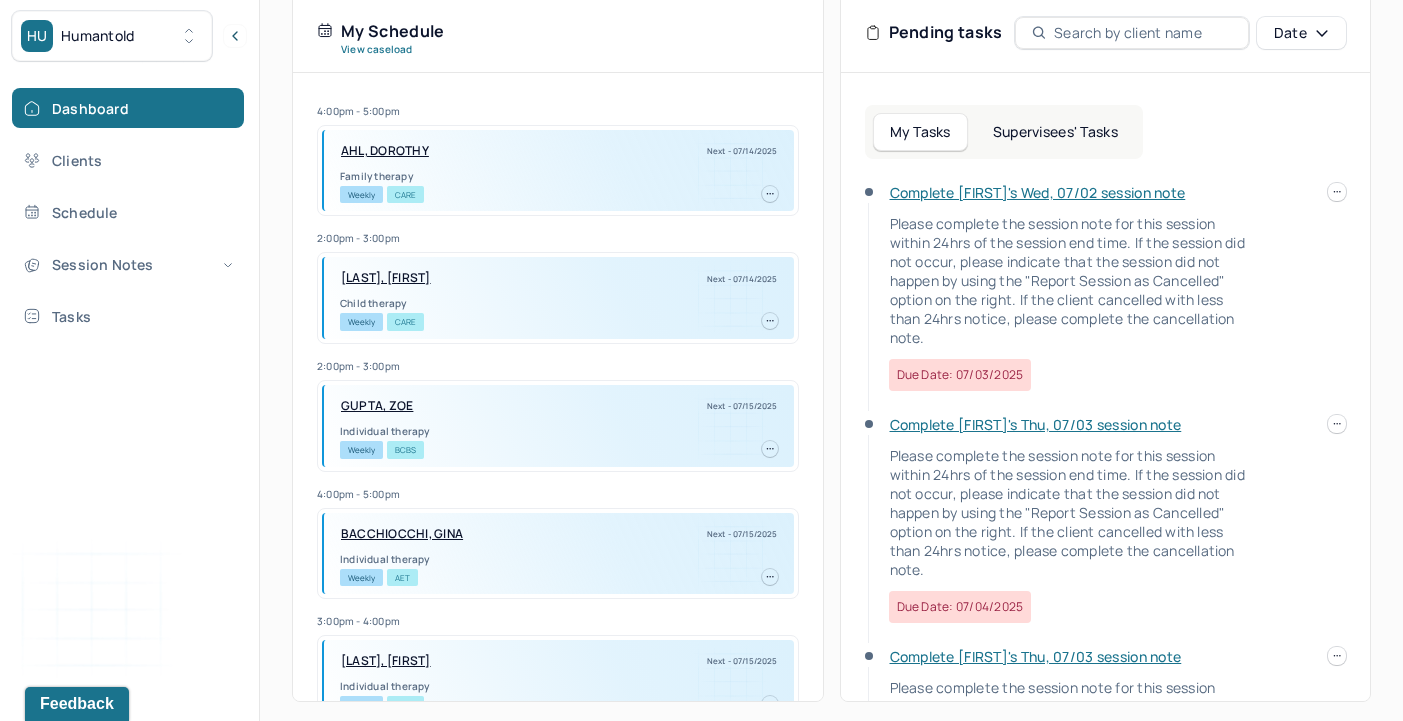 click at bounding box center (1337, 192) 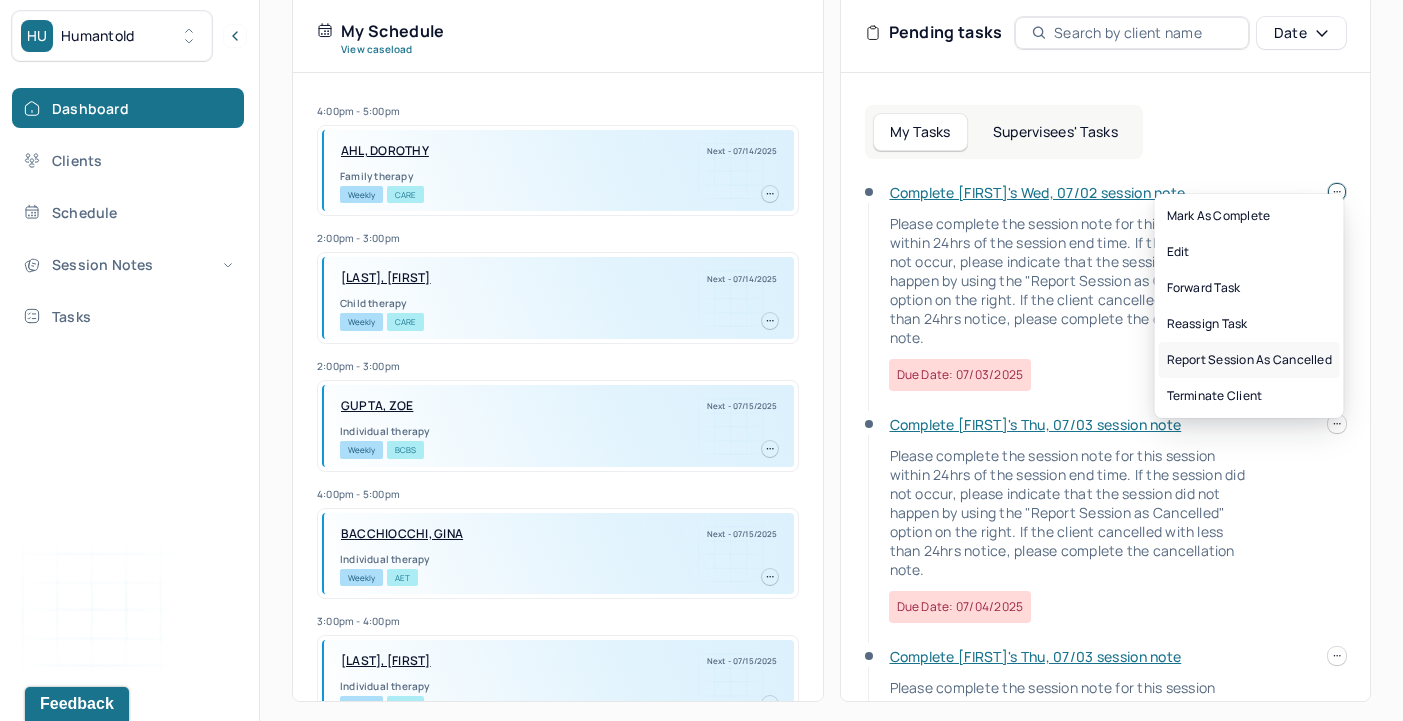 click on "Report session as cancelled" at bounding box center [1249, 360] 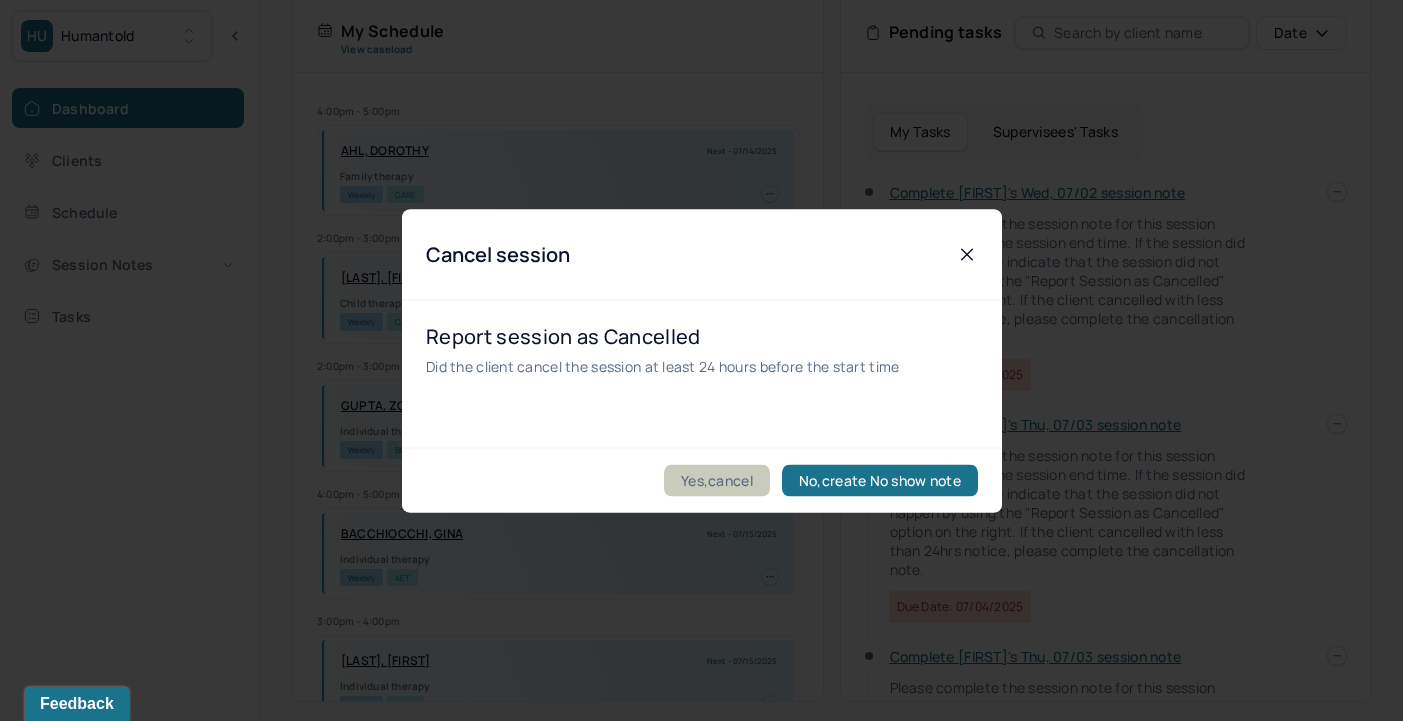 click on "Yes,cancel" at bounding box center (717, 480) 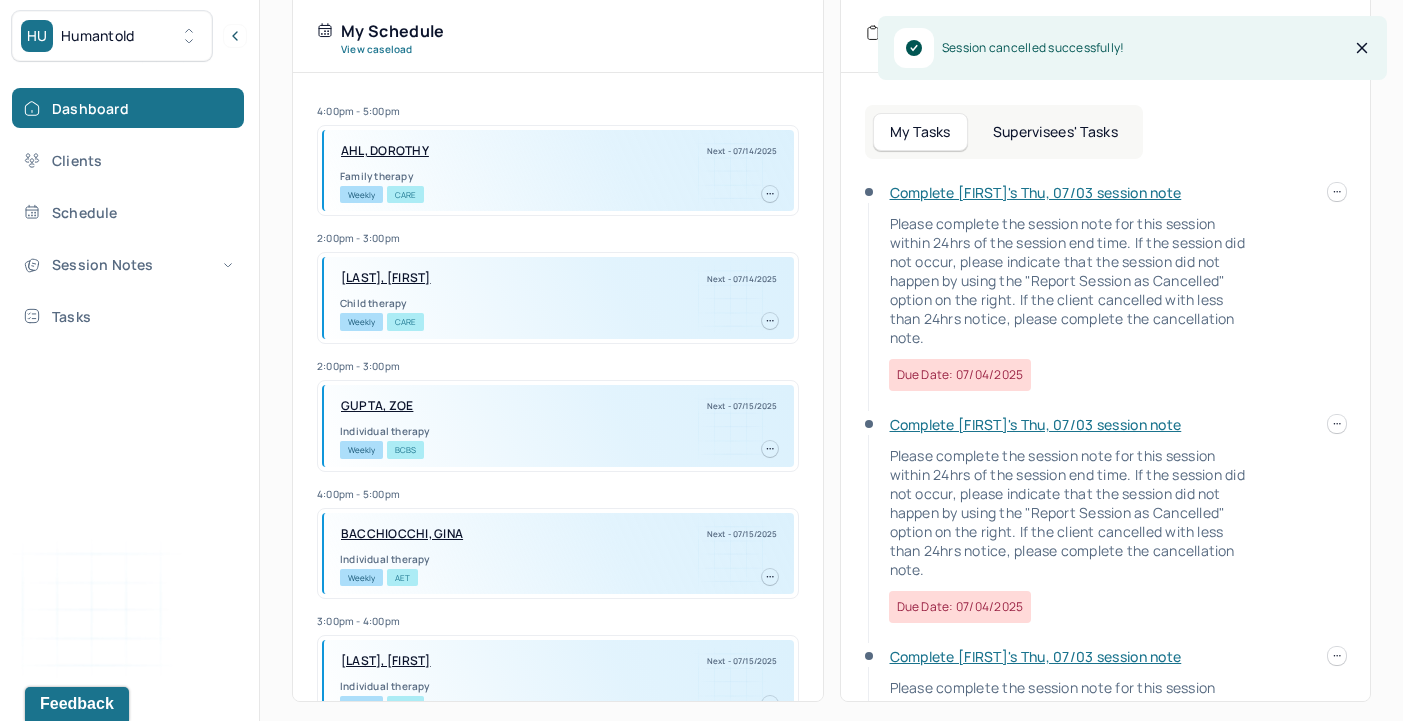 click on "HU Humantold       Dashboard Clients Schedule Session Notes Tasks JC [FIRST]   Clementi provider   Logout   Search by client name, chart number     FAQs     JC [FIRST] Let’s get you started 🚀 You can manage your caseload and availability here   this week   SESSIONS SCHEDULED 1 COMPLETED NOTES 0 LATE NOTES 0 My Schedule View caseload 4:00pm - 5:00pm   [LAST], [FIRST]   Next - 07/14/2025 Family therapy Weekly CARE     2:00pm - 3:00pm   [LAST], [FIRST]   Next - 07/14/2025 Child therapy Weekly CARE     2:00pm - 3:00pm   [LAST], [FIRST]   Next - 07/15/2025 Individual therapy Weekly BCBS     4:00pm - 5:00pm   [LAST], [FIRST]   Next - 07/15/2025 Individual therapy Weekly AET     3:00pm - 4:00pm   [LAST], [FIRST]   Next - 07/15/2025 Individual therapy Weekly BCBS     5:00pm - 6:00pm   [LAST], [FIRST]   Next - 07/15/2025 Individual therapy Weekly CARE     5:00pm - 6:00pm   [LAST], [FIRST]   Next - 07/16/2025 Individual therapy Weekly CARE     4:00pm - 5:00pm   [LAST], [FIRST]   Next - 07/16/2025 Individual therapy Weekly WELL" at bounding box center [701, 143] 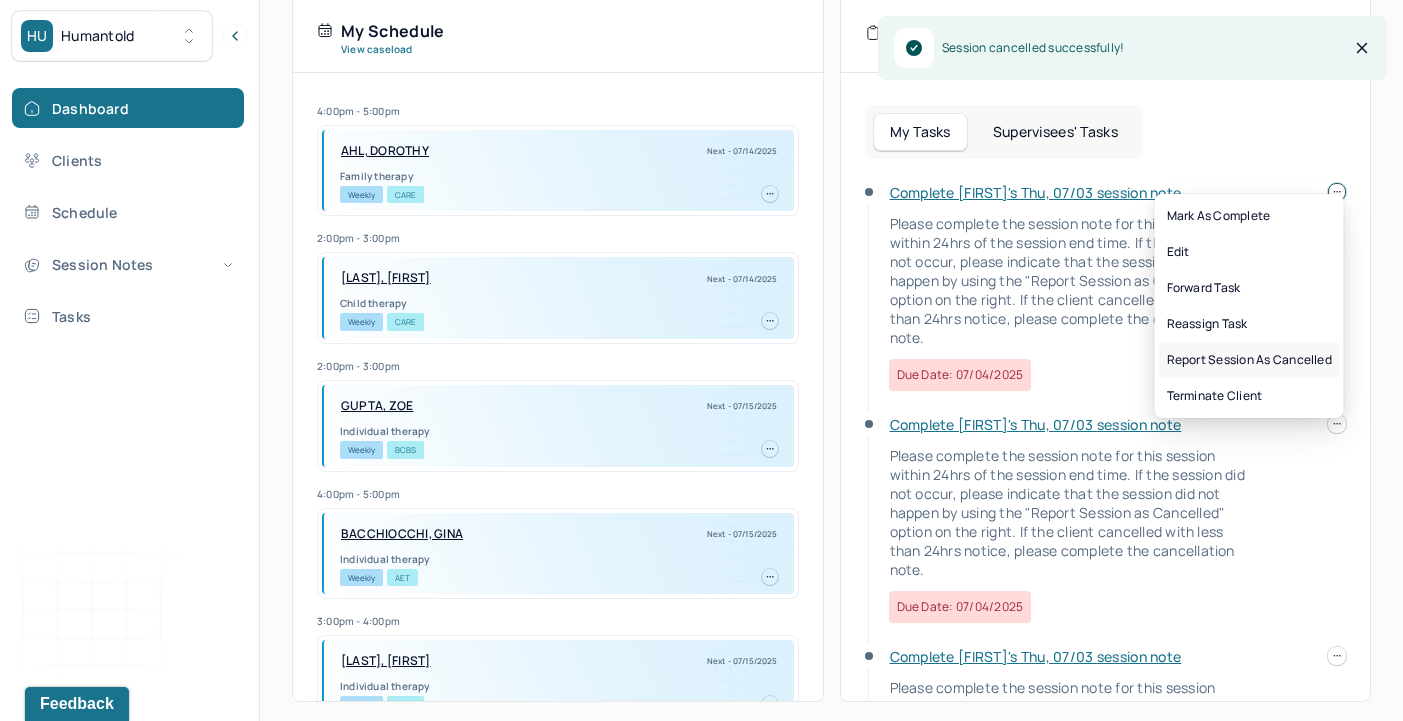 click on "Report session as cancelled" at bounding box center (1249, 360) 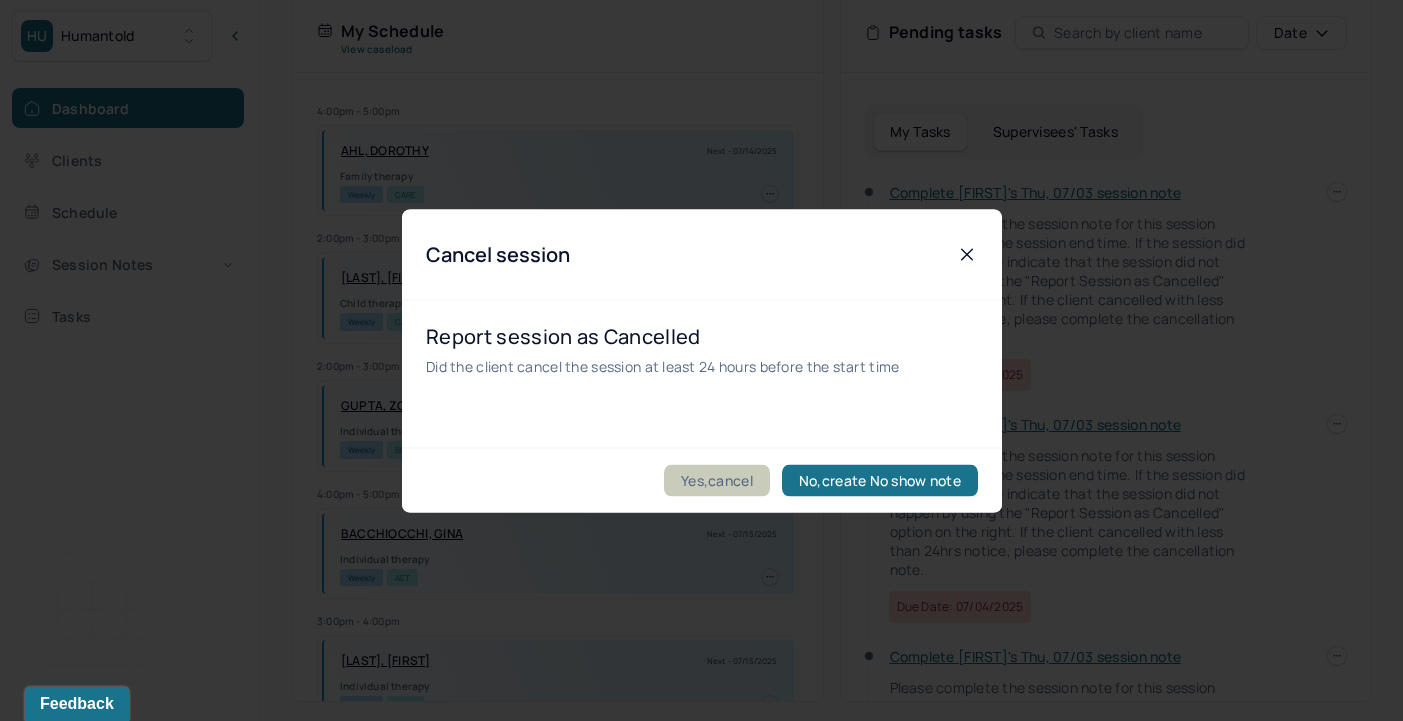 click on "Yes,cancel" at bounding box center (717, 480) 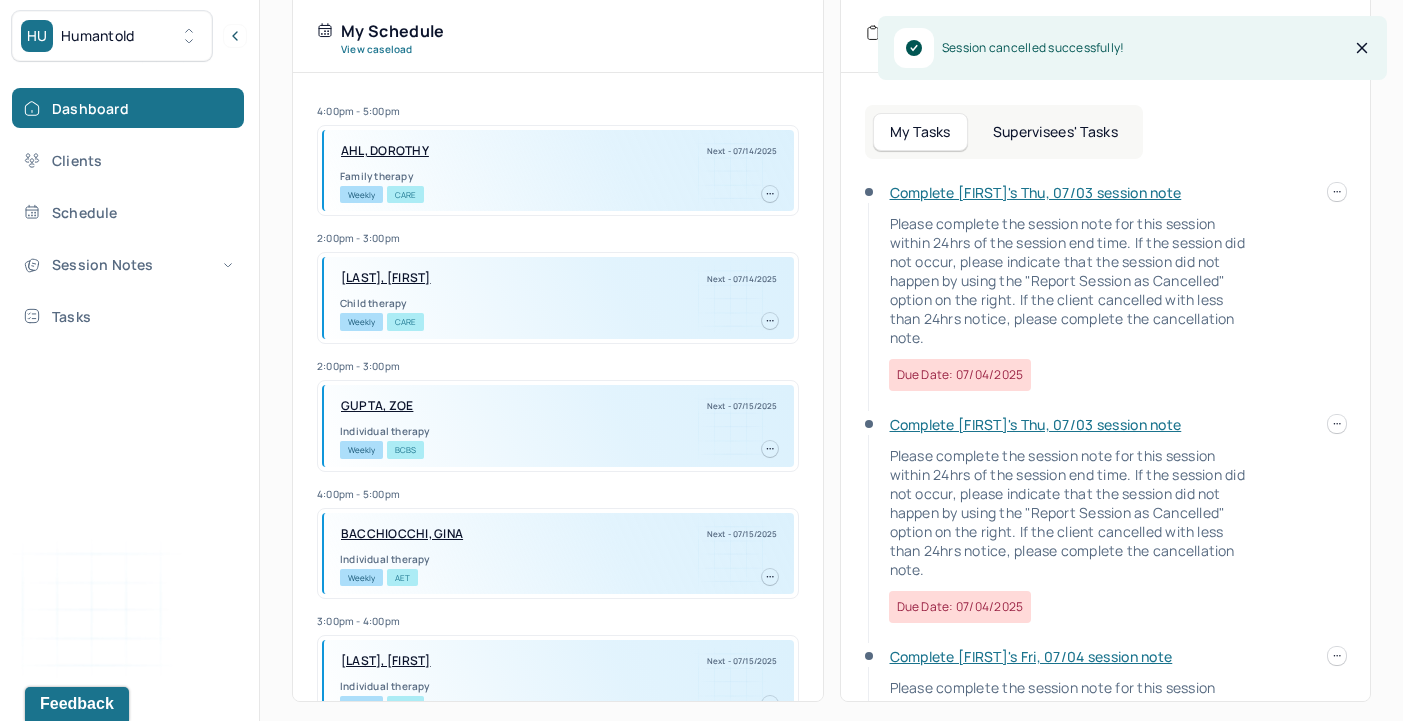 click on "HU Humantold       Dashboard Clients Schedule Session Notes Tasks JC [FIRST]   Clementi provider   Logout   Search by client name, chart number     FAQs     JC [FIRST] Let’s get you started 🚀 You can manage your caseload and availability here   this week   SESSIONS SCHEDULED 1 COMPLETED NOTES 0 LATE NOTES 0 My Schedule View caseload 4:00pm - 5:00pm   [LAST], [FIRST]   Next - 07/14/2025 Family therapy Weekly CARE     2:00pm - 3:00pm   [LAST], [FIRST]   Next - 07/14/2025 Child therapy Weekly CARE     2:00pm - 3:00pm   [LAST], [FIRST]   Next - 07/15/2025 Individual therapy Weekly BCBS     4:00pm - 5:00pm   [LAST], [FIRST]   Next - 07/15/2025 Individual therapy Weekly AET     3:00pm - 4:00pm   [LAST], [FIRST]   Next - 07/15/2025 Individual therapy Weekly BCBS     5:00pm - 6:00pm   [LAST], [FIRST]   Next - 07/15/2025 Individual therapy Weekly CARE     5:00pm - 6:00pm   [LAST], [FIRST]   Next - 07/16/2025 Individual therapy Weekly CARE     4:00pm - 5:00pm   [LAST], [FIRST]   Next - 07/16/2025" at bounding box center (701, 143) 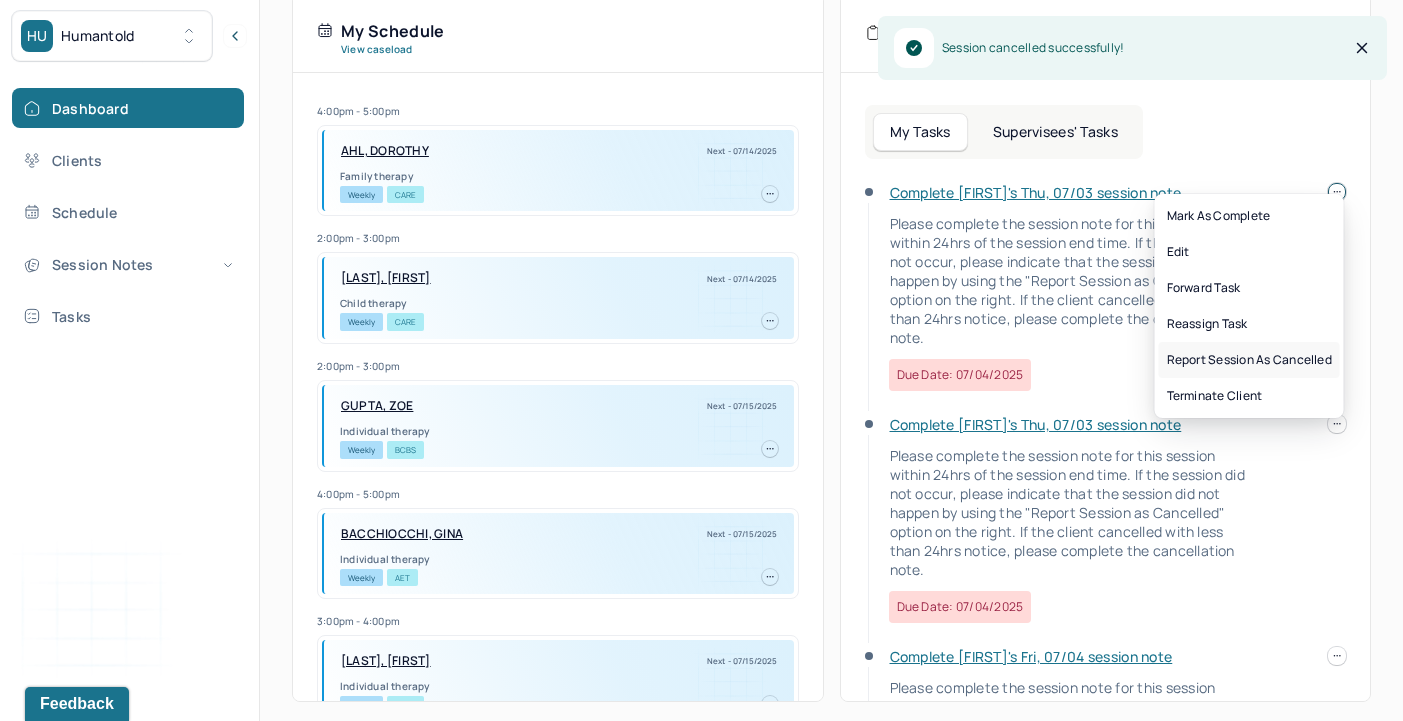 click on "Report session as cancelled" at bounding box center (1249, 360) 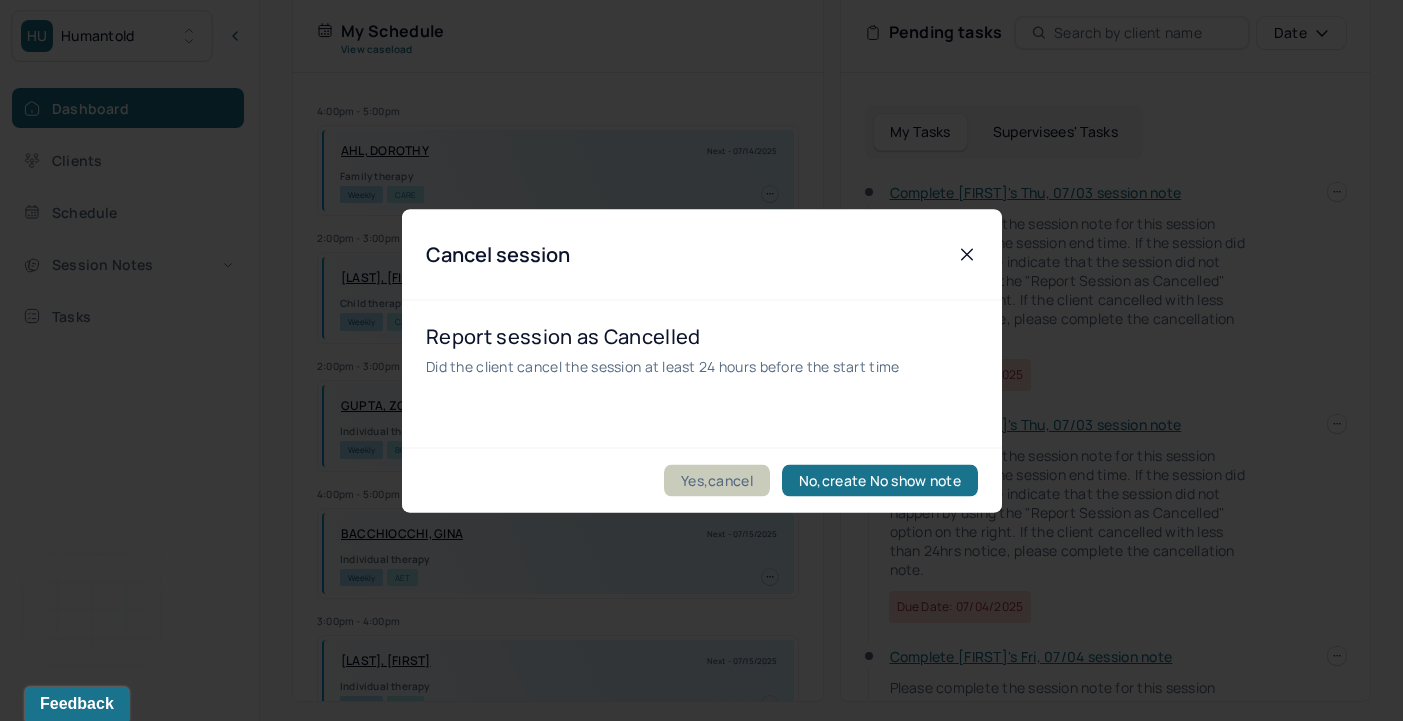 click on "Yes,cancel" at bounding box center [717, 480] 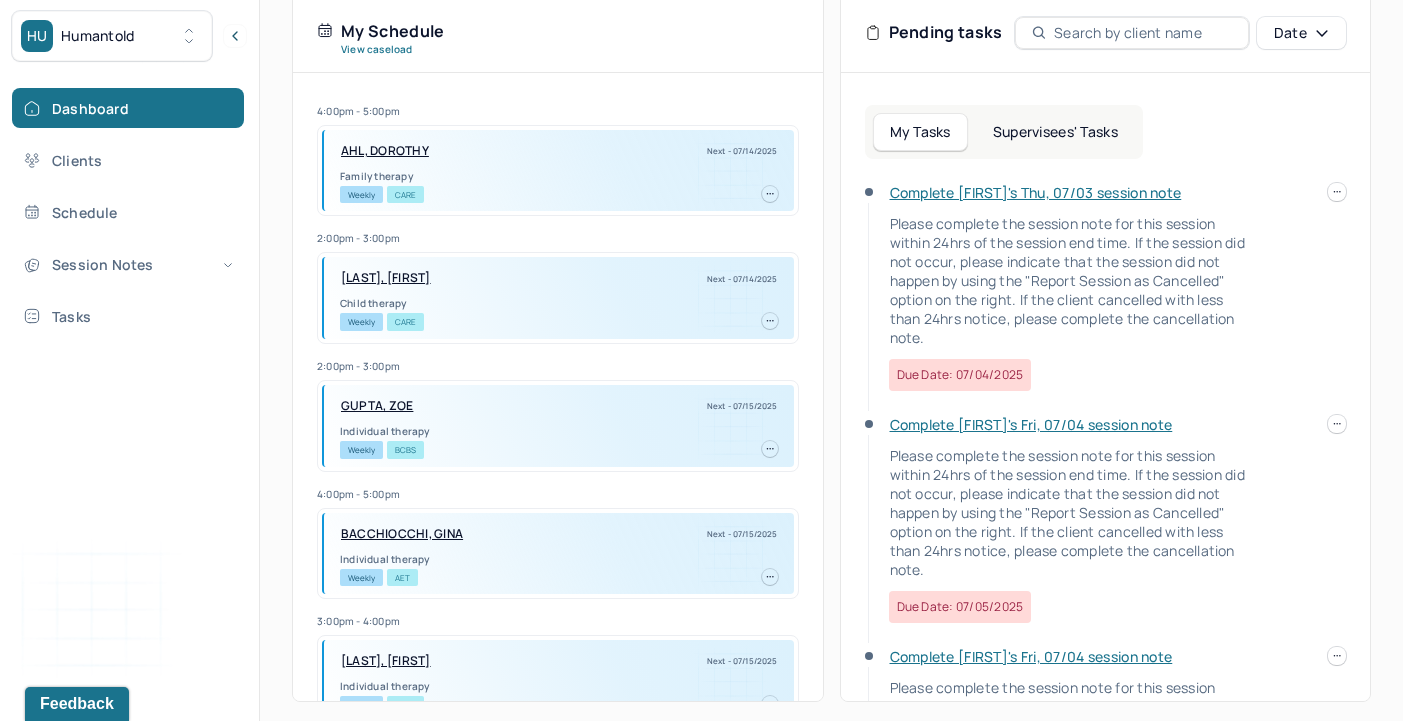 click on "HU Humantold       Dashboard Clients Schedule Session Notes Tasks JC [FIRST]   Clementi provider   Logout   Search by client name, chart number     FAQs     JC [FIRST] Let’s get you started 🚀 You can manage your caseload and availability here   this week   SESSIONS SCHEDULED 1 COMPLETED NOTES 0 LATE NOTES 0 My Schedule View caseload 4:00pm - 5:00pm   [LAST], [FIRST]   Next - 07/14/2025 Family therapy Weekly CARE     2:00pm - 3:00pm   [LAST], [FIRST]   Next - 07/14/2025 Child therapy Weekly CARE     2:00pm - 3:00pm   [LAST], [FIRST]   Next - 07/15/2025 Individual therapy Weekly BCBS     4:00pm - 5:00pm   [LAST], [FIRST]   Next - 07/15/2025 Individual therapy Weekly AET     3:00pm - 4:00pm   [LAST], [FIRST]   Next - 07/15/2025 Individual therapy Weekly BCBS     5:00pm - 6:00pm   [LAST], [FIRST]   Next - 07/15/2025 Individual therapy Weekly CARE     5:00pm - 6:00pm   [LAST], [FIRST]   Next - 07/16/2025 Individual therapy Weekly CARE     4:00pm - 5:00pm   [LAST], [FIRST]   Next - 07/16/2025" at bounding box center (701, 143) 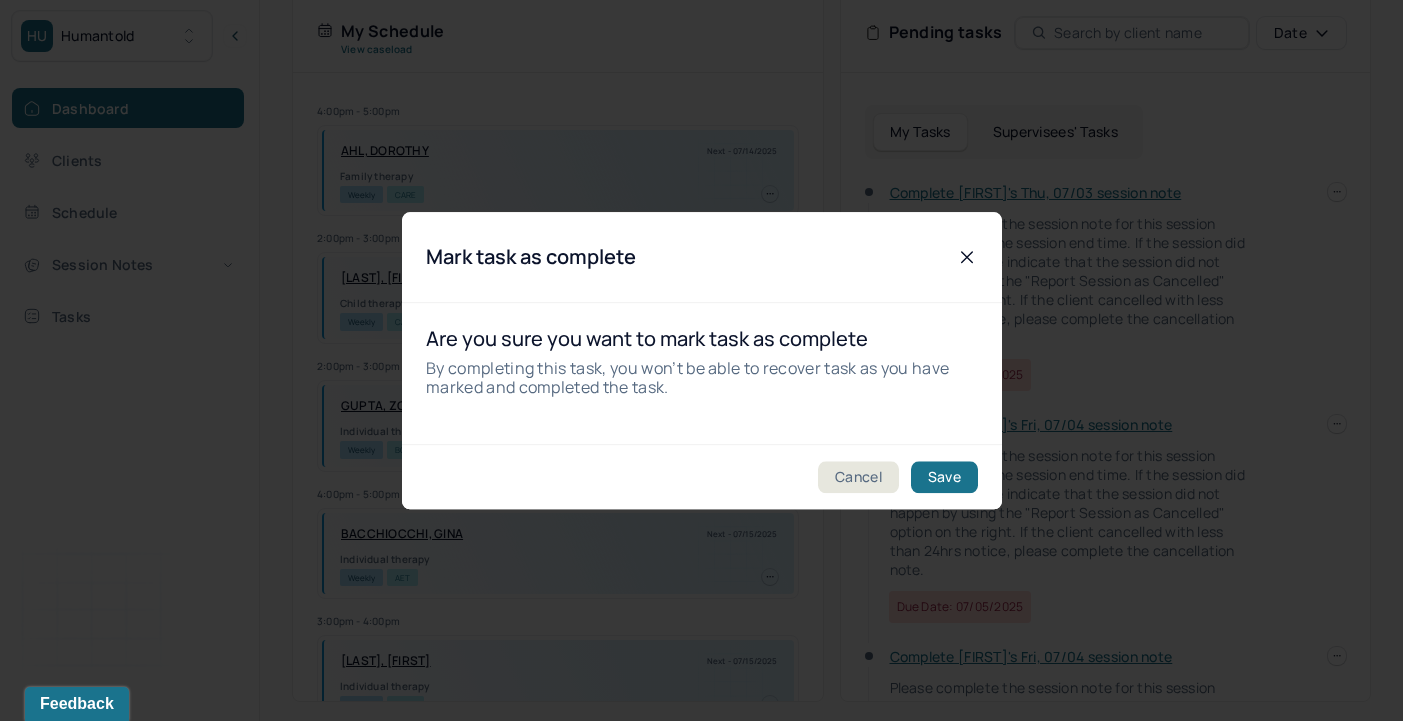 click 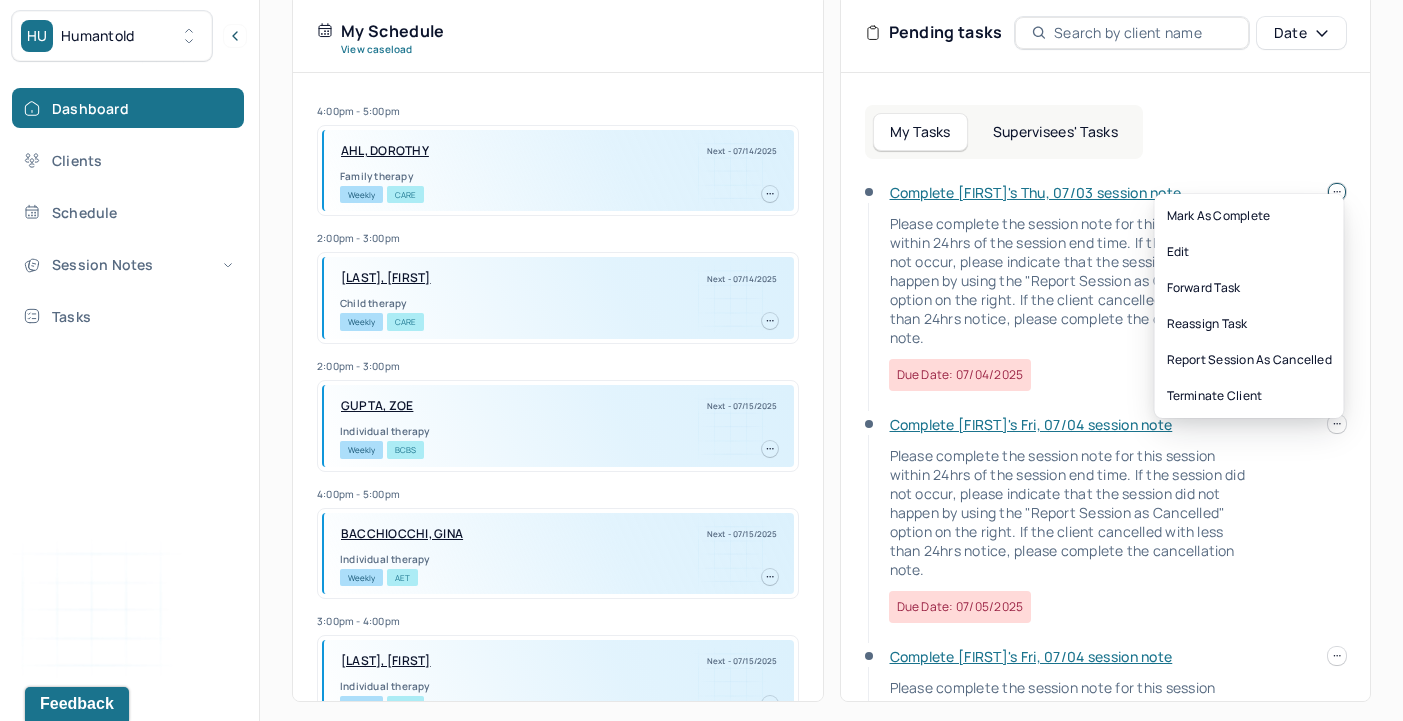 click on "HU Humantold       Dashboard Clients Schedule Session Notes Tasks JC [FIRST]   Clementi provider   Logout   Search by client name, chart number     FAQs     JC [FIRST] Let’s get you started 🚀 You can manage your caseload and availability here   this week   SESSIONS SCHEDULED 1 COMPLETED NOTES 0 LATE NOTES 0 My Schedule View caseload 4:00pm - 5:00pm   [LAST], [FIRST]   Next - 07/14/2025 Family therapy Weekly CARE     2:00pm - 3:00pm   [LAST], [FIRST]   Next - 07/14/2025 Child therapy Weekly CARE     2:00pm - 3:00pm   [LAST], [FIRST]   Next - 07/15/2025 Individual therapy Weekly BCBS     4:00pm - 5:00pm   [LAST], [FIRST]   Next - 07/15/2025 Individual therapy Weekly AET     3:00pm - 4:00pm   [LAST], [FIRST]   Next - 07/15/2025 Individual therapy Weekly BCBS     5:00pm - 6:00pm   [LAST], [FIRST]   Next - 07/15/2025 Individual therapy Weekly CARE     5:00pm - 6:00pm   [LAST], [FIRST]   Next - 07/16/2025 Individual therapy Weekly CARE     4:00pm - 5:00pm   [LAST], [FIRST]   Next - 07/16/2025" at bounding box center [701, 143] 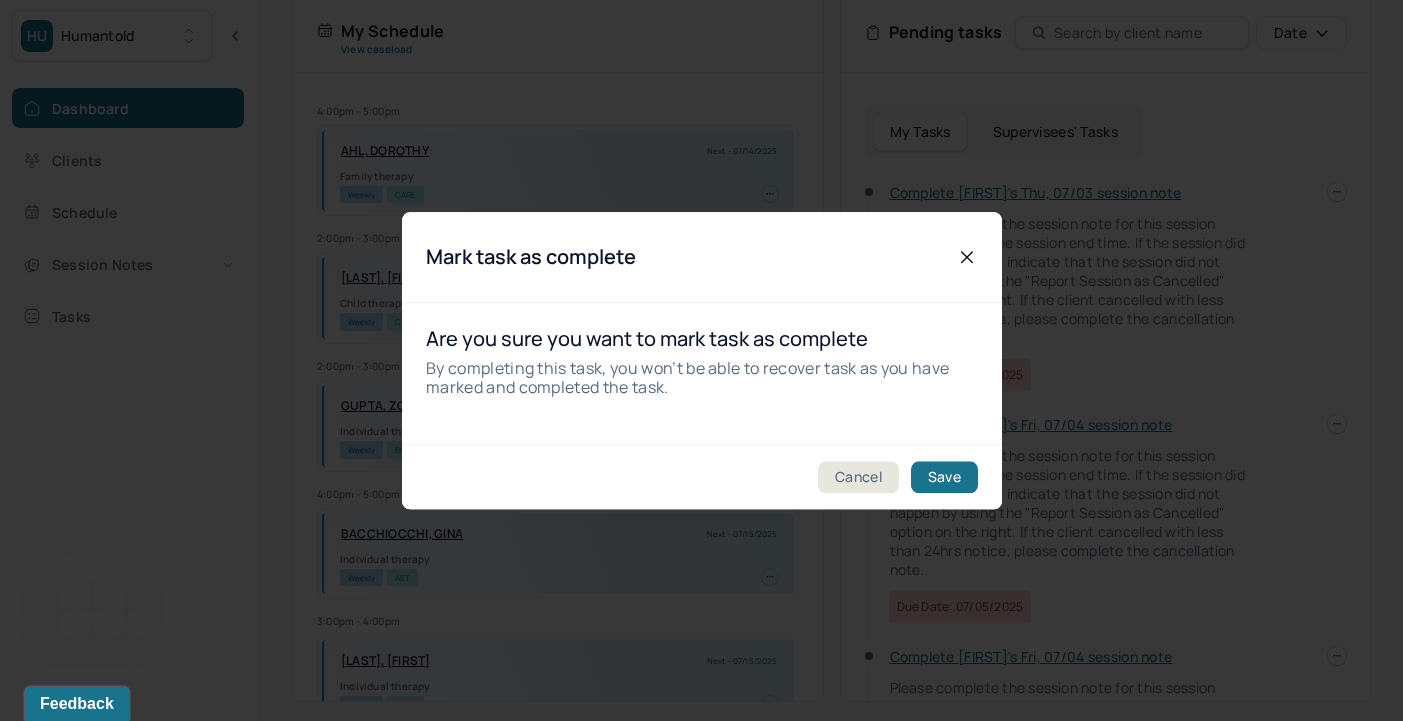 click 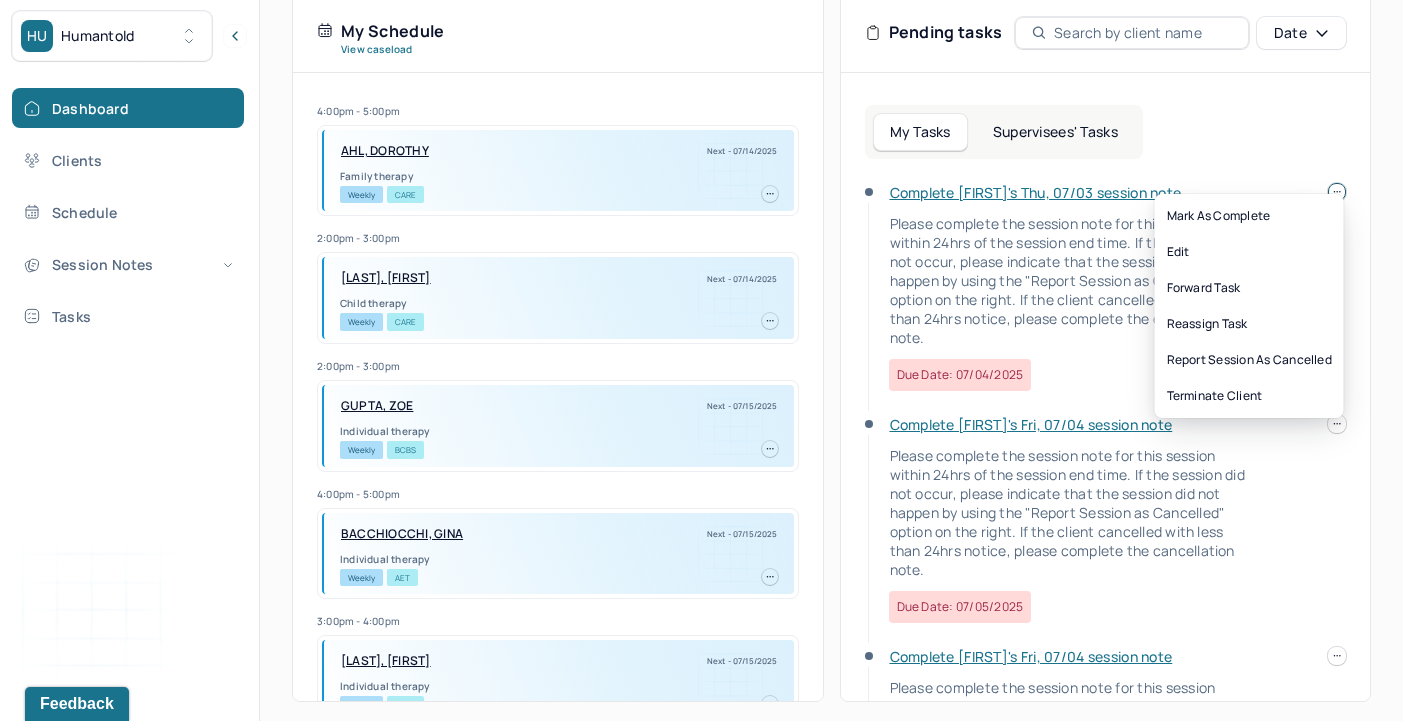 click at bounding box center (1337, 192) 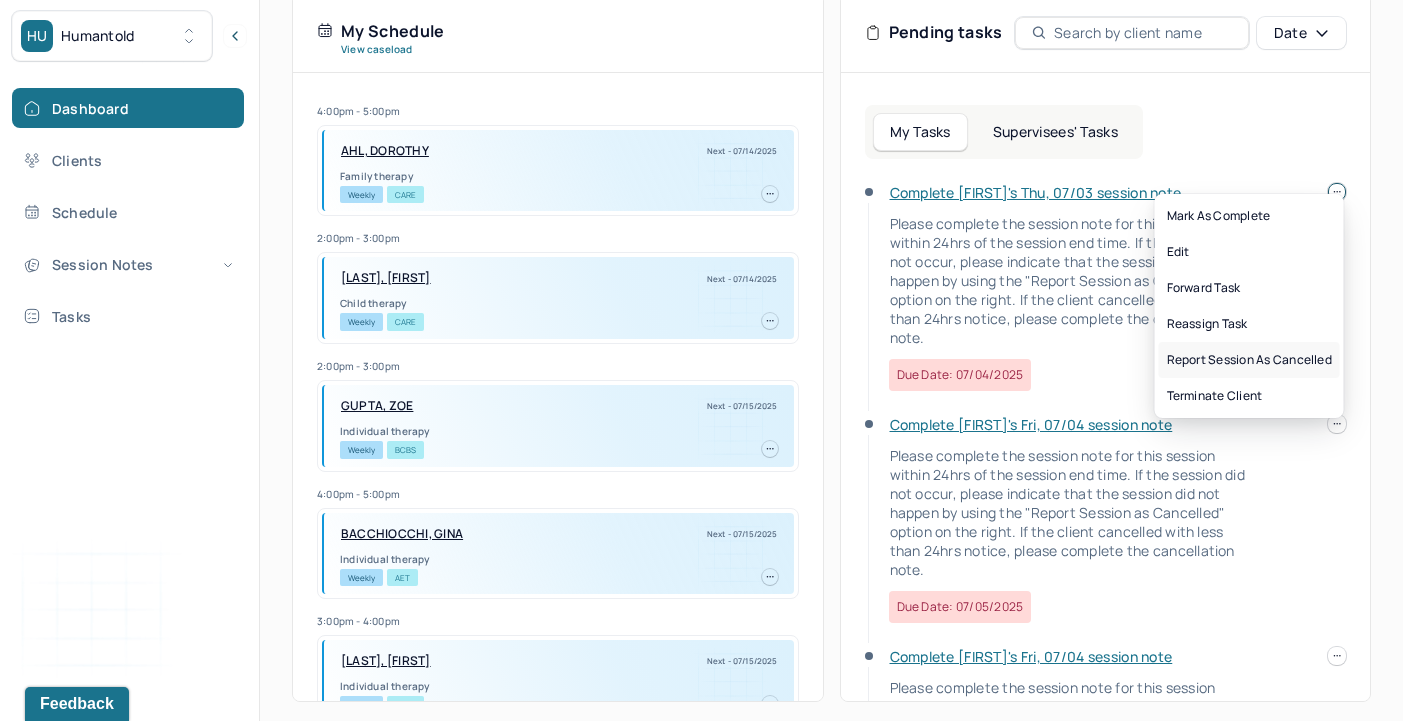 click on "Report session as cancelled" at bounding box center [1249, 360] 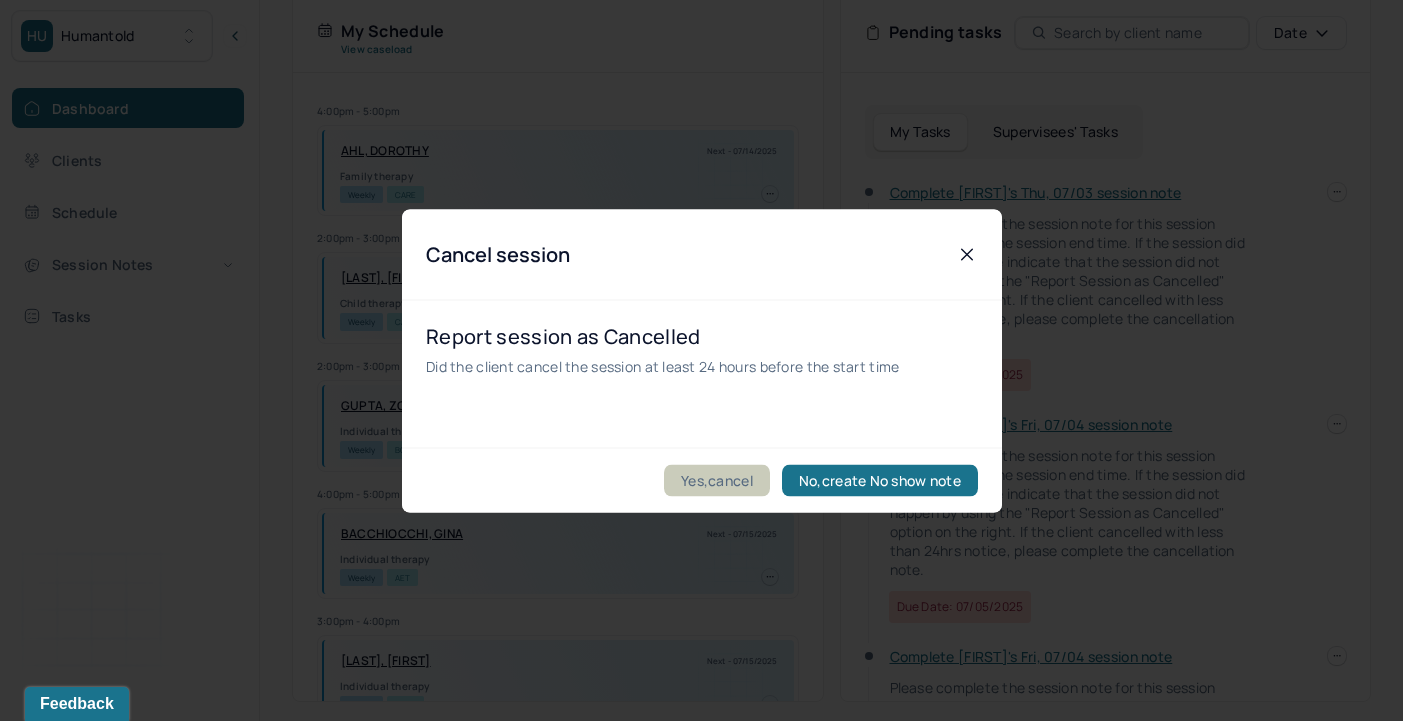 click on "Yes,cancel" at bounding box center (717, 480) 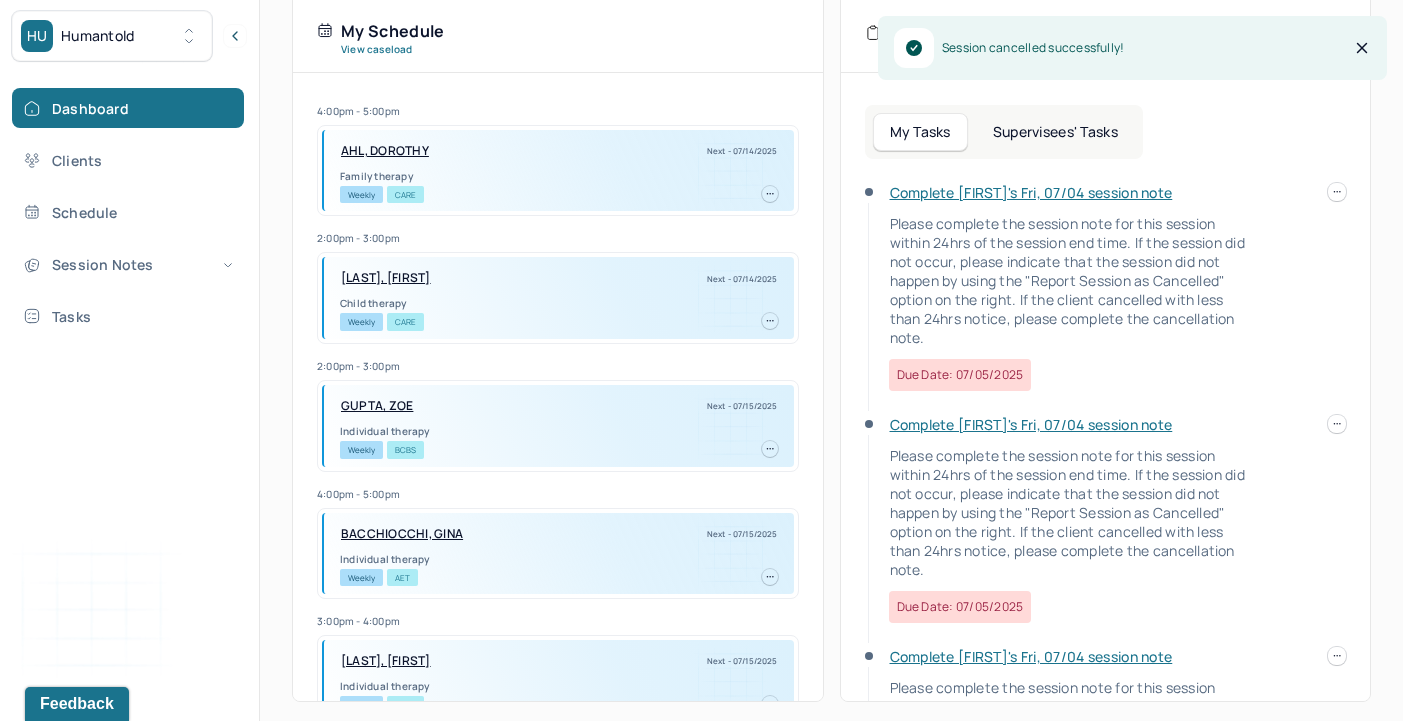 click at bounding box center [1337, 192] 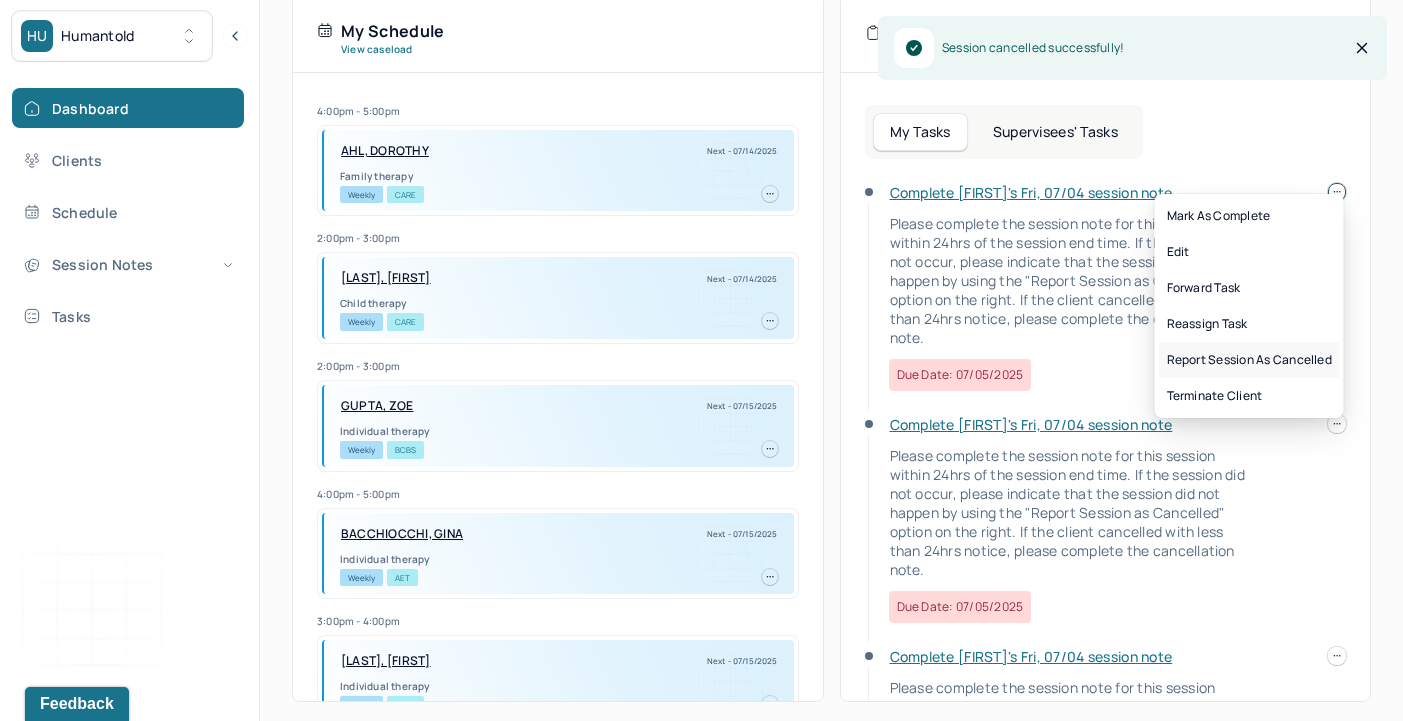 click on "Report session as cancelled" at bounding box center (1249, 360) 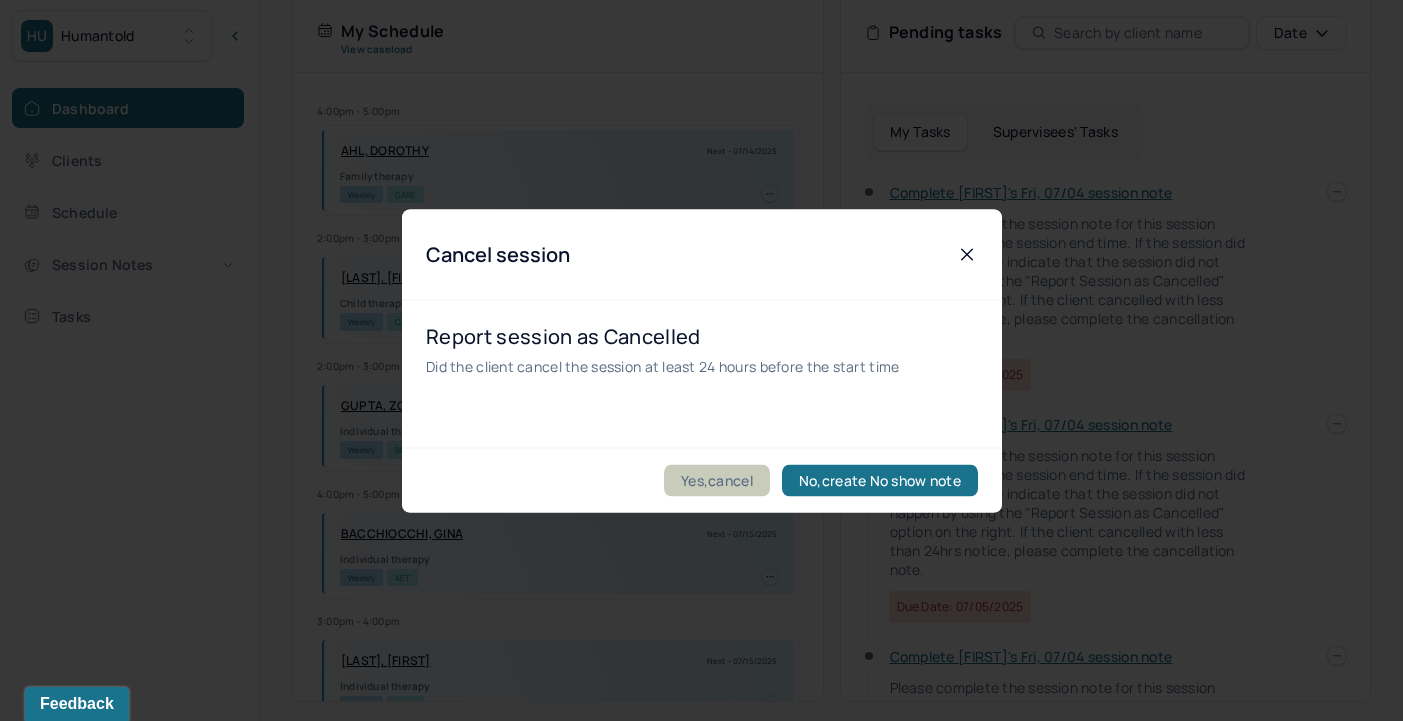 click on "Yes,cancel" at bounding box center (717, 480) 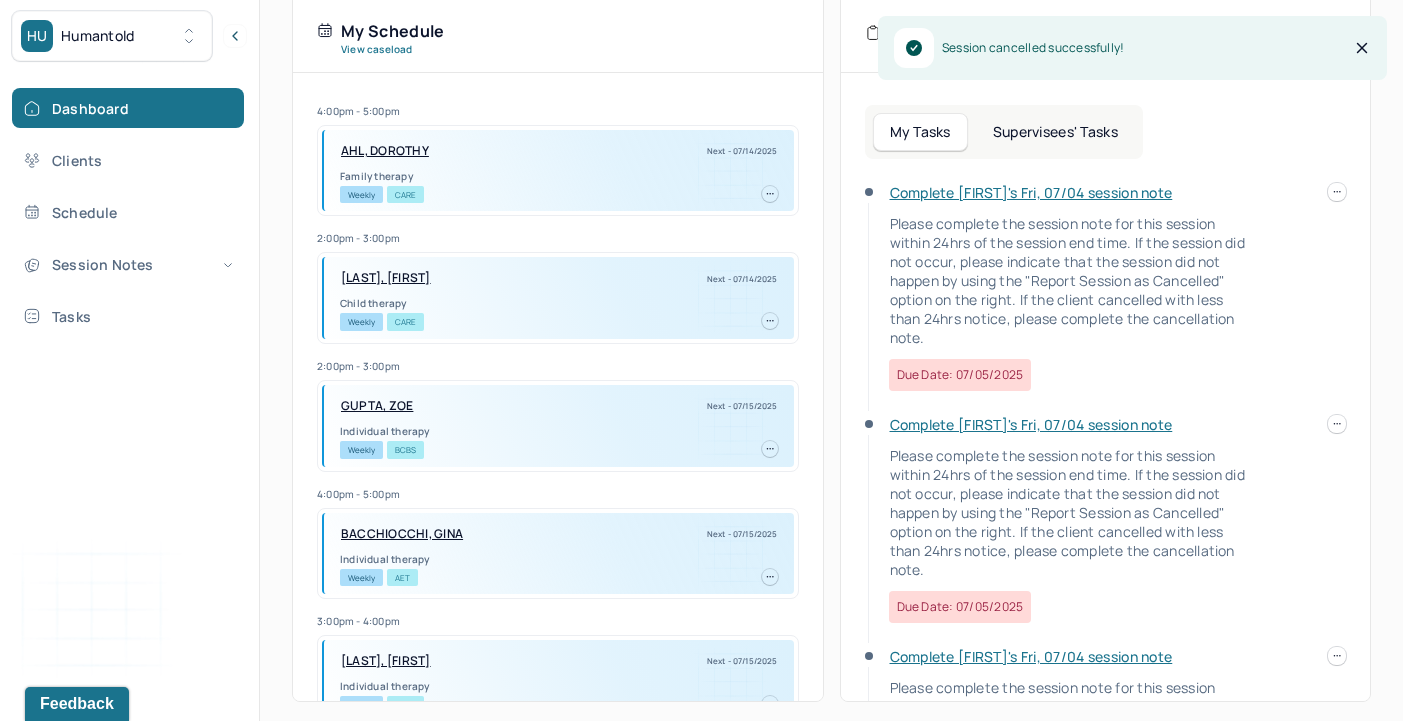click on "HU Humantold       Dashboard Clients Schedule Session Notes Tasks JC [FIRST]   Clementi provider   Logout   Search by client name, chart number     FAQs     JC [FIRST] Let’s get you started 🚀 You can manage your caseload and availability here   this week   SESSIONS SCHEDULED 1 COMPLETED NOTES 0 LATE NOTES 0 My Schedule View caseload 4:00pm - 5:00pm   [LAST], [FIRST]   Next - 07/14/2025 Family therapy Weekly CARE     2:00pm - 3:00pm   [LAST], [FIRST]   Next - 07/14/2025 Child therapy Weekly CARE     2:00pm - 3:00pm   [LAST], [FIRST]   Next - 07/15/2025 Individual therapy Weekly BCBS     4:00pm - 5:00pm   [LAST], [FIRST]   Next - 07/15/2025 Individual therapy Weekly AET     3:00pm - 4:00pm   [LAST], [FIRST]   Next - 07/15/2025 Individual therapy Weekly BCBS     5:00pm - 6:00pm   [LAST], [FIRST]   Next - 07/15/2025 Individual therapy Weekly CARE     5:00pm - 6:00pm   [LAST], [FIRST]   Next - 07/16/2025 Individual therapy Weekly CARE     4:00pm - 5:00pm   [LAST], [FIRST]   Next - 07/16/2025" at bounding box center (701, 143) 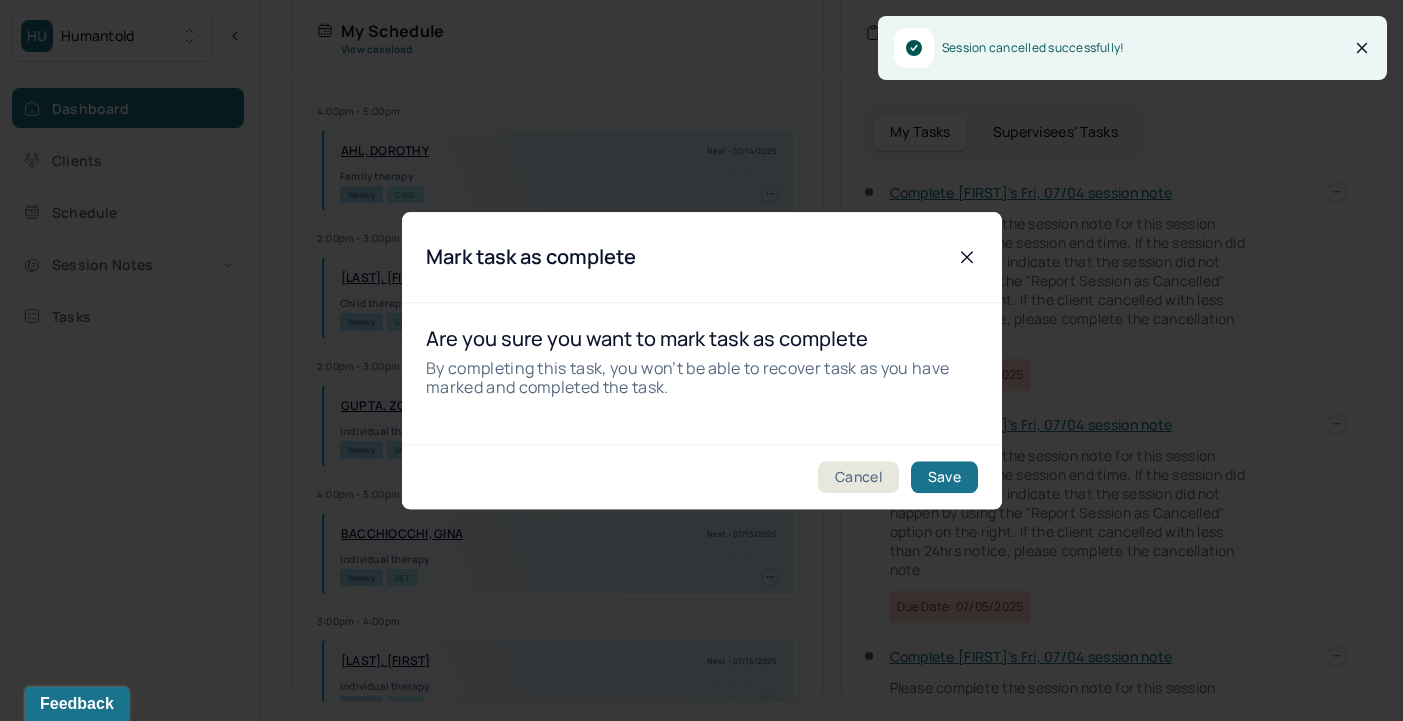 click 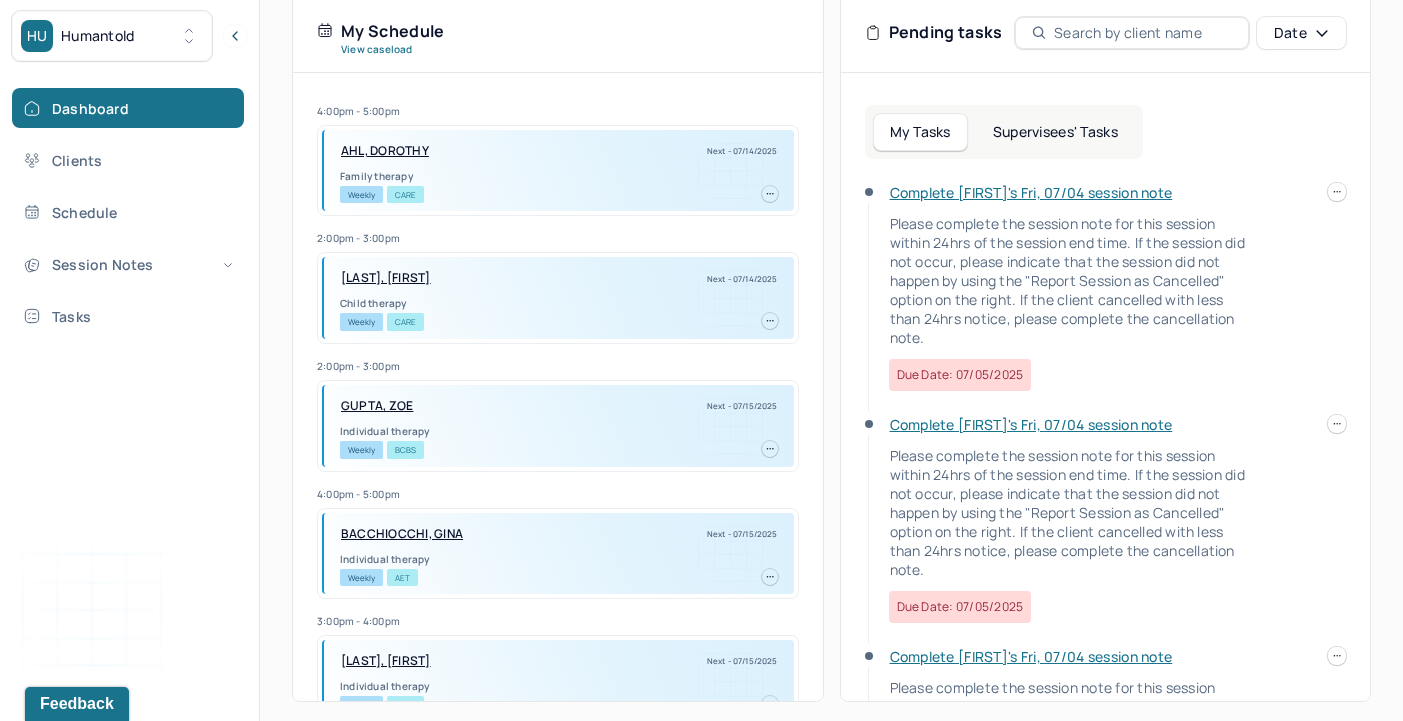 click on "HU Humantold       Dashboard Clients Schedule Session Notes Tasks JC [FIRST]   Clementi provider   Logout   Search by client name, chart number     FAQs     JC [FIRST] Let’s get you started 🚀 You can manage your caseload and availability here   this week   SESSIONS SCHEDULED 1 COMPLETED NOTES 0 LATE NOTES 0 My Schedule View caseload 4:00pm - 5:00pm   [LAST], [FIRST]   Next - 07/14/2025 Family therapy Weekly CARE     2:00pm - 3:00pm   [LAST], [FIRST]   Next - 07/14/2025 Child therapy Weekly CARE     2:00pm - 3:00pm   [LAST], [FIRST]   Next - 07/15/2025 Individual therapy Weekly BCBS     4:00pm - 5:00pm   [LAST], [FIRST]   Next - 07/15/2025 Individual therapy Weekly AET     3:00pm - 4:00pm   [LAST], [FIRST]   Next - 07/15/2025 Individual therapy Weekly BCBS     5:00pm - 6:00pm   [LAST], [FIRST]   Next - 07/15/2025 Individual therapy Weekly CARE     5:00pm - 6:00pm   [LAST], [FIRST]   Next - 07/16/2025 Individual therapy Weekly CARE     4:00pm - 5:00pm   [LAST], [FIRST]   Next - 07/16/2025" at bounding box center (701, 143) 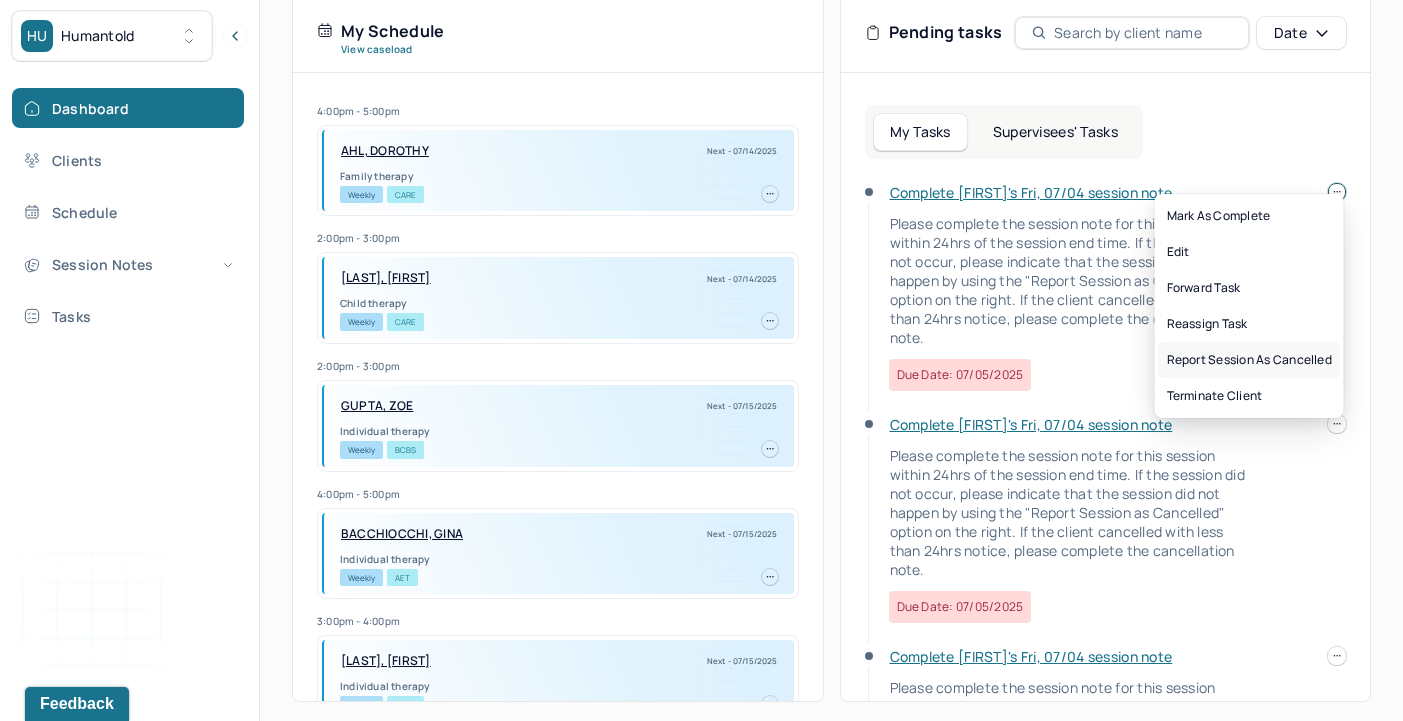 click on "Report session as cancelled" at bounding box center [1249, 360] 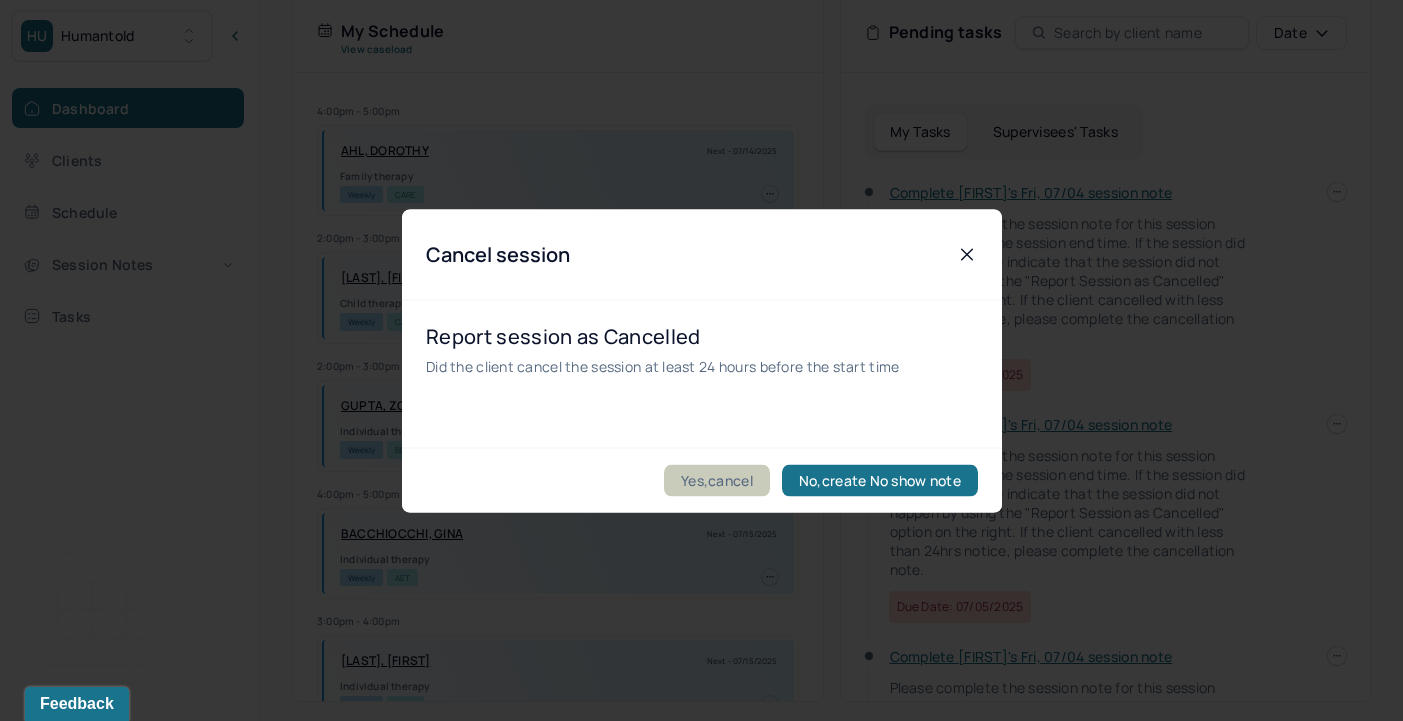 click on "Yes,cancel" at bounding box center (717, 480) 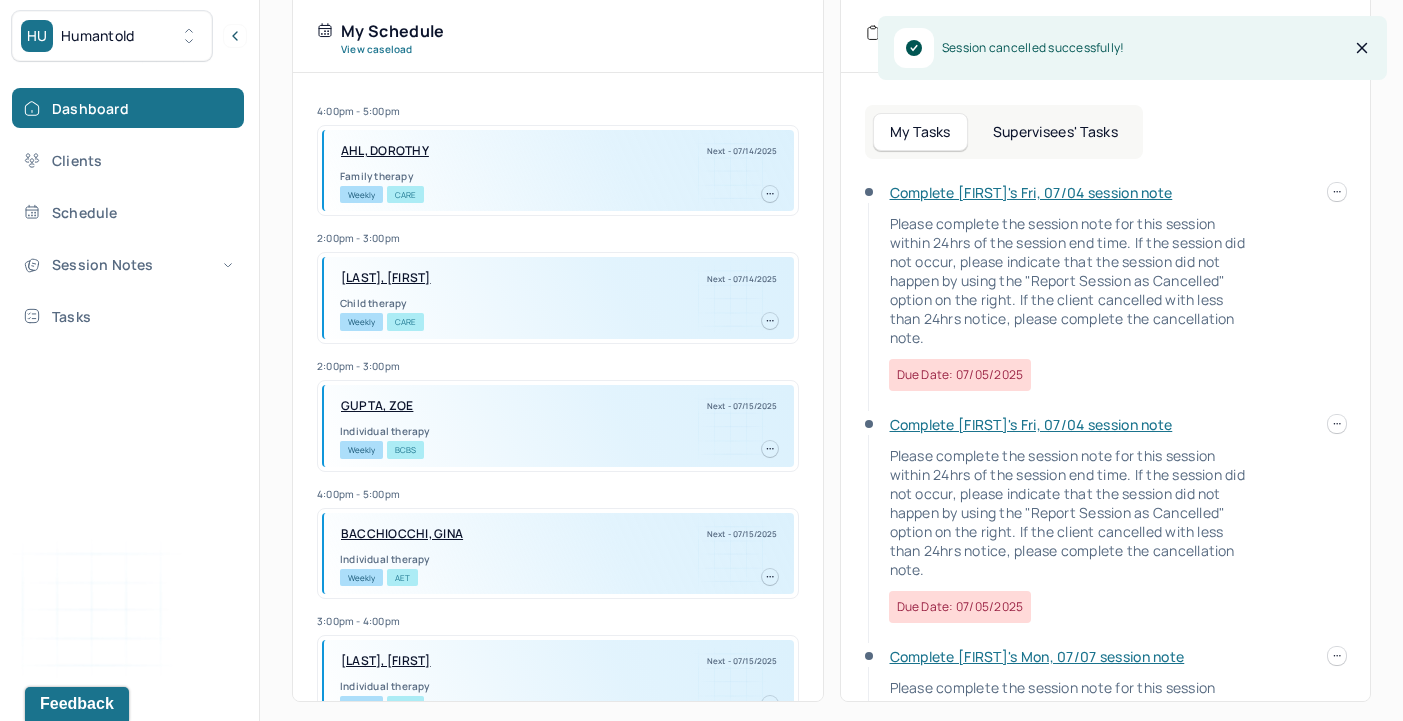 click 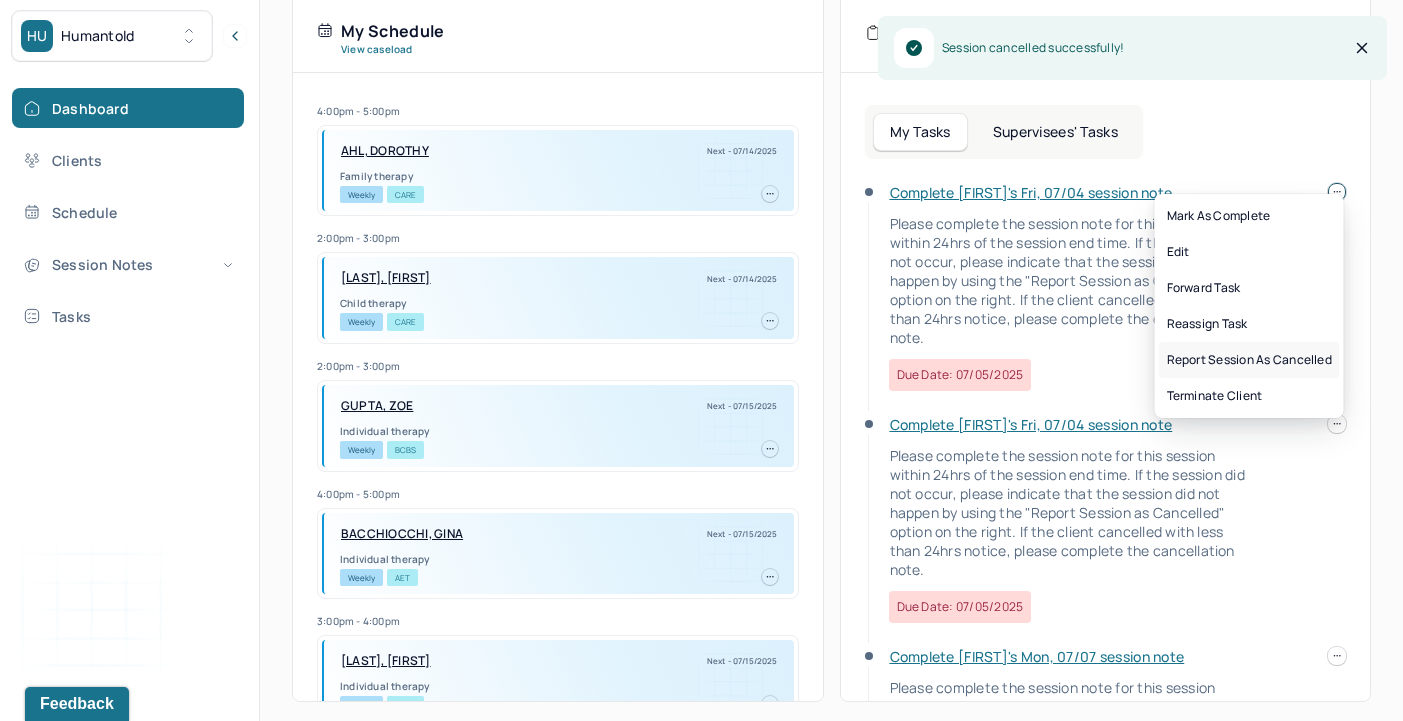 click on "Report session as cancelled" at bounding box center (1249, 360) 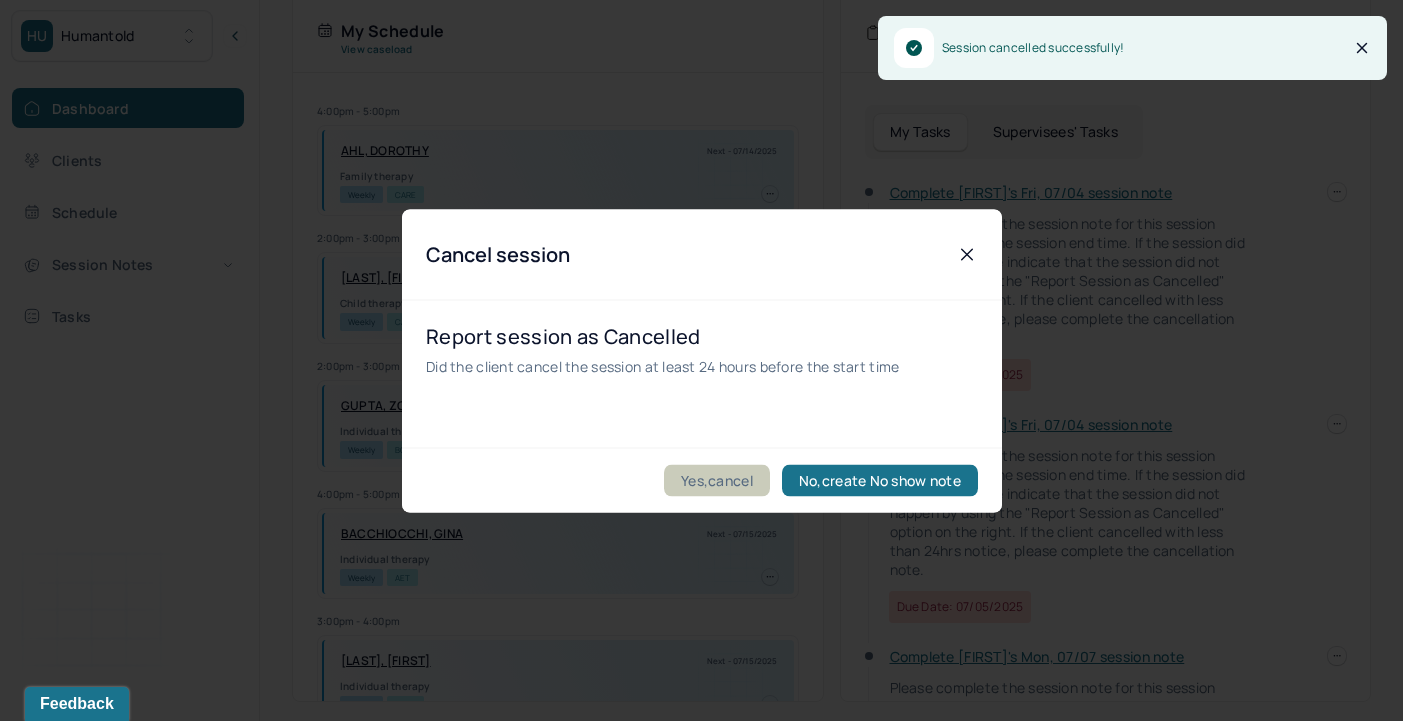 click on "Yes,cancel" at bounding box center [717, 480] 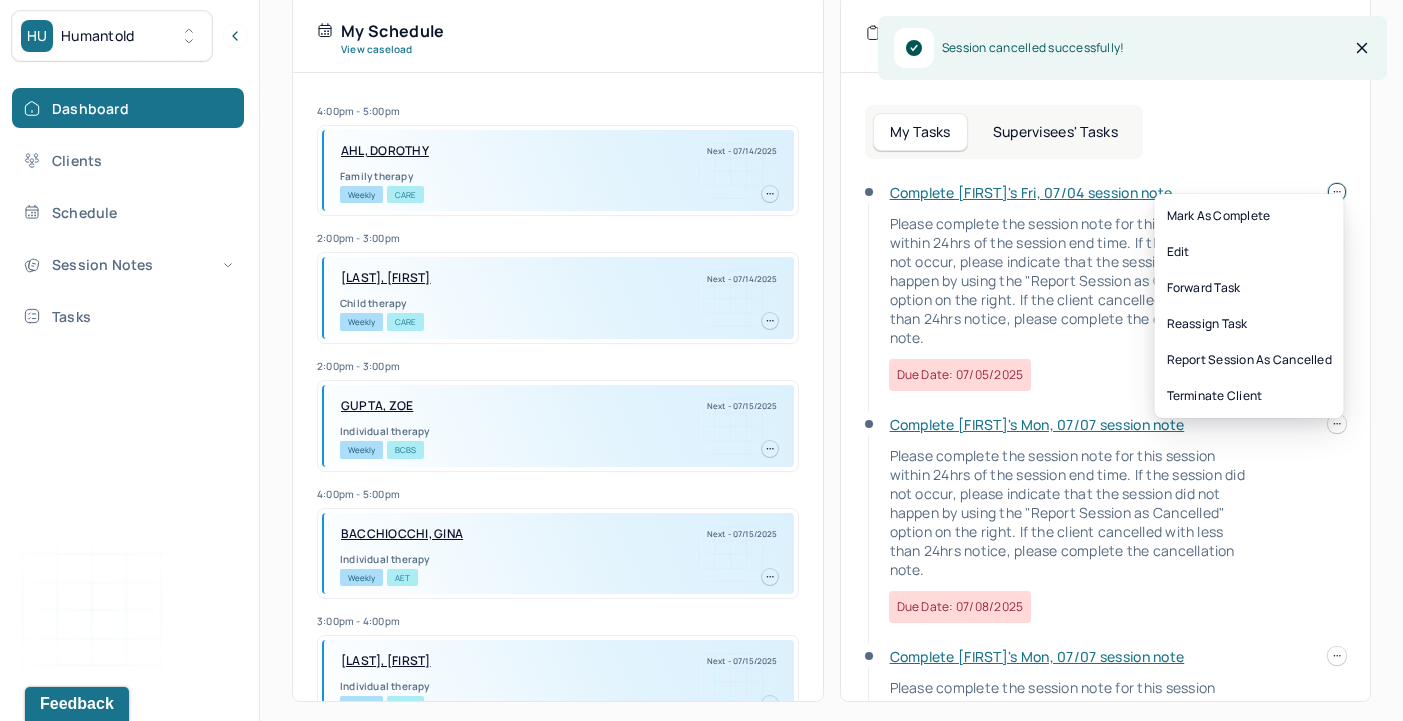 click on "HU Humantold       Dashboard Clients Schedule Session Notes Tasks JC [FIRST]   Clementi provider   Logout   Search by client name, chart number     FAQs     JC [FIRST] Let’s get you started 🚀 You can manage your caseload and availability here   this week   SESSIONS SCHEDULED 1 COMPLETED NOTES 0 LATE NOTES 0 My Schedule View caseload 4:00pm - 5:00pm   [LAST], [FIRST]   Next - 07/14/2025 Family therapy Weekly CARE     2:00pm - 3:00pm   [LAST], [FIRST]   Next - 07/14/2025 Child therapy Weekly CARE     2:00pm - 3:00pm   [LAST], [FIRST]   Next - 07/15/2025 Individual therapy Weekly BCBS     4:00pm - 5:00pm   [LAST], [FIRST]   Next - 07/15/2025 Individual therapy Weekly AET     3:00pm - 4:00pm   [LAST], [FIRST]   Next - 07/15/2025 Individual therapy Weekly BCBS     5:00pm - 6:00pm   [LAST], [FIRST]   Next - 07/15/2025 Individual therapy Weekly CARE     5:00pm - 6:00pm   [LAST], [FIRST]   Next - 07/16/2025 Individual therapy Weekly CARE     4:00pm - 5:00pm   [LAST], [FIRST]   Next - 07/16/2025" at bounding box center (701, 143) 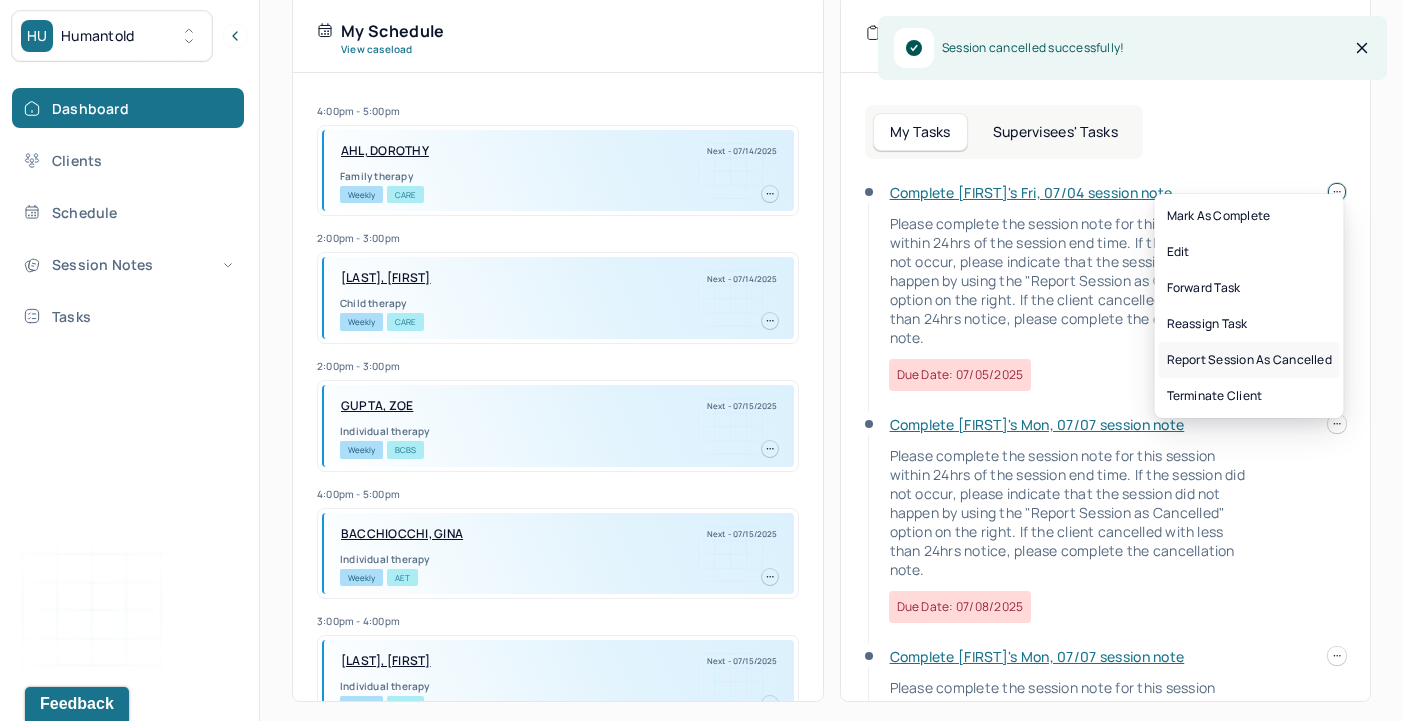 click on "Report session as cancelled" at bounding box center [1249, 360] 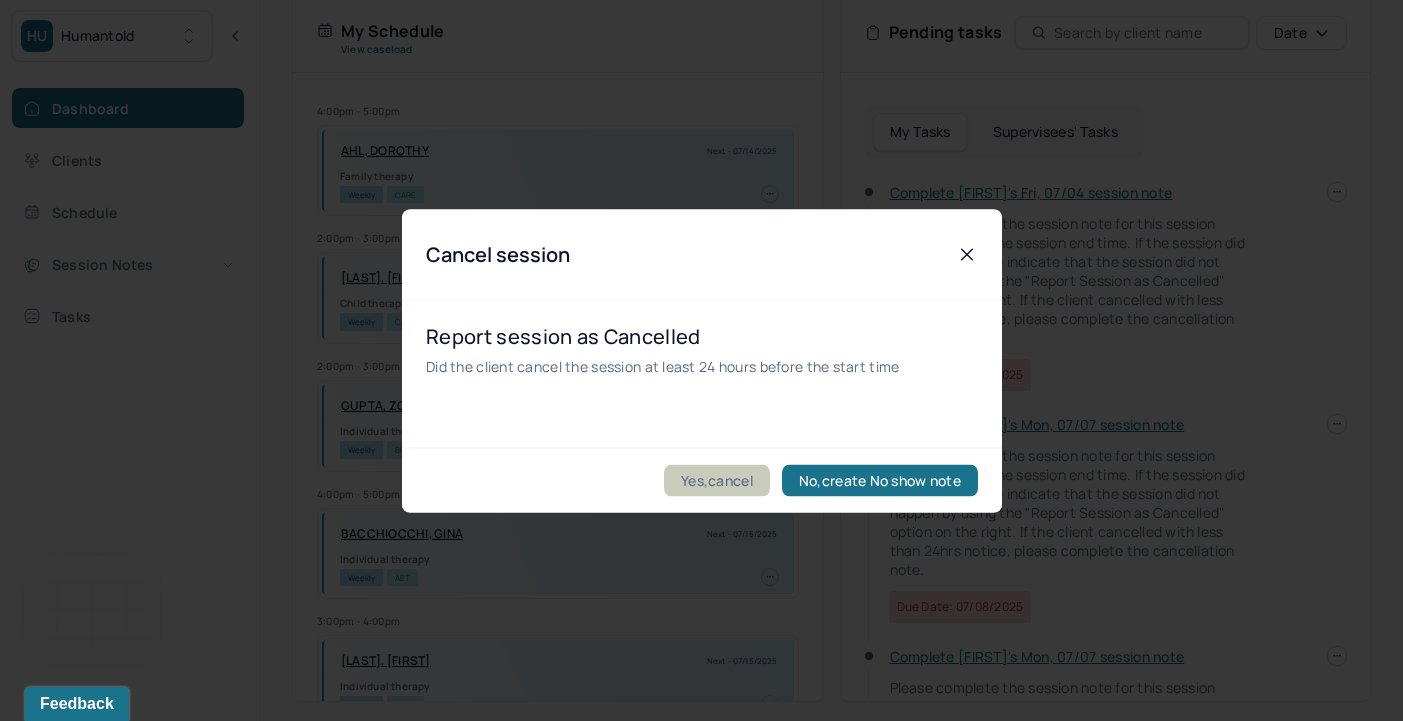 click on "Yes,cancel" at bounding box center [717, 480] 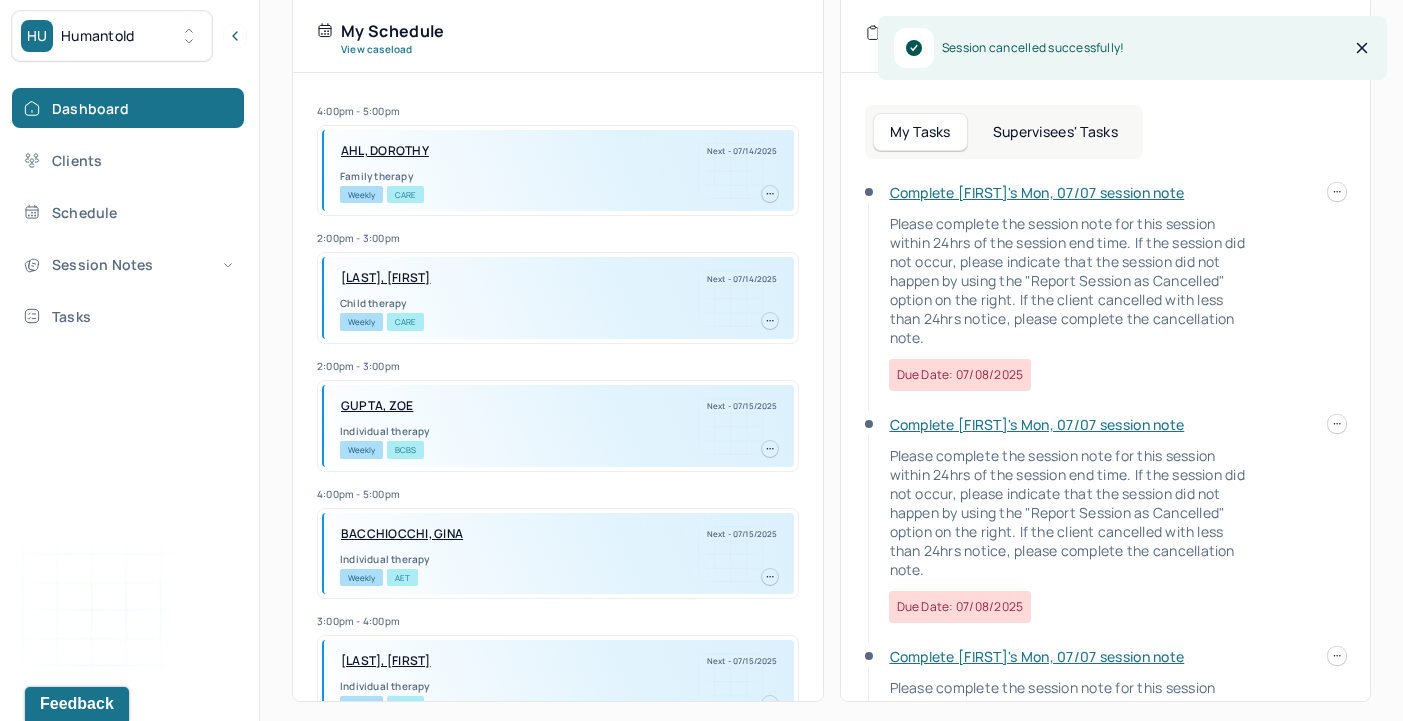 click on "HU Humantold       Dashboard Clients Schedule Session Notes Tasks JC [FIRST]   Clementi provider   Logout   Search by client name, chart number     FAQs     JC [FIRST] Let’s get you started 🚀 You can manage your caseload and availability here   this week   SESSIONS SCHEDULED 1 COMPLETED NOTES 0 LATE NOTES 0 My Schedule View caseload 4:00pm - 5:00pm   [LAST], [FIRST]   Next - 07/14/2025 Family therapy Weekly CARE     2:00pm - 3:00pm   [LAST], [FIRST]   Next - 07/14/2025 Child therapy Weekly CARE     2:00pm - 3:00pm   [LAST], [FIRST]   Next - 07/15/2025 Individual therapy Weekly BCBS     4:00pm - 5:00pm   [LAST], [FIRST]   Next - 07/15/2025 Individual therapy Weekly AET     3:00pm - 4:00pm   [LAST], [FIRST]   Next - 07/15/2025 Individual therapy Weekly BCBS     5:00pm - 6:00pm   [LAST], [FIRST]   Next - 07/15/2025 Individual therapy Weekly CARE     5:00pm - 6:00pm   [LAST], [FIRST]   Next - 07/16/2025 Individual therapy Weekly CARE     4:00pm - 5:00pm   [LAST], [FIRST]   Next - 07/16/2025" at bounding box center [701, 143] 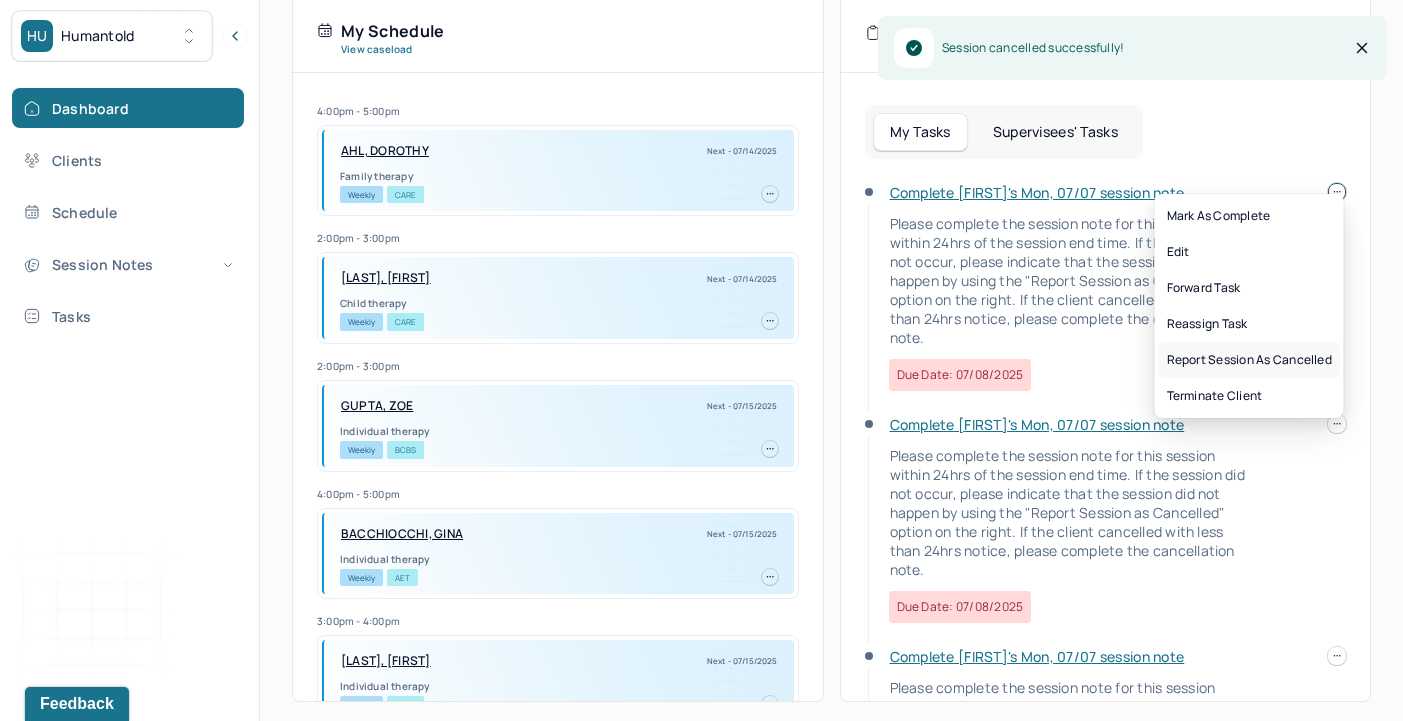 click on "Report session as cancelled" at bounding box center (1249, 360) 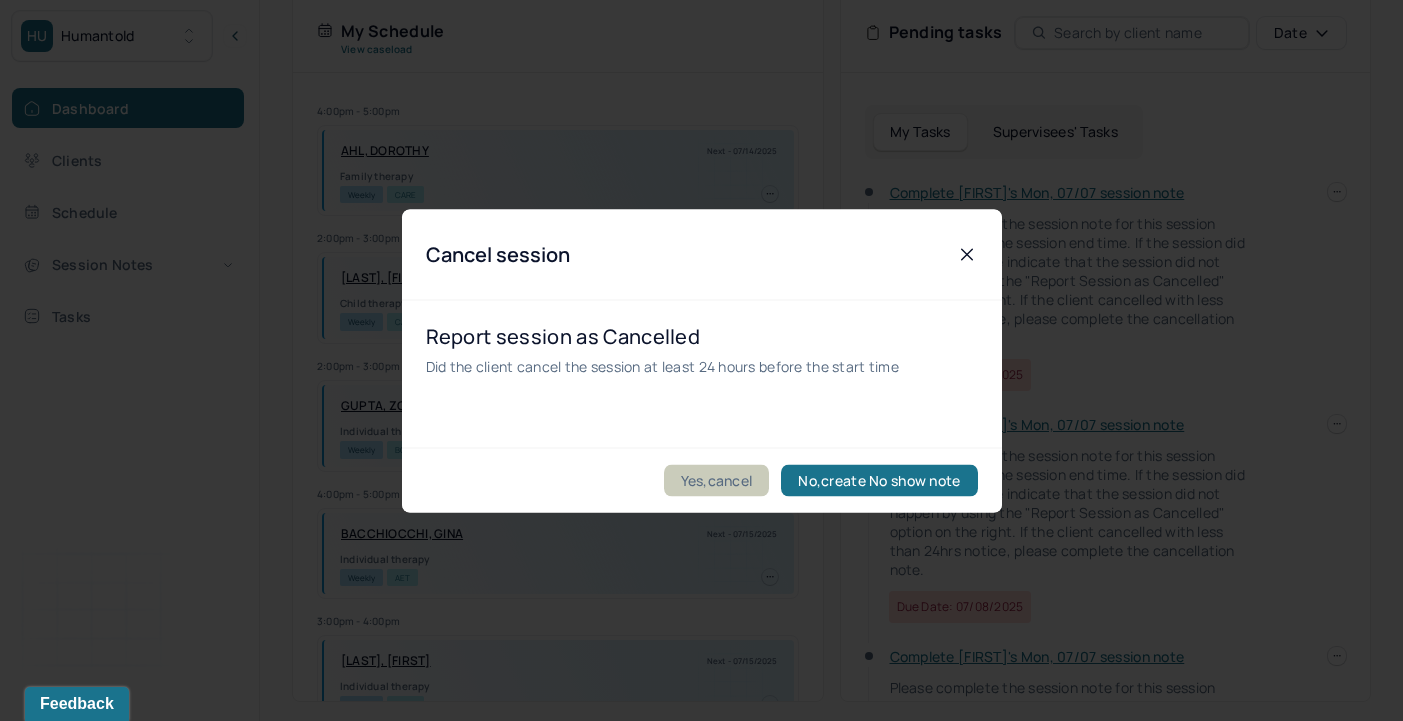 click on "Yes,cancel" at bounding box center [717, 480] 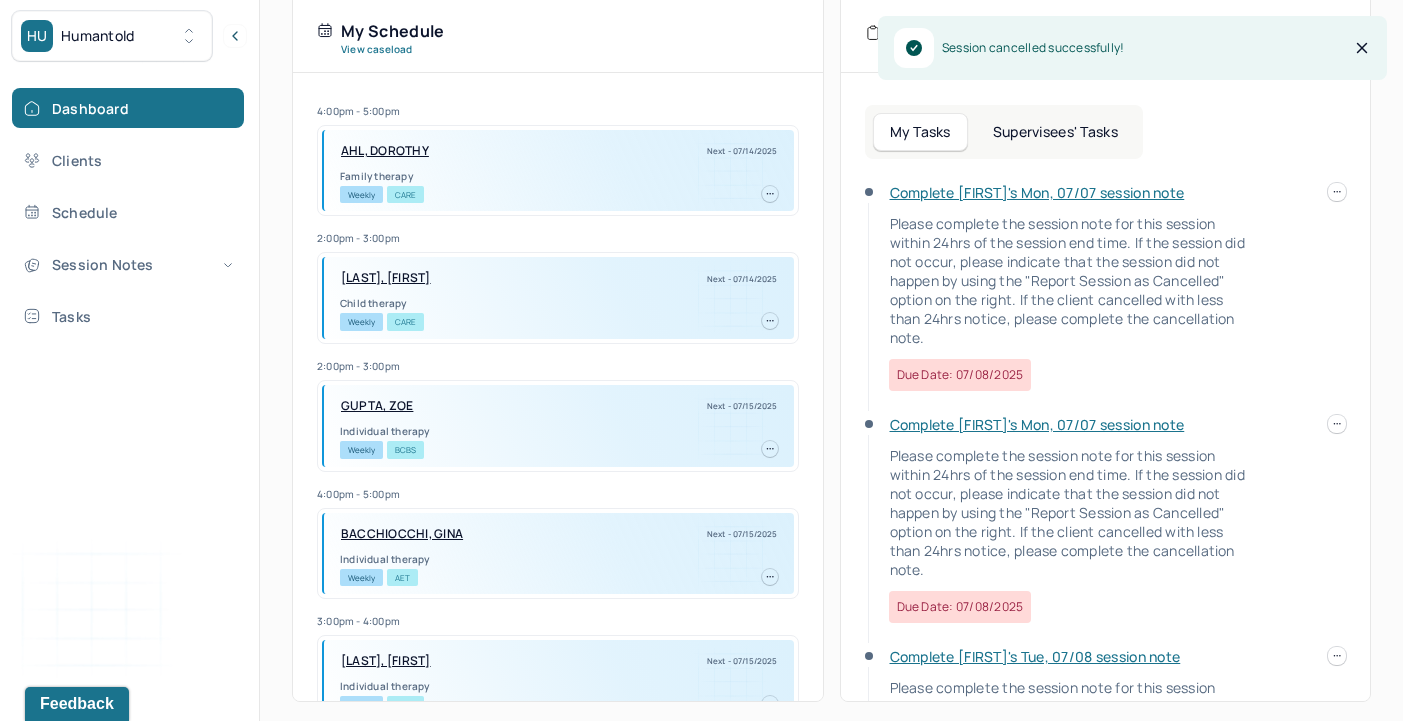 click at bounding box center [1337, 192] 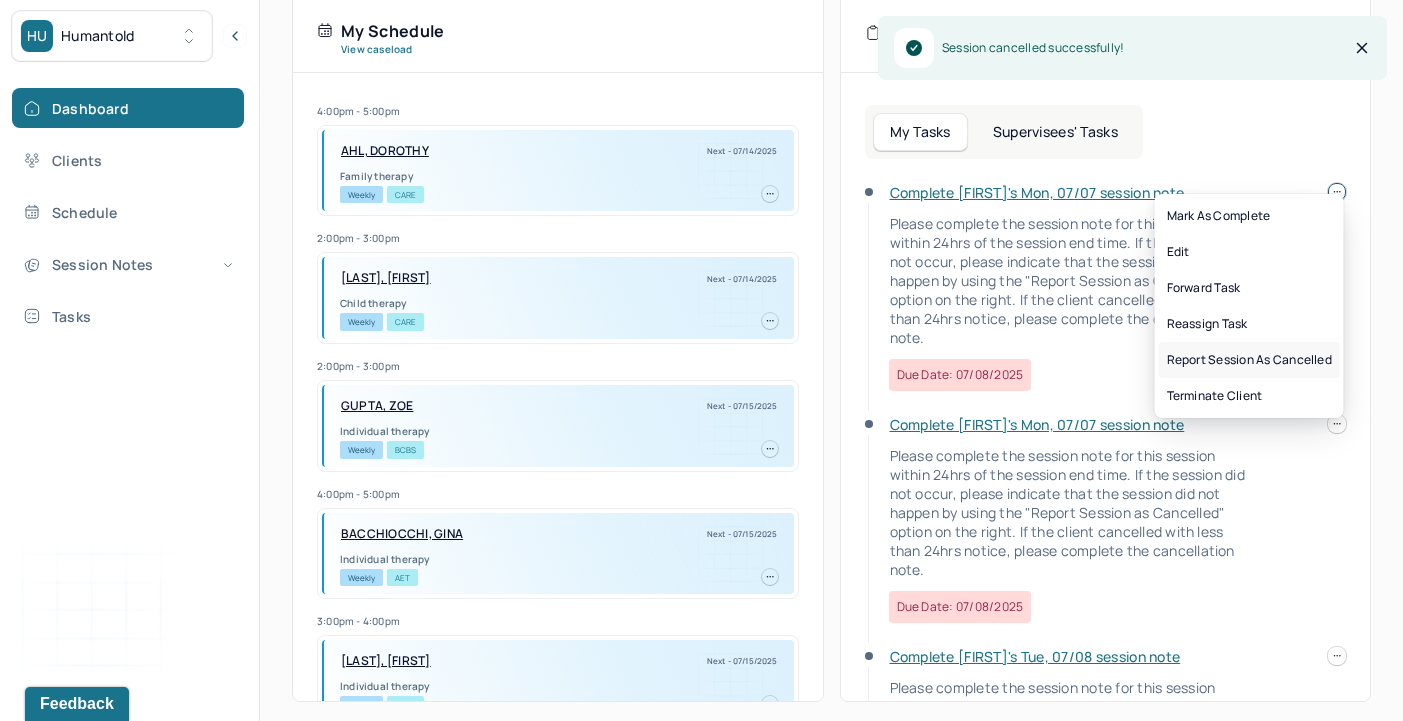 click on "Report session as cancelled" at bounding box center [1249, 360] 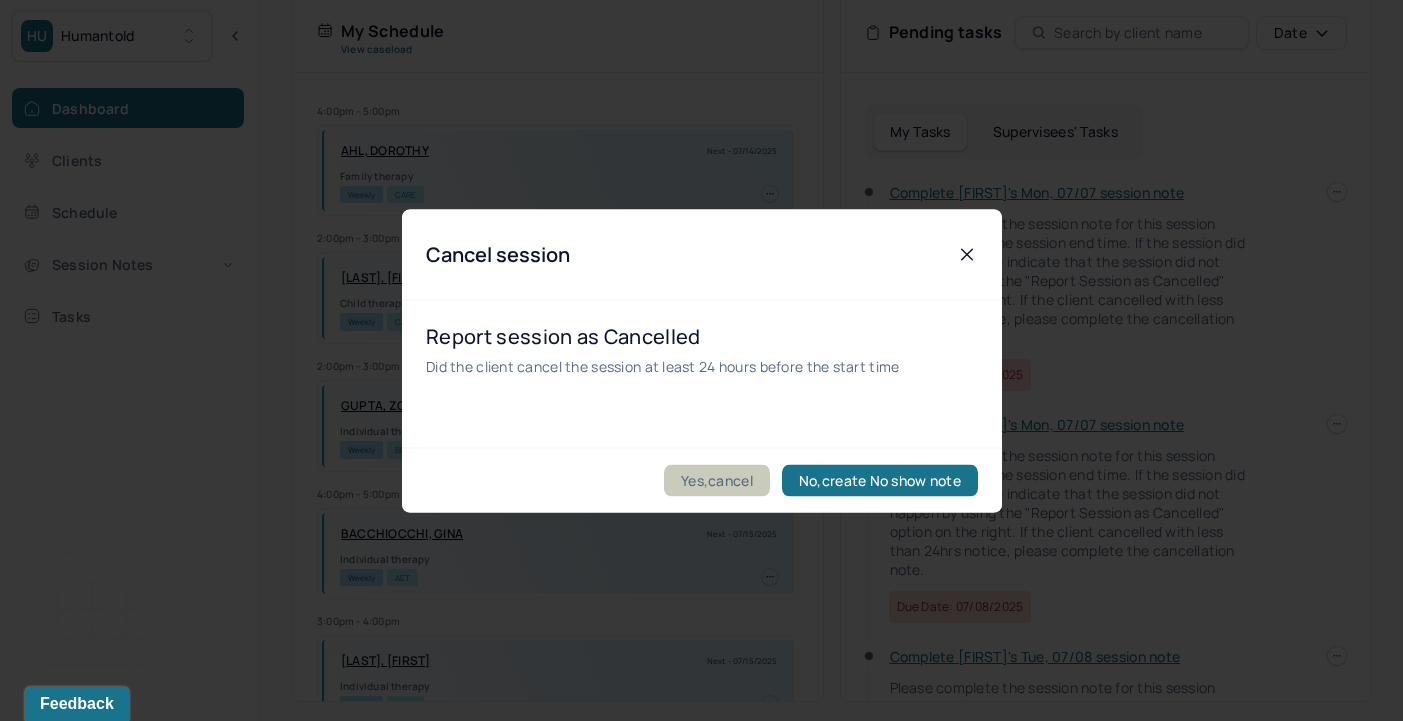 click on "Yes,cancel" at bounding box center (717, 480) 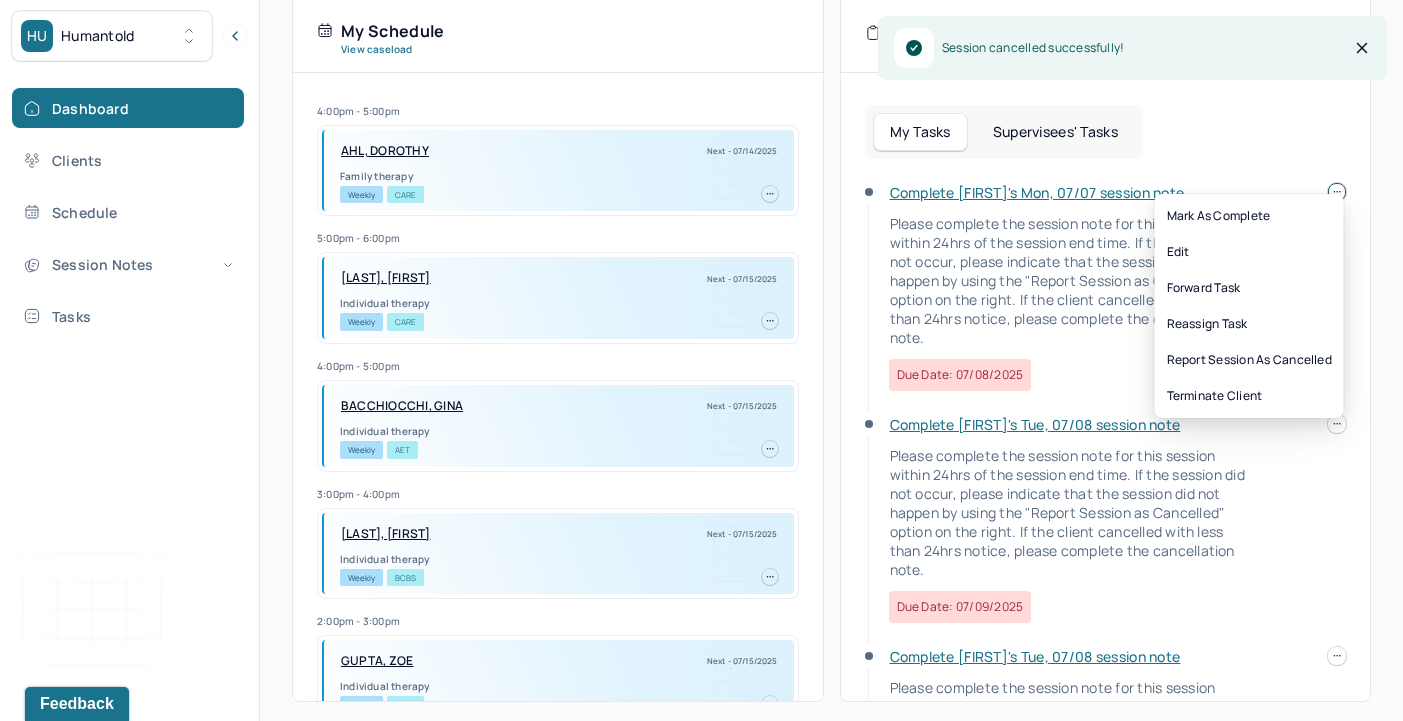 click on "HU Humantold       Dashboard Clients Schedule Session Notes Tasks JC [FIRST]   Clementi provider   Logout   Search by client name, chart number     FAQs     JC [FIRST] Let’s get you started 🚀 You can manage your caseload and availability here   this week   SESSIONS SCHEDULED 1 COMPLETED NOTES 0 LATE NOTES 0 My Schedule View caseload 4:00pm - 5:00pm   [LAST], [FIRST]   Next - 07/14/2025 Family therapy Weekly CARE     5:00pm - 6:00pm   [LAST], [FIRST]   Next - 07/15/2025 Individual therapy Weekly CARE     4:00pm - 5:00pm   [LAST], [FIRST]   Next - 07/15/2025 Individual therapy Weekly AET     3:00pm - 4:00pm   [LAST], [FIRST]   Next - 07/15/2025 Individual therapy Weekly BCBS     2:00pm - 3:00pm   [LAST], [FIRST]   Next - 07/15/2025 Individual therapy Weekly BCBS     5:00pm - 6:00pm   [LAST], [FIRST]   Next - 07/16/2025 Individual therapy Weekly CARE     4:00pm - 5:00pm   [LAST], [FIRST]   Next - 07/16/2025 Individual therapy Weekly WELL     5:00pm - 6:00pm   [LAST], [FIRST]   Next - 07/17/2025" at bounding box center [701, 143] 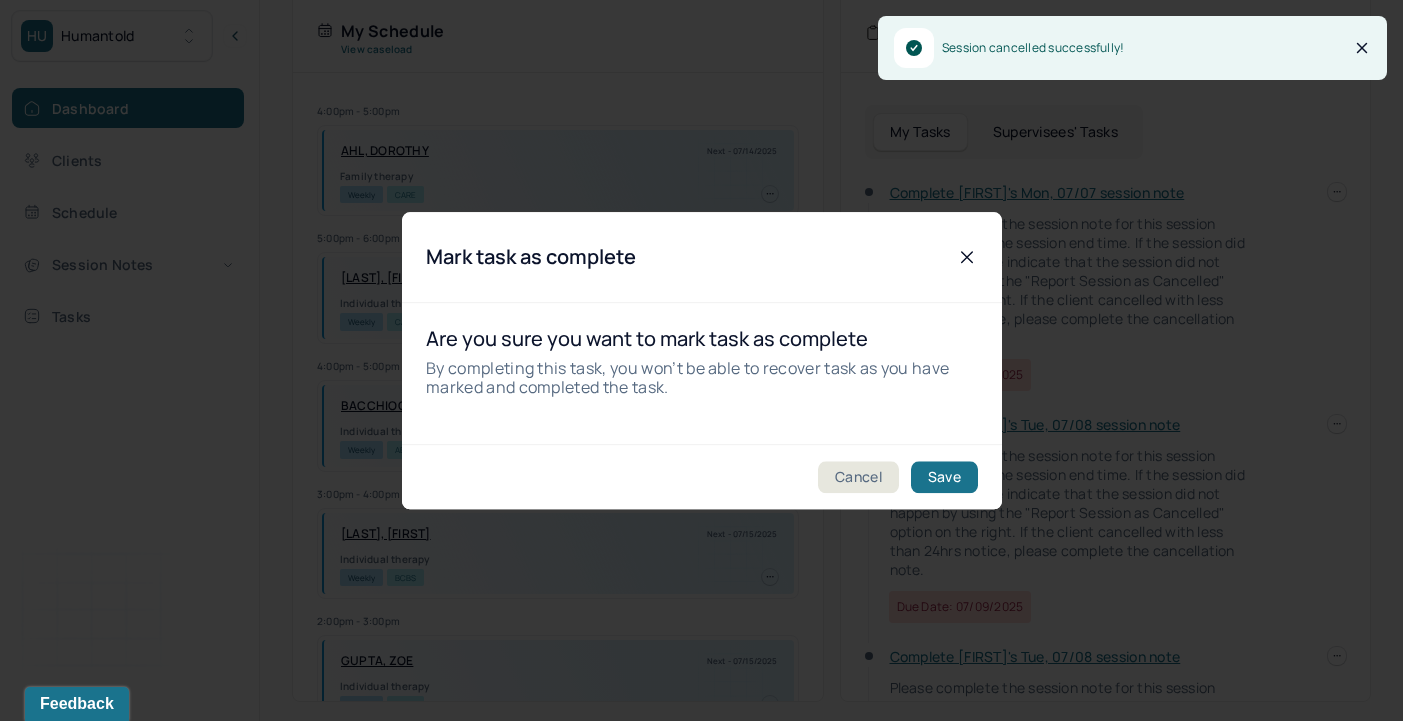 click 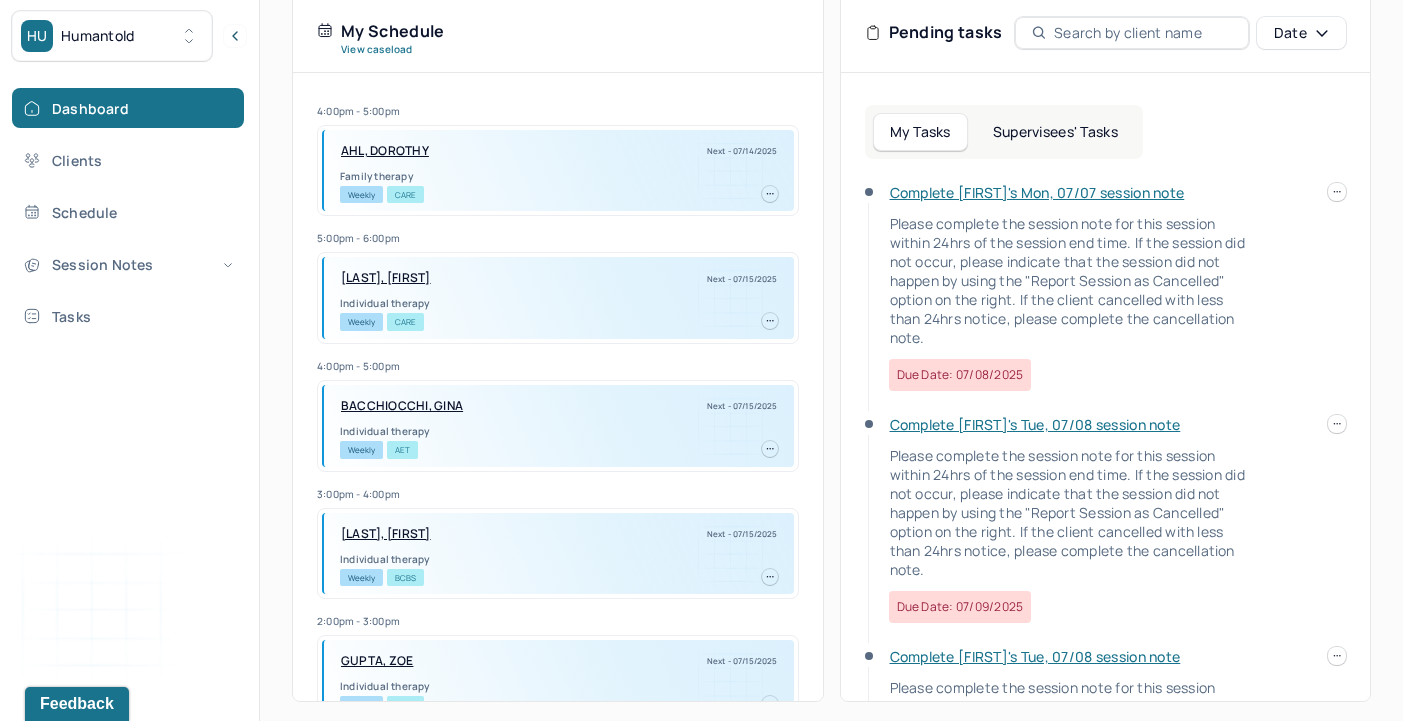 click on "HU Humantold       Dashboard Clients Schedule Session Notes Tasks JC [FIRST]   Clementi provider   Logout   Search by client name, chart number     FAQs     JC [FIRST] Let’s get you started 🚀 You can manage your caseload and availability here   this week   SESSIONS SCHEDULED 1 COMPLETED NOTES 0 LATE NOTES 0 My Schedule View caseload 4:00pm - 5:00pm   [LAST], [FIRST]   Next - 07/14/2025 Family therapy Weekly CARE     5:00pm - 6:00pm   [LAST], [FIRST]   Next - 07/15/2025 Individual therapy Weekly CARE     4:00pm - 5:00pm   [LAST], [FIRST]   Next - 07/15/2025 Individual therapy Weekly AET     3:00pm - 4:00pm   [LAST], [FIRST]   Next - 07/15/2025 Individual therapy Weekly BCBS     2:00pm - 3:00pm   [LAST], [FIRST]   Next - 07/15/2025 Individual therapy Weekly BCBS     5:00pm - 6:00pm   [LAST], [FIRST]   Next - 07/16/2025 Individual therapy Weekly CARE     4:00pm - 5:00pm   [LAST], [FIRST]   Next - 07/16/2025 Individual therapy Weekly WELL     5:00pm - 6:00pm   [LAST], [FIRST]   Next - 07/17/2025" at bounding box center [701, 143] 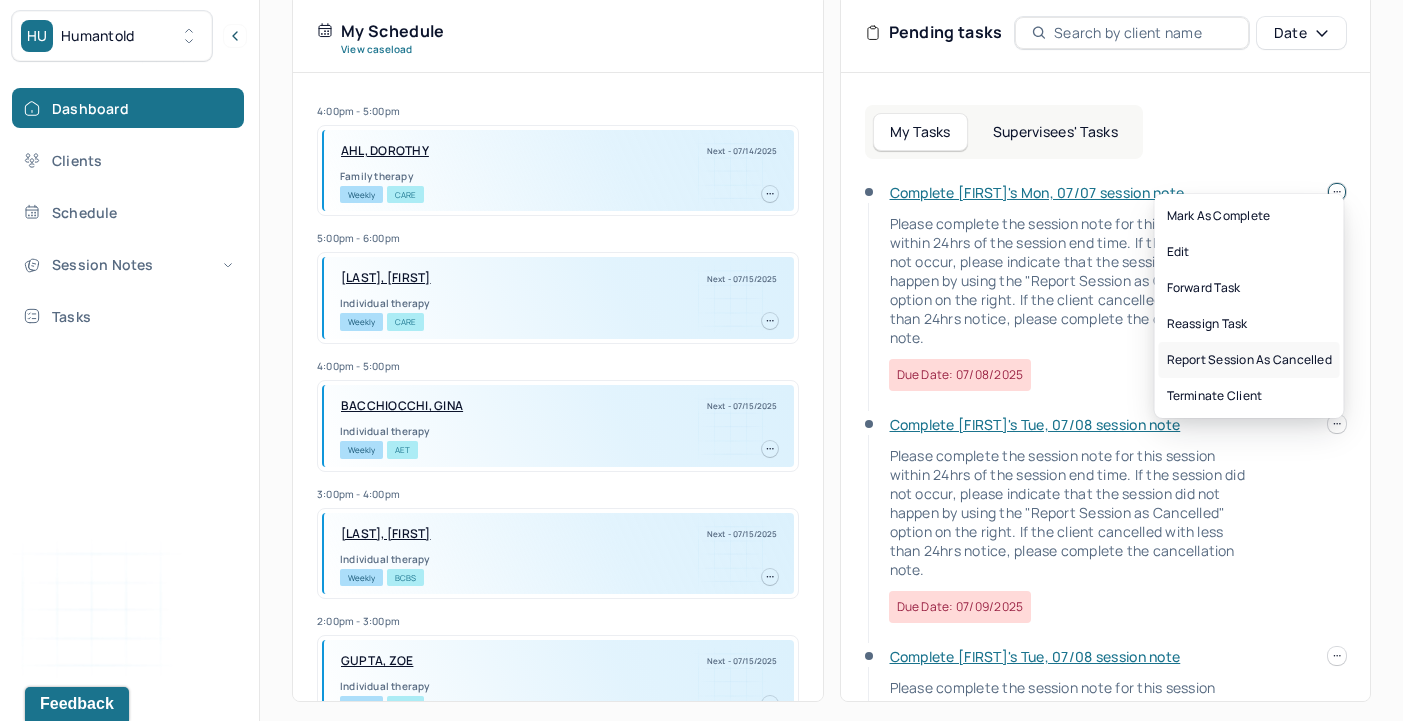 click on "Report session as cancelled" at bounding box center (1249, 360) 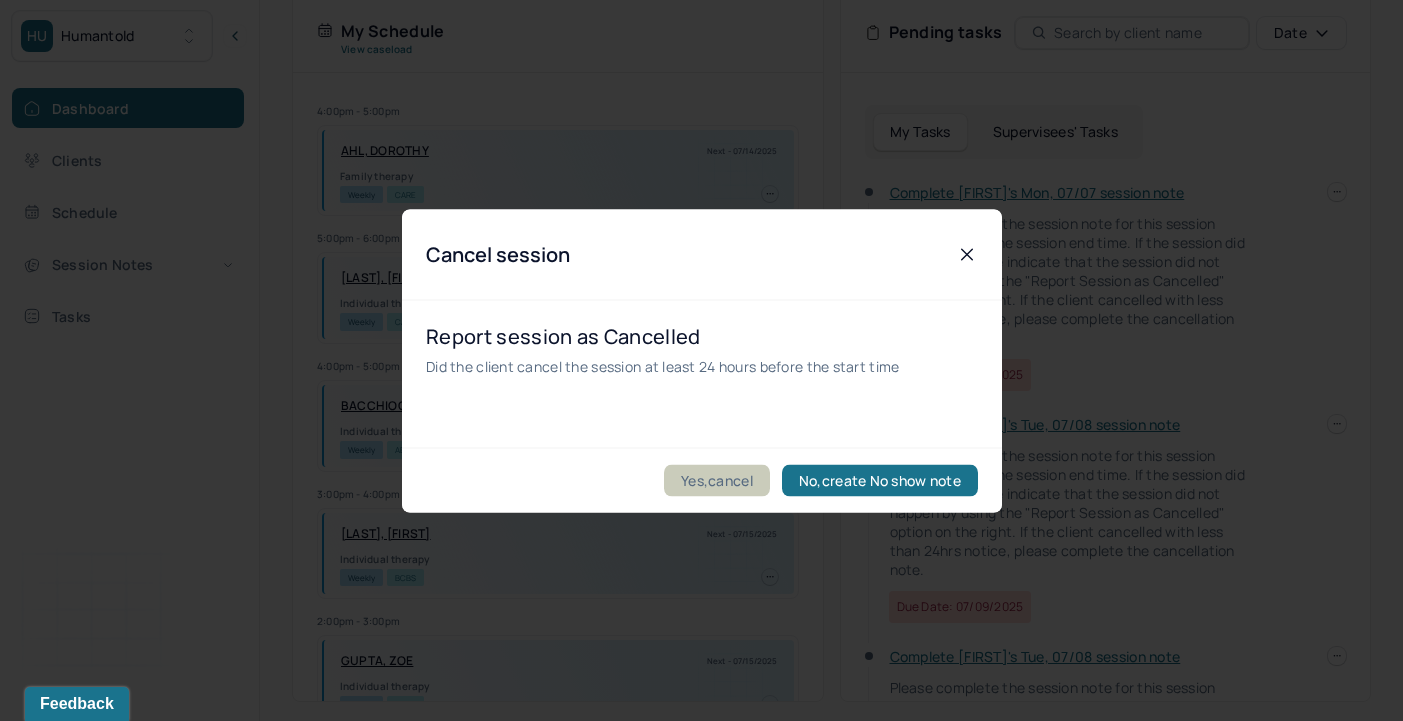 click on "Yes,cancel" at bounding box center [717, 480] 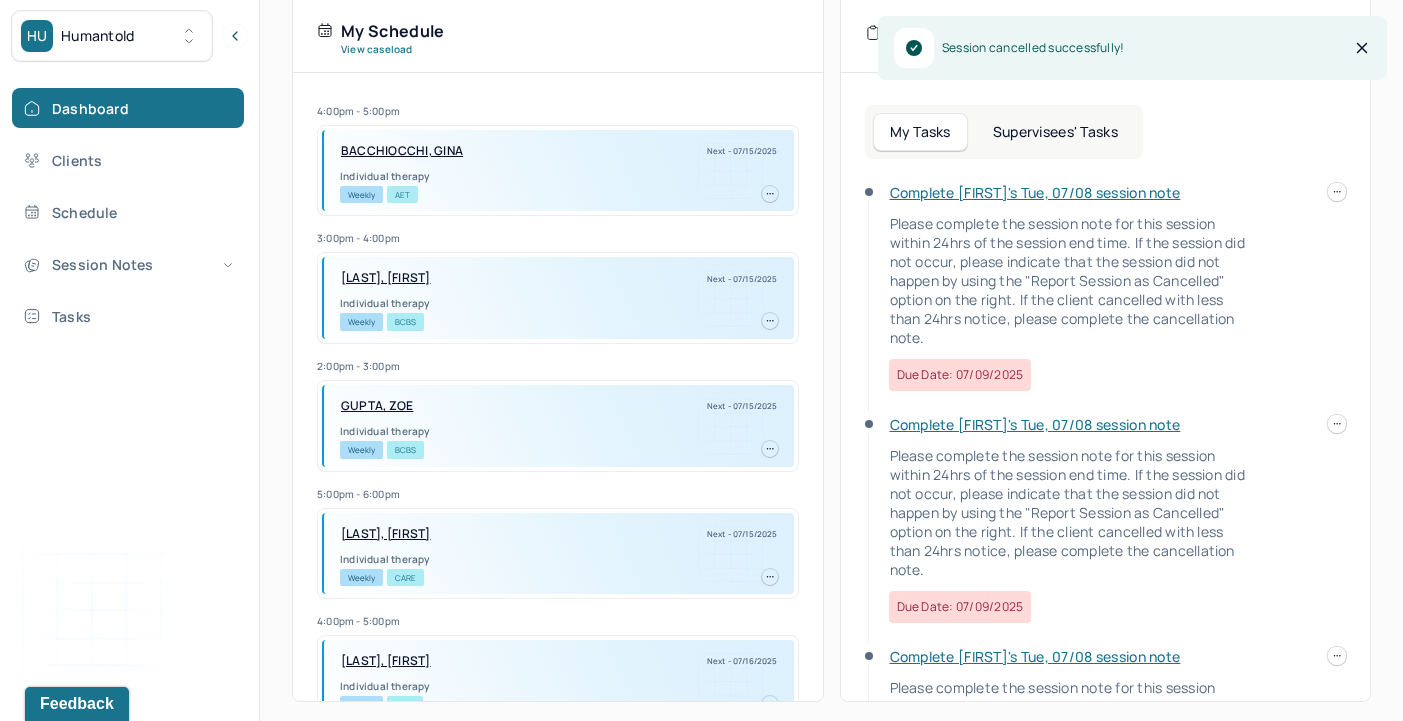 click on "HU Humantold       Dashboard Clients Schedule Session Notes Tasks JC [FIRST]   Clementi provider   Logout   Search by client name, chart number     FAQs     JC [FIRST] Let’s get you started 🚀 You can manage your caseload and availability here   this week   SESSIONS SCHEDULED 1 COMPLETED NOTES 0 LATE NOTES 0 My Schedule View caseload 4:00pm - 5:00pm   [LAST], [FIRST]   Next - 07/15/2025 Individual therapy Weekly AET     3:00pm - 4:00pm   [LAST], [FIRST]   Next - 07/15/2025 Individual therapy Weekly BCBS     2:00pm - 3:00pm   [LAST], [FIRST]   Next - 07/15/2025 Individual therapy Weekly BCBS     5:00pm - 6:00pm   [LAST], [FIRST]   Next - 07/15/2025 Individual therapy Weekly CARE     4:00pm - 5:00pm   [LAST], [FIRST]   Next - 07/16/2025 Individual therapy Weekly WELL     5:00pm - 6:00pm   [LAST], [FIRST]   Next - 07/16/2025 Individual therapy Weekly CARE     4:00pm - 5:00pm   [LAST], [FIRST]   Next - 07/17/2025 Individual therapy Weekly UHC     5:00pm - 6:00pm   [LAST], [FIRST]   Weekly UHC" at bounding box center [701, 143] 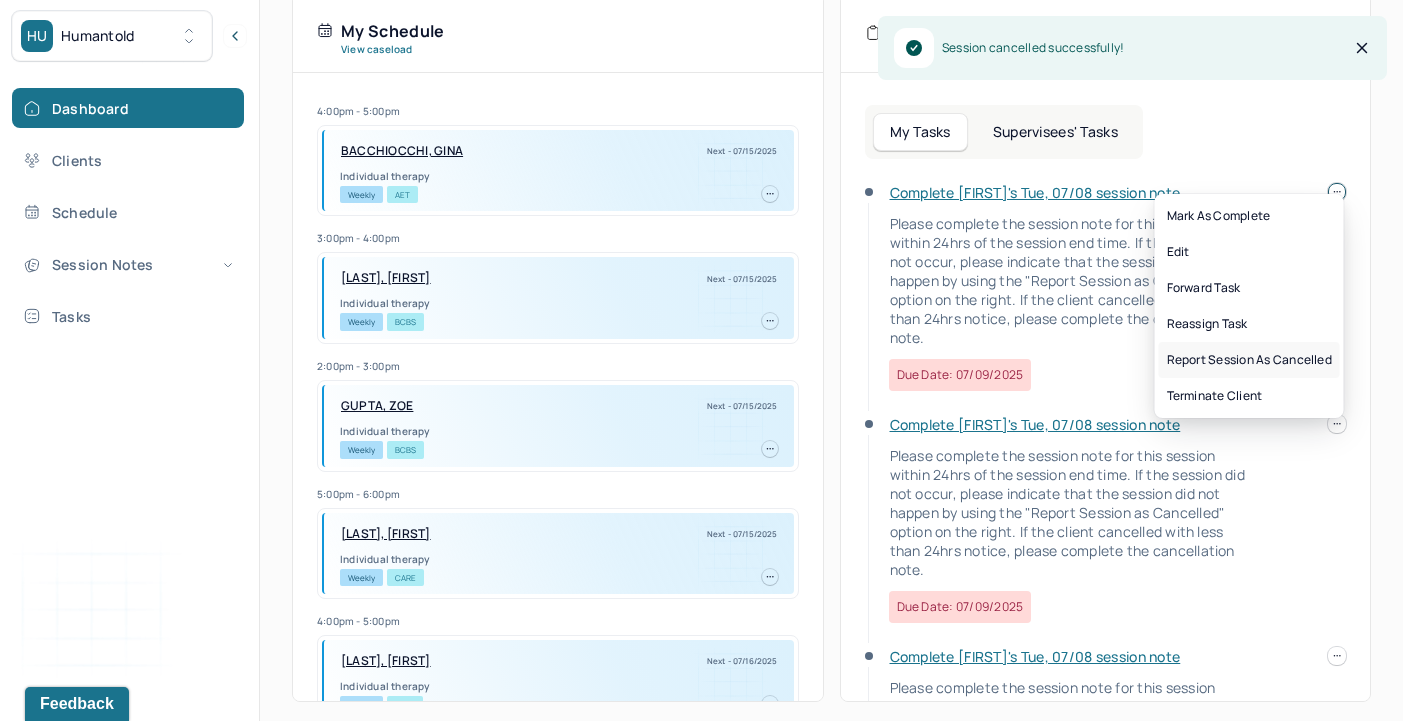 click on "Report session as cancelled" at bounding box center (1249, 360) 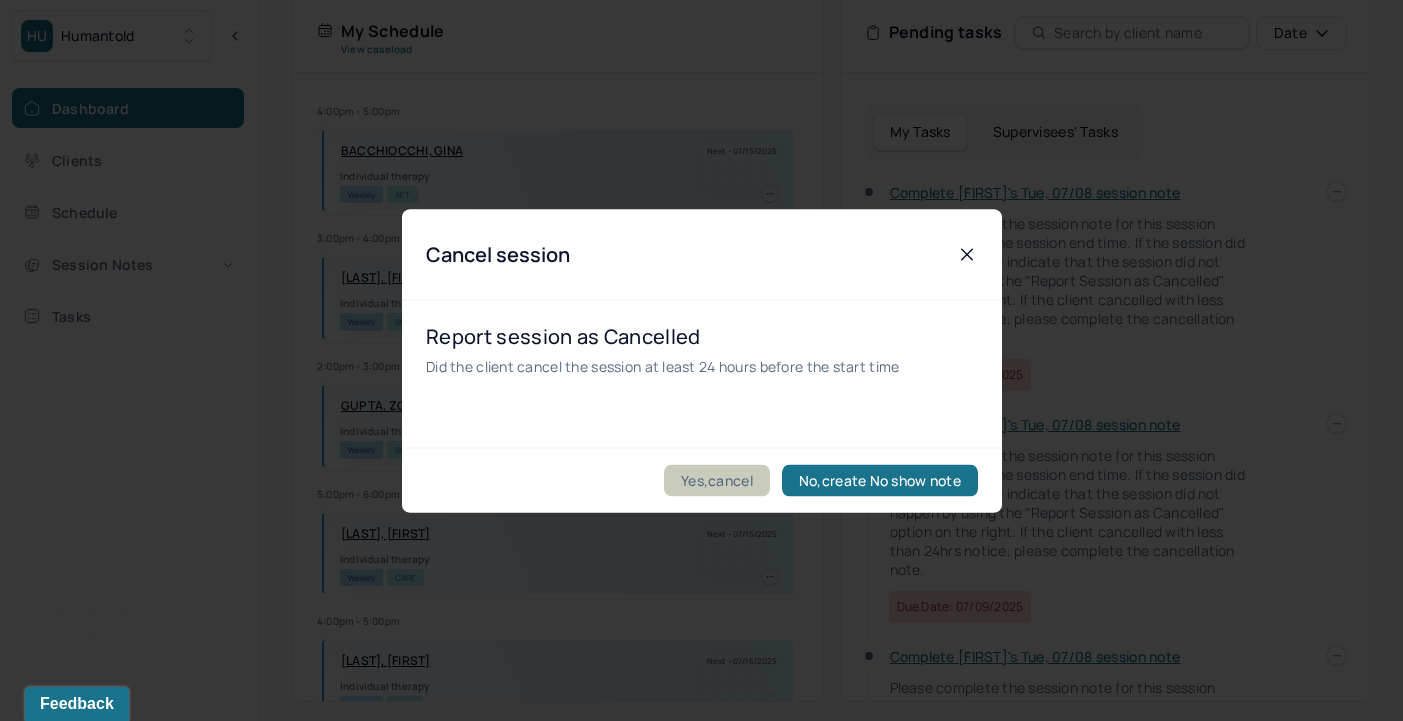 click on "Yes,cancel" at bounding box center [717, 480] 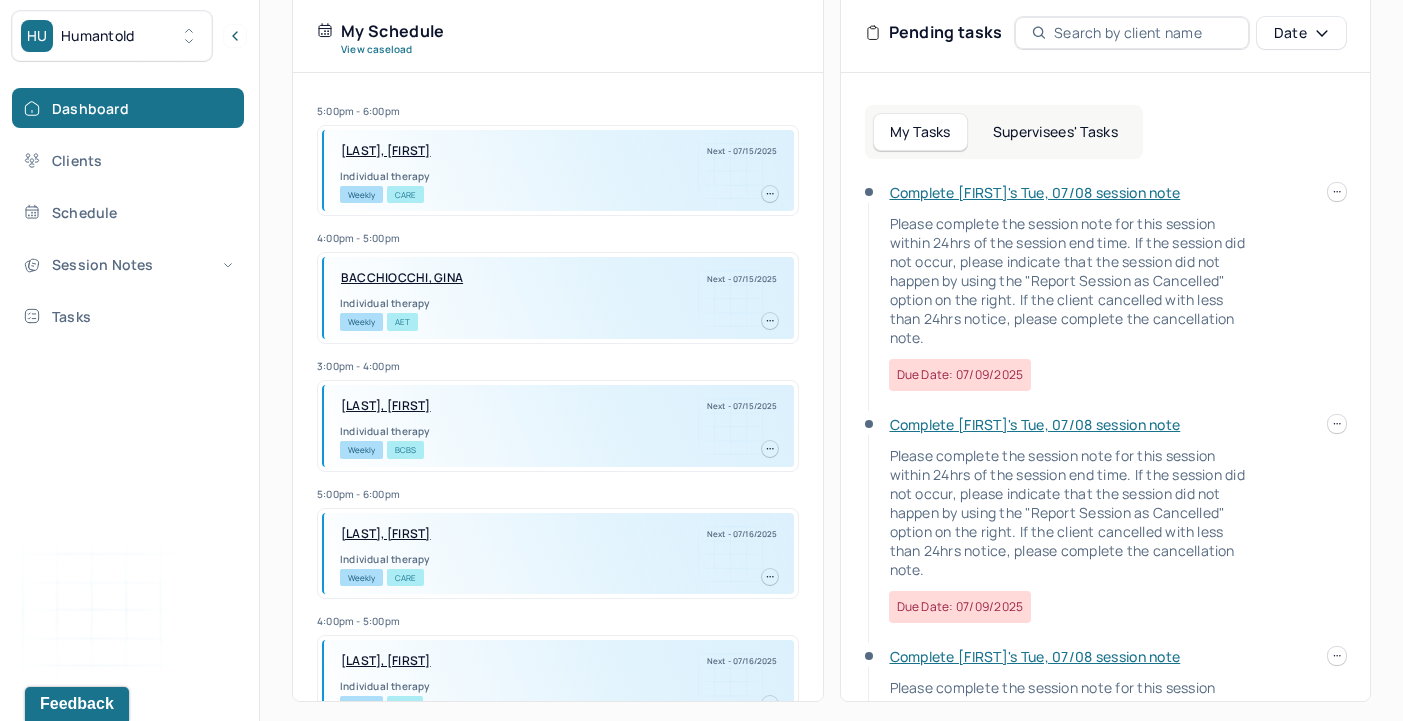 click on "HU Humantold       Dashboard Clients Schedule Session Notes Tasks JC [FIRST]   Clementi provider   Logout   Search by client name, chart number     FAQs     JC [FIRST] Let’s get you started 🚀 You can manage your caseload and availability here   this week   SESSIONS SCHEDULED 1 COMPLETED NOTES 0 LATE NOTES 0 My Schedule View caseload 5:00pm - 6:00pm   [LAST], [FIRST]   Next - 07/15/2025 Individual therapy Weekly CARE     4:00pm - 5:00pm   [LAST], [FIRST]   Next - 07/15/2025 Individual therapy Weekly AET     3:00pm - 4:00pm   [LAST], [FIRST]   Next - 07/15/2025 Individual therapy Weekly BCBS     5:00pm - 6:00pm   [LAST], [FIRST]   Next - 07/16/2025 Individual therapy Weekly CARE     4:00pm - 5:00pm   [LAST], [FIRST]   Next - 07/16/2025 Individual therapy Weekly WELL     4:00pm - 5:00pm   [LAST], [FIRST]   Next - 07/17/2025 Individual therapy Weekly UHC     5:00pm - 6:00pm   [LAST], [FIRST]   Next - 07/17/2025 Individual therapy Weekly UHC     10:00am - 11:00am   [LAST], [FIRST]   CARE" at bounding box center (701, 143) 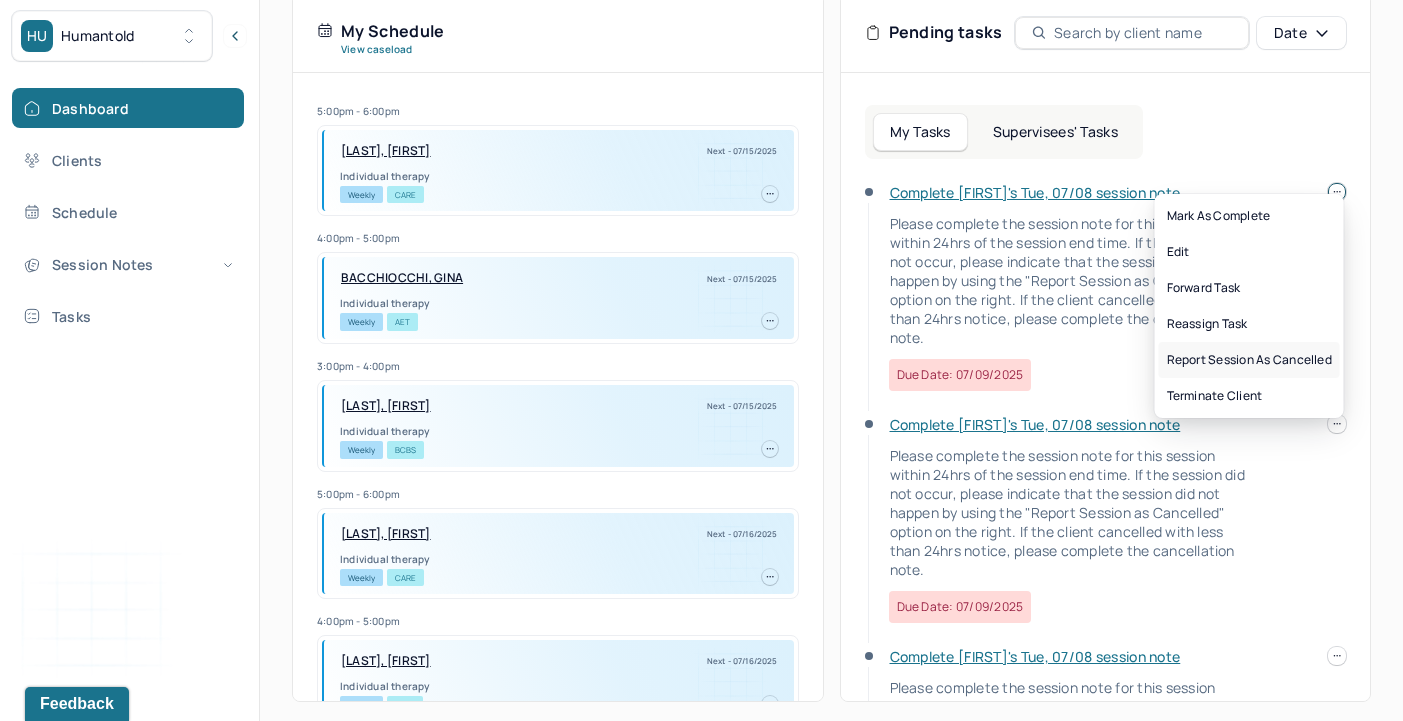 click on "Report session as cancelled" at bounding box center (1249, 360) 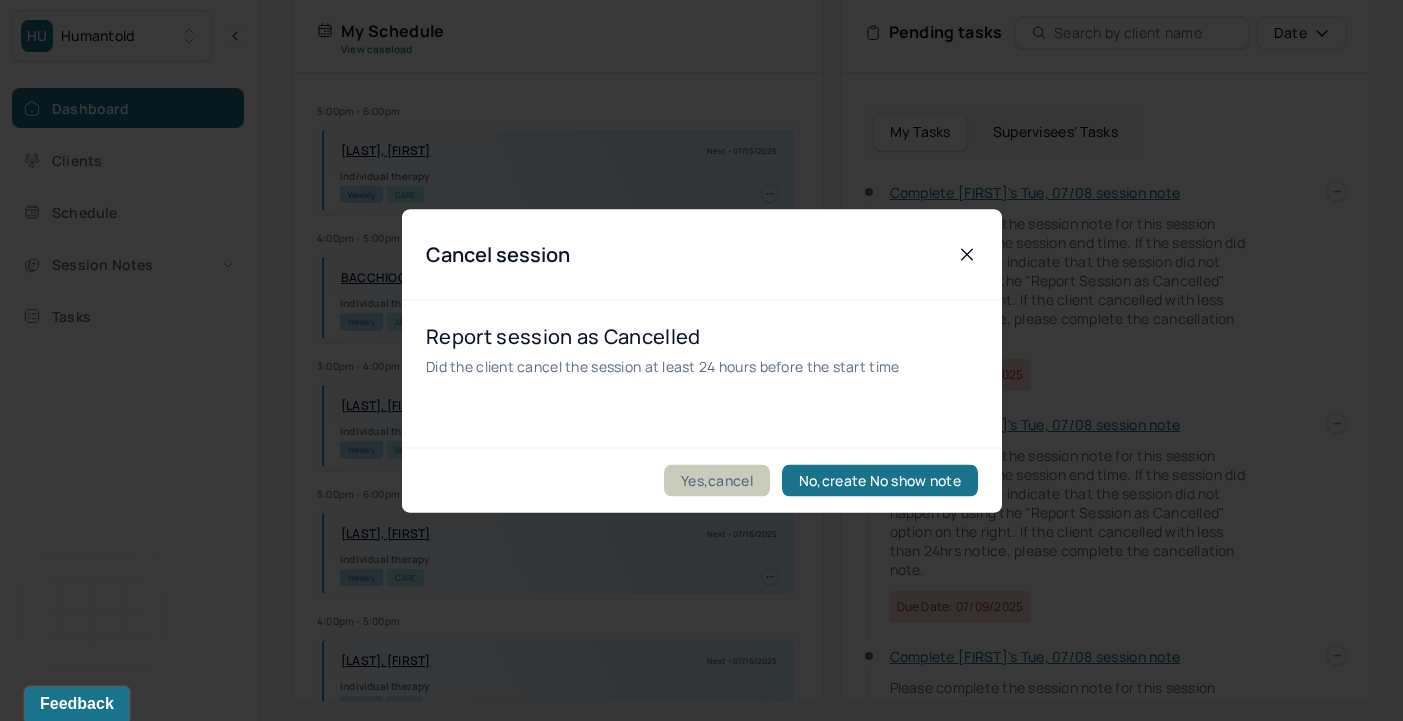 click on "Yes,cancel" at bounding box center (717, 480) 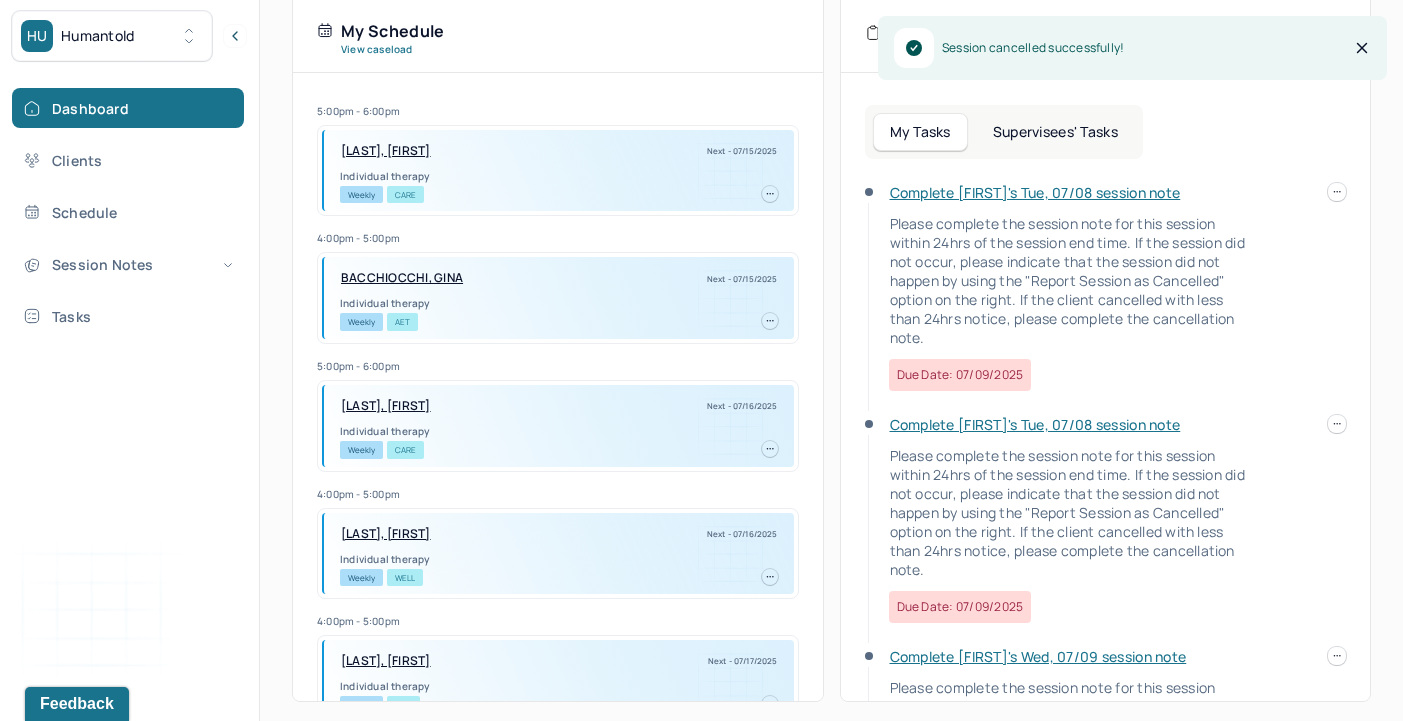 click at bounding box center (1337, 192) 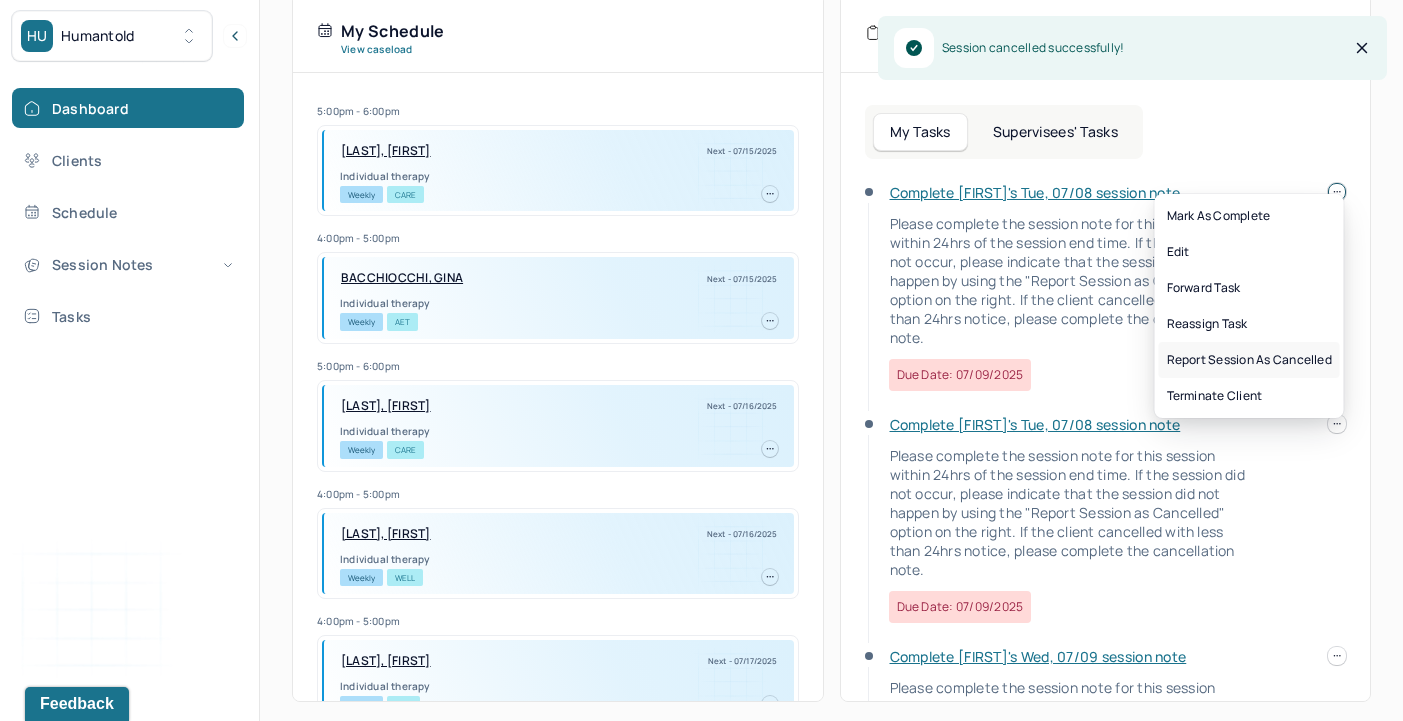click on "Report session as cancelled" at bounding box center (1249, 360) 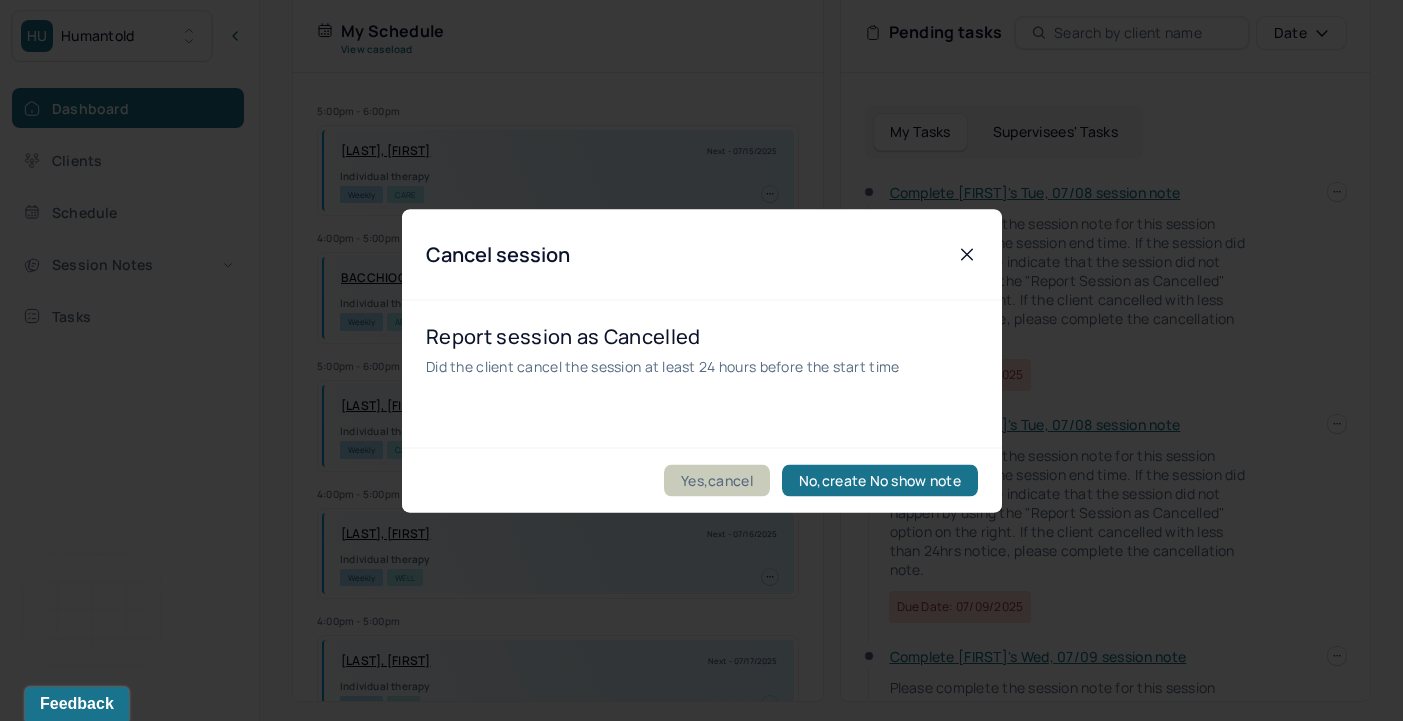click on "Yes,cancel" at bounding box center (717, 480) 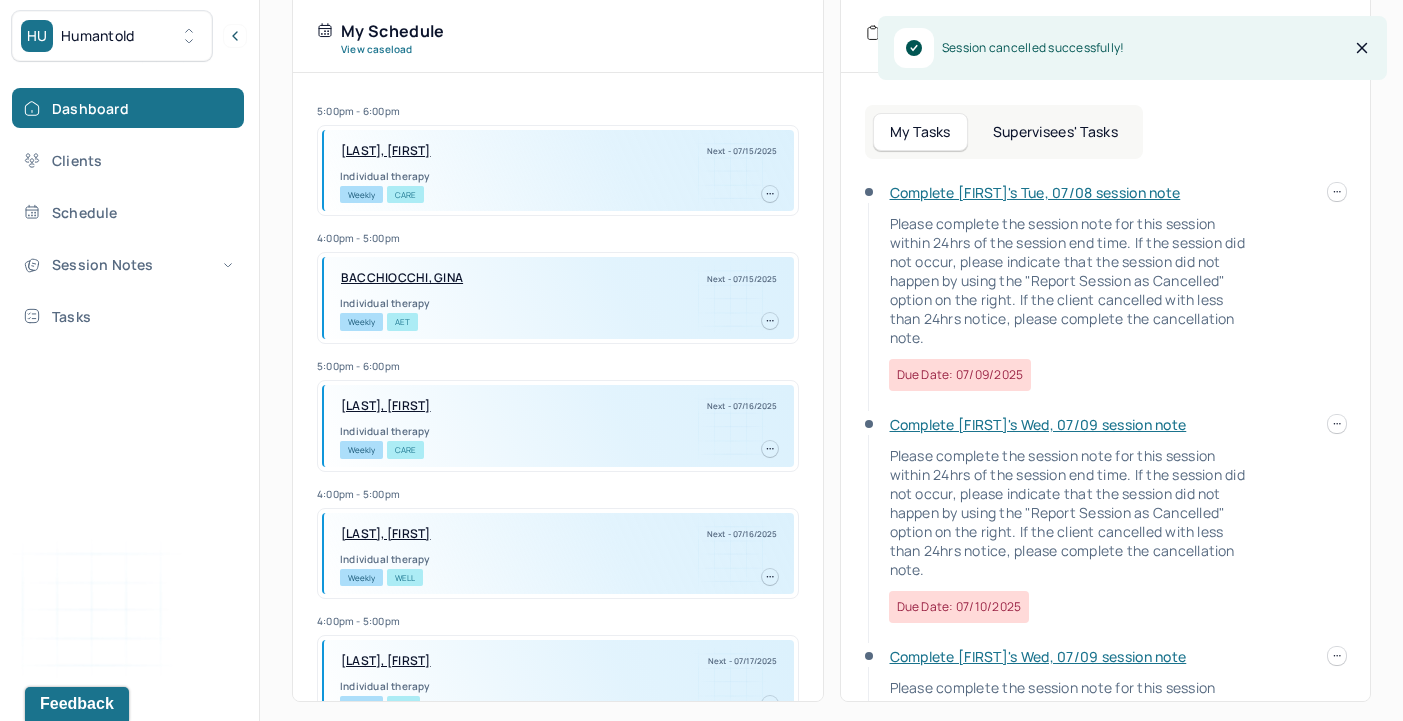 click on "HU Humantold       Dashboard Clients Schedule Session Notes Tasks JC [FIRST]   Clementi provider   Logout   Search by client name, chart number     FAQs     JC [FIRST] Let’s get you started 🚀 You can manage your caseload and availability here   this week   SESSIONS SCHEDULED 1 COMPLETED NOTES 0 LATE NOTES 0 My Schedule View caseload 5:00pm - 6:00pm   [LAST], [FIRST]   Next - 07/15/2025 Individual therapy Weekly CARE     4:00pm - 5:00pm   [LAST], [FIRST]   Next - 07/15/2025 Individual therapy Weekly AET     5:00pm - 6:00pm   [LAST], [FIRST]   Next - 07/16/2025 Individual therapy Weekly CARE     4:00pm - 5:00pm   [LAST], [FIRST]   Next - 07/16/2025 Individual therapy Weekly WELL     4:00pm - 5:00pm   [LAST], [FIRST]   Next - 07/17/2025 Individual therapy Weekly UHC     5:00pm - 6:00pm   [LAST], [FIRST]   Next - 07/17/2025 Individual therapy Weekly UHC     10:00am - 11:00am   [LAST], [FIRST]   Next - 07/17/2025 Family therapy Weekly CARE     10:00am - 11:00am   [LAST], [FIRST]   CIG" at bounding box center [701, 143] 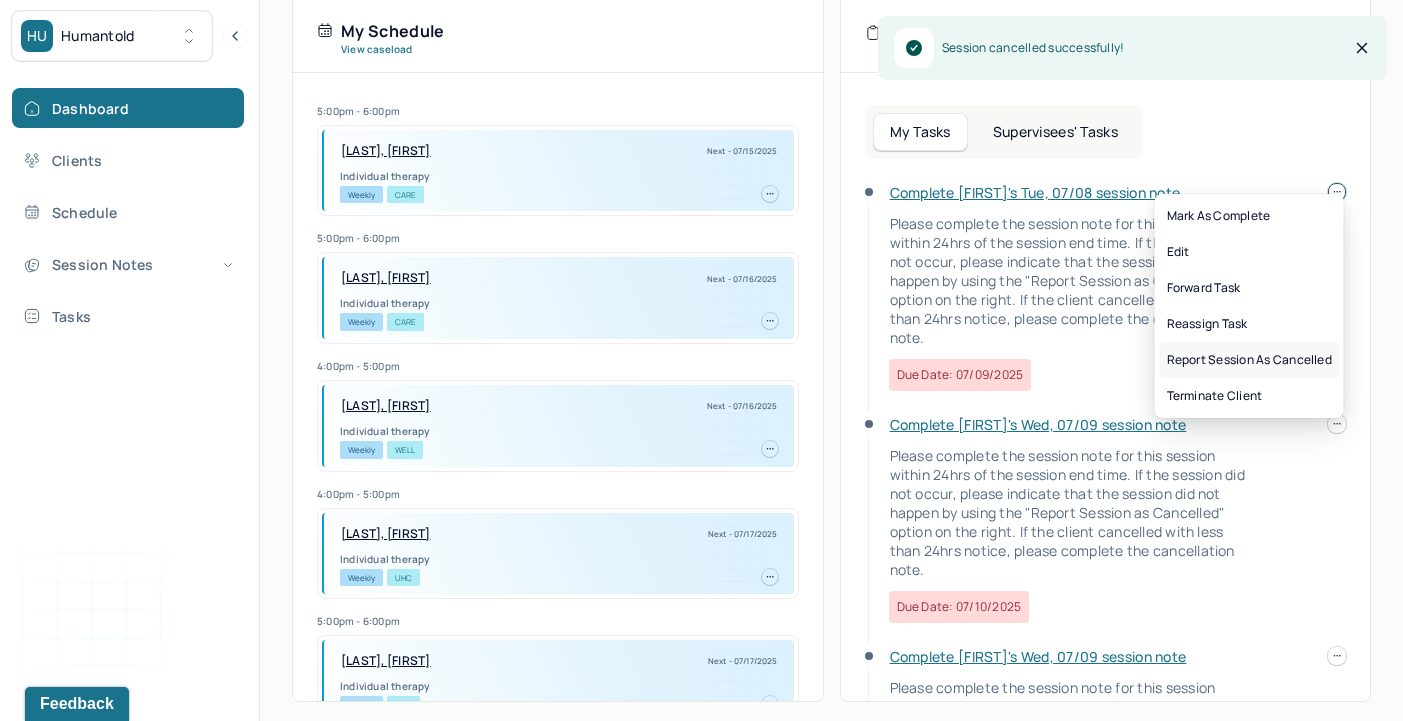 click on "Report session as cancelled" at bounding box center [1249, 360] 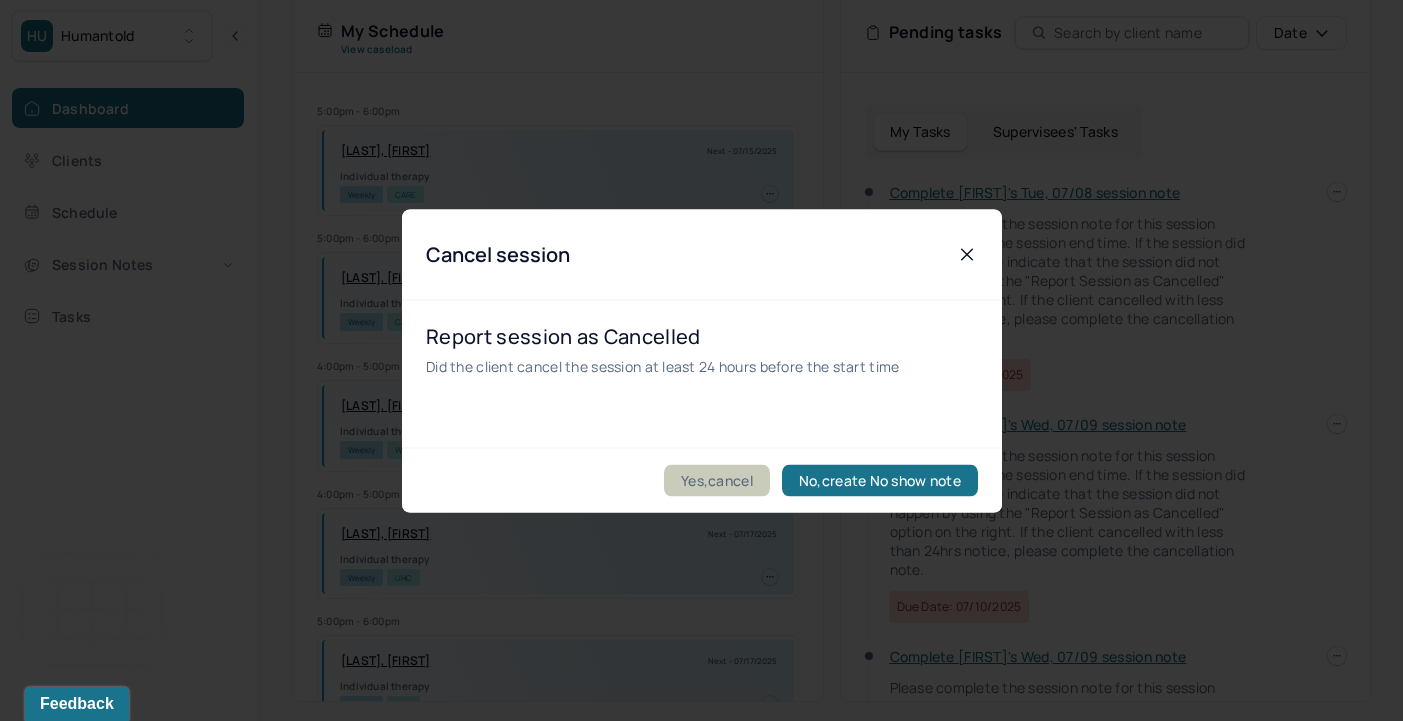 click on "Yes,cancel" at bounding box center [717, 480] 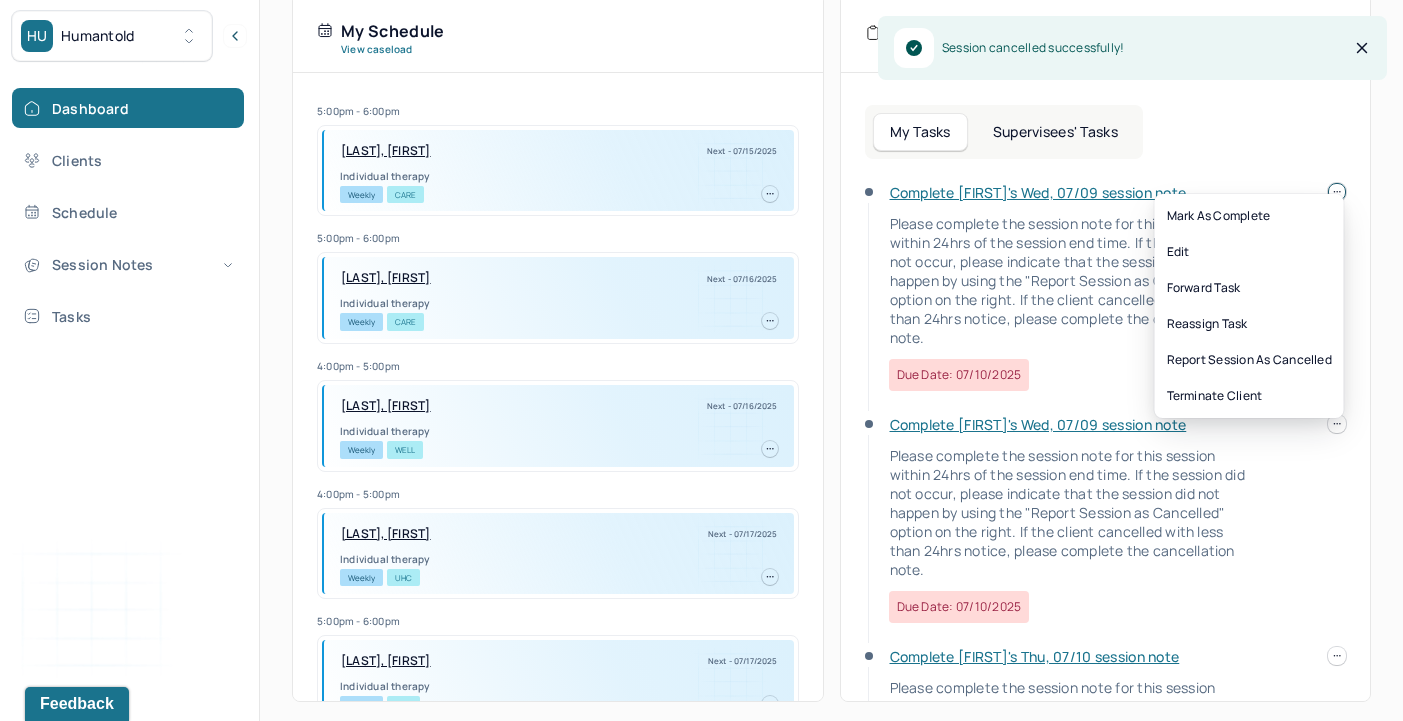 click on "HU Humantold       Dashboard Clients Schedule Session Notes Tasks JC [FIRST]   Clementi provider   Logout   Search by client name, chart number     FAQs     JC [FIRST] Let’s get you started 🚀 You can manage your caseload and availability here   this week   SESSIONS SCHEDULED 1 COMPLETED NOTES 0 LATE NOTES 0 My Schedule View caseload 5:00pm - 6:00pm   [LAST], [FIRST]   Next - 07/15/2025 Individual therapy Weekly CARE     5:00pm - 6:00pm   [LAST], [FIRST]   Next - 07/16/2025 Individual therapy Weekly CARE     4:00pm - 5:00pm   [LAST], [FIRST]   Next - 07/16/2025 Individual therapy Weekly WELL     4:00pm - 5:00pm   [LAST], [FIRST]   Next - 07/17/2025 Individual therapy Weekly UHC     5:00pm - 6:00pm   [LAST], [FIRST]   Next - 07/17/2025 Individual therapy Weekly UHC     10:00am - 11:00am   [LAST], [FIRST]   Next - 07/17/2025 Family therapy Weekly CARE     12:00pm - 1:00pm   [LAST], [FIRST]   Next - 07/18/2025 Individual therapy Weekly CIG     9:00am - 10:00am     Weekly AET" at bounding box center [701, 143] 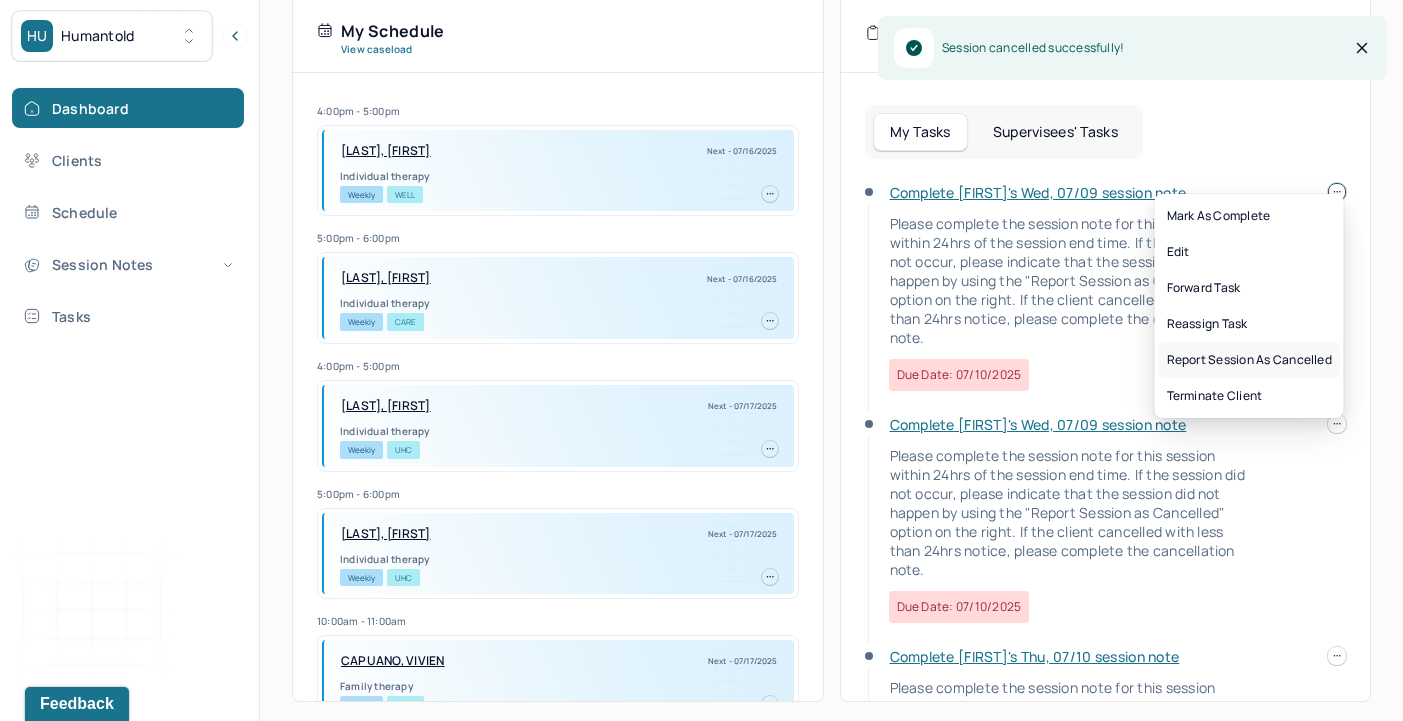 click on "Report session as cancelled" at bounding box center (1249, 360) 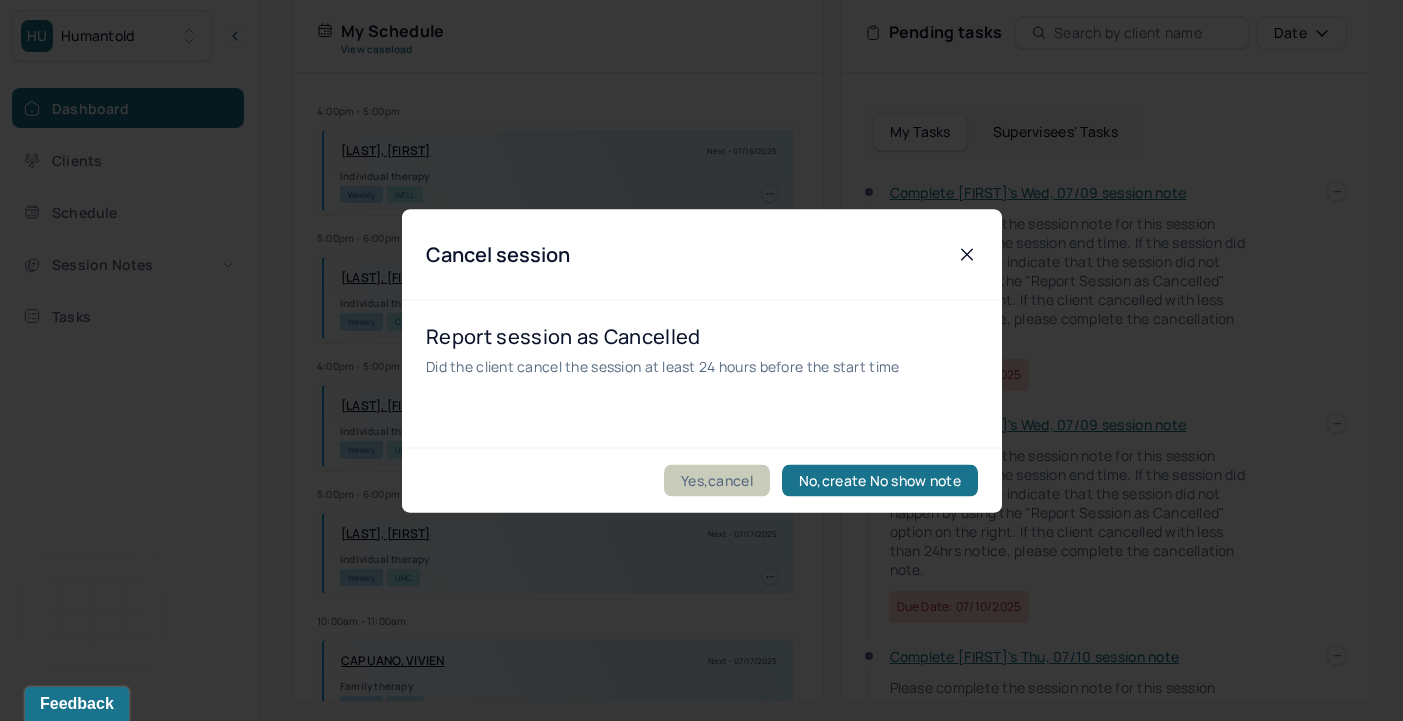 click on "Yes,cancel" at bounding box center [717, 480] 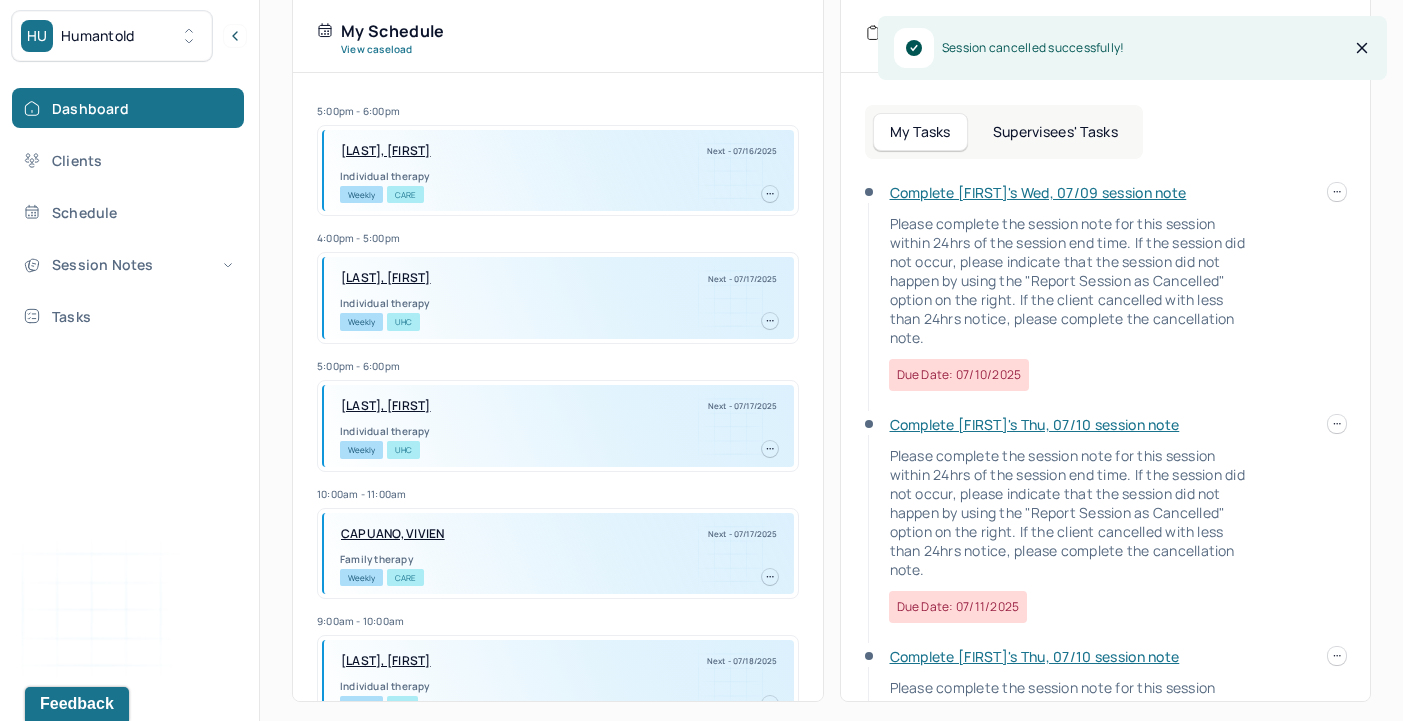 click on "HU Humantold       Dashboard Clients Schedule Session Notes Tasks JC [FIRST]   Clementi provider   Logout   Search by client name, chart number     FAQs     JC [FIRST] Let’s get you started 🚀 You can manage your caseload and availability here   this week   SESSIONS SCHEDULED 1 COMPLETED NOTES 0 LATE NOTES 0 My Schedule View caseload 5:00pm - 6:00pm   [LAST], [FIRST]   Next - 07/16/2025 Individual therapy Weekly CARE     4:00pm - 5:00pm   [LAST], [FIRST]   Next - 07/17/2025 Individual therapy Weekly UHC     5:00pm - 6:00pm   [LAST], [FIRST]   Next - 07/17/2025 Individual therapy Weekly UHC     10:00am - 11:00am   [LAST], [FIRST]   Next - 07/17/2025 Family therapy Weekly CARE     9:00am - 10:00am   [LAST], [FIRST]   Next - 07/18/2025 Individual therapy Weekly AET     12:00pm - 1:00pm   [LAST], [FIRST]   Next - 07/18/2025 Individual therapy Weekly CIG     11:00am - 12:00pm   [LAST], [FIRST]   Next - 07/18/2025 Individual therapy Weekly OXF     10:00am - 11:00am     CIG" at bounding box center [701, 143] 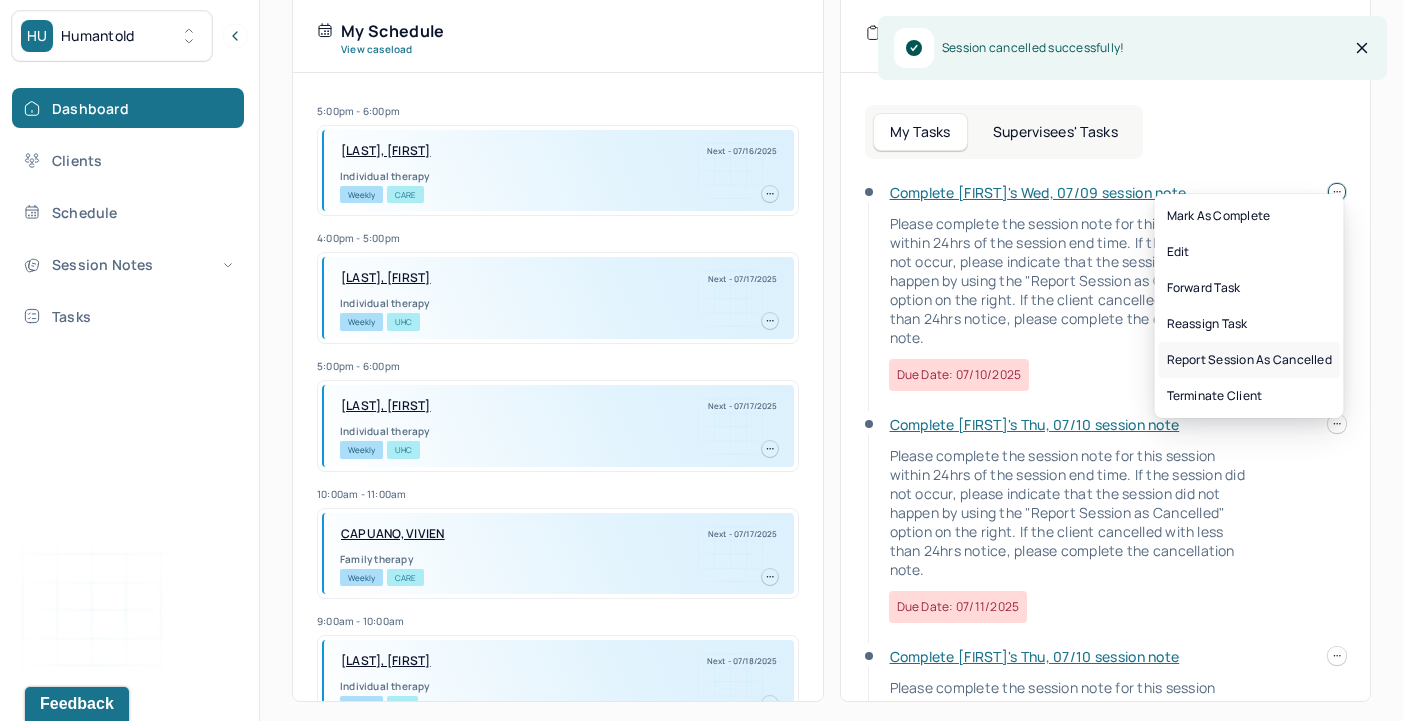 click on "Report session as cancelled" at bounding box center (1249, 360) 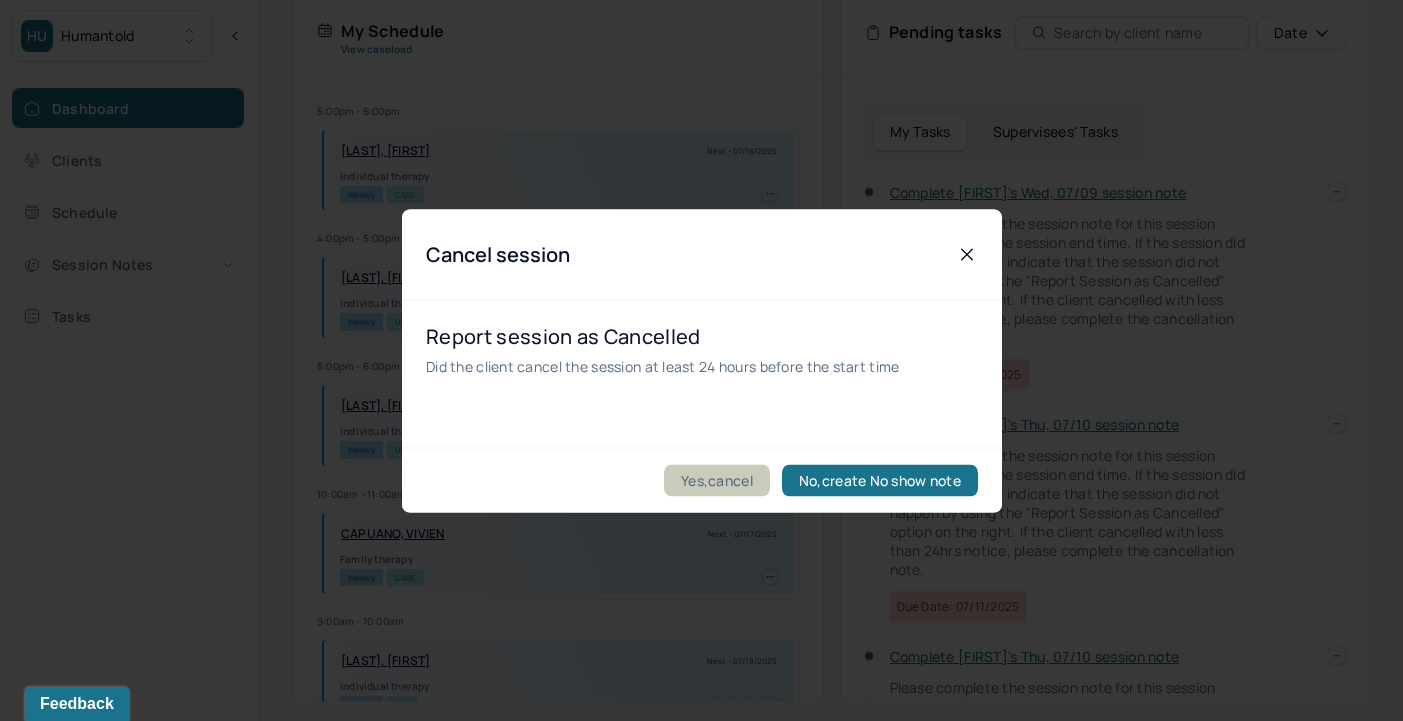 click on "Yes,cancel" at bounding box center (717, 480) 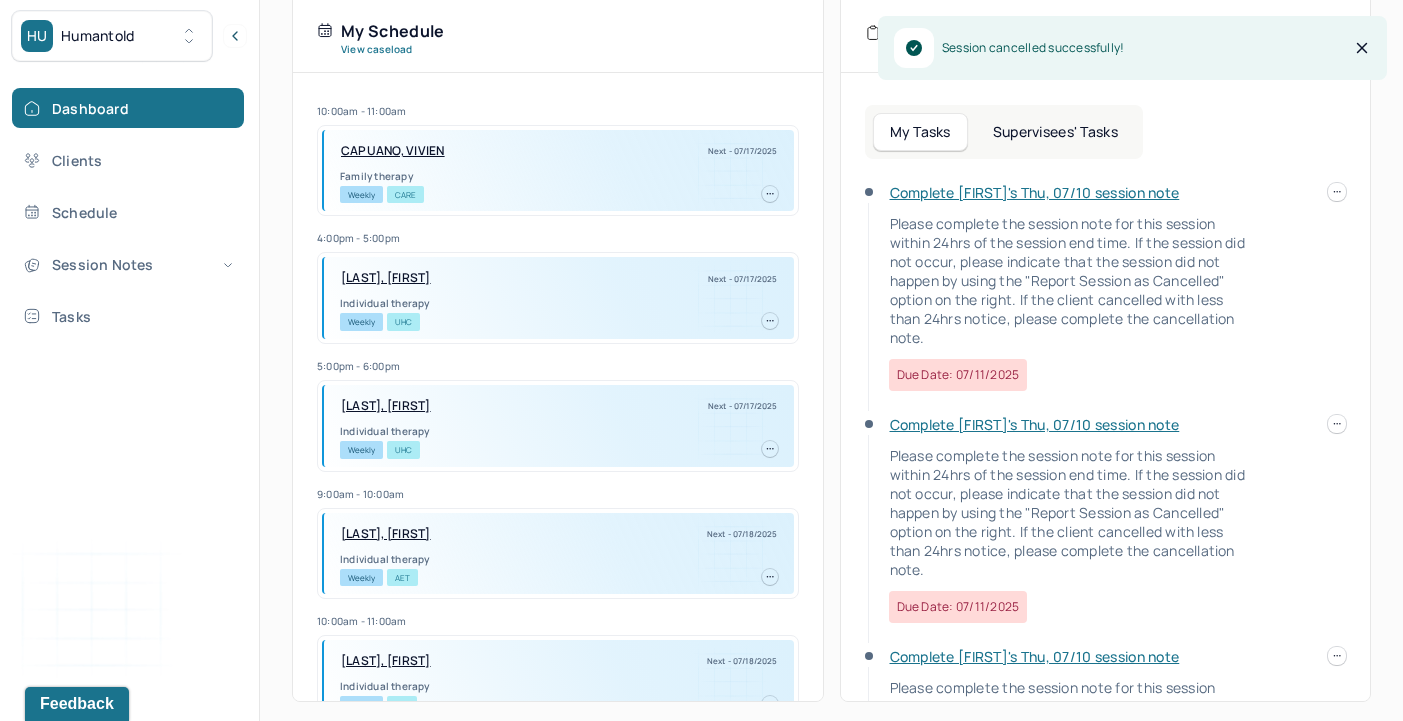 click on "HU Humantold       Dashboard Clients Schedule Session Notes Tasks JC [FIRST]   Clementi provider   Logout   Search by client name, chart number     FAQs     JC [FIRST] Let’s get you started 🚀 You can manage your caseload and availability here   this week   SESSIONS SCHEDULED 1 COMPLETED NOTES 0 LATE NOTES 0 My Schedule View caseload 10:00am - 11:00am   [LAST], [FIRST]   Next - 07/17/2025 Family therapy Weekly CARE     4:00pm - 5:00pm   [LAST], [FIRST]   Next - 07/17/2025 Individual therapy Weekly UHC     5:00pm - 6:00pm   [LAST], [FIRST]   Next - 07/17/2025 Individual therapy Weekly UHC     9:00am - 10:00am   [LAST], [FIRST]   Next - 07/18/2025 Individual therapy Weekly AET     10:00am - 11:00am   [LAST], [FIRST]   Next - 07/18/2025 Individual therapy Weekly CIG     12:00pm - 1:00pm   [LAST], [FIRST]   Next - 07/18/2025 Individual therapy Weekly CIG     11:00am - 12:00pm   [LAST], [FIRST]   Next - 07/18/2025 Individual therapy Weekly OXF     4:00pm - 5:00pm   [LAST], [FIRST]" at bounding box center [701, 143] 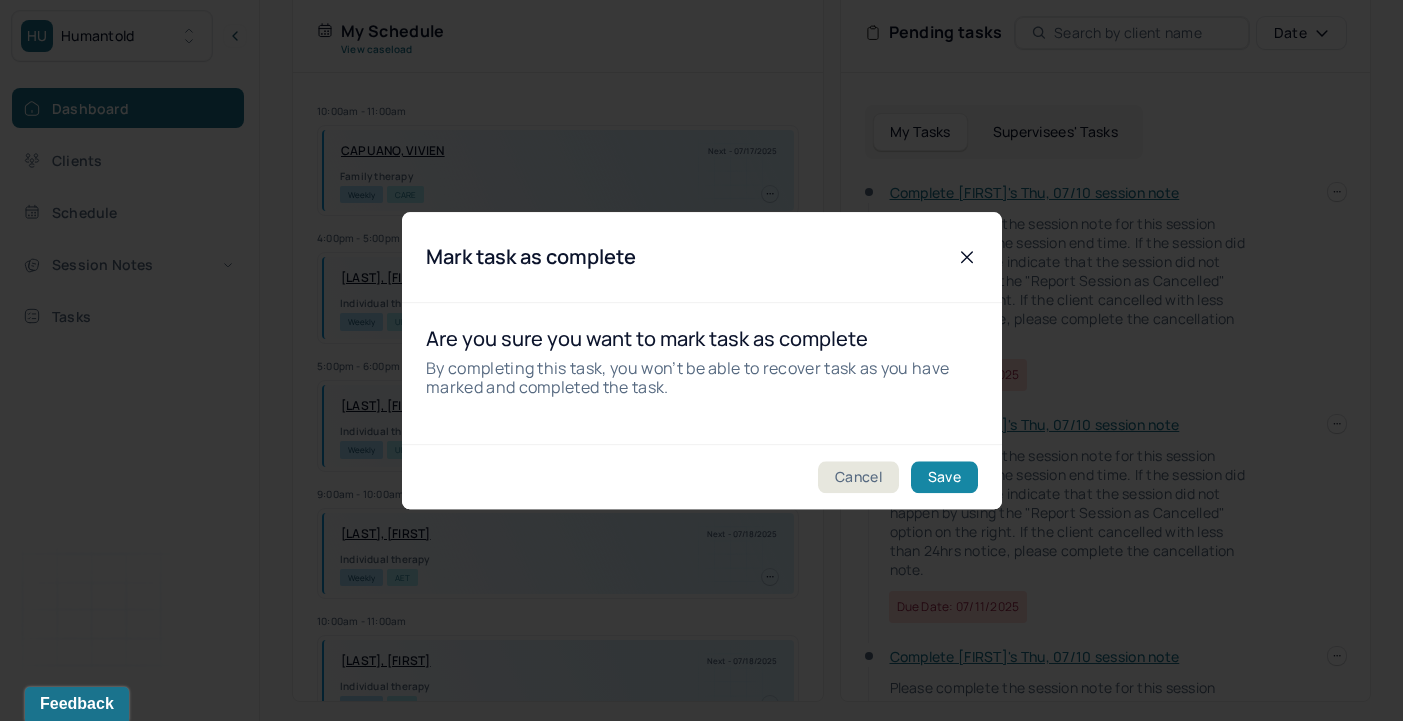 click on "Save" at bounding box center (943, 477) 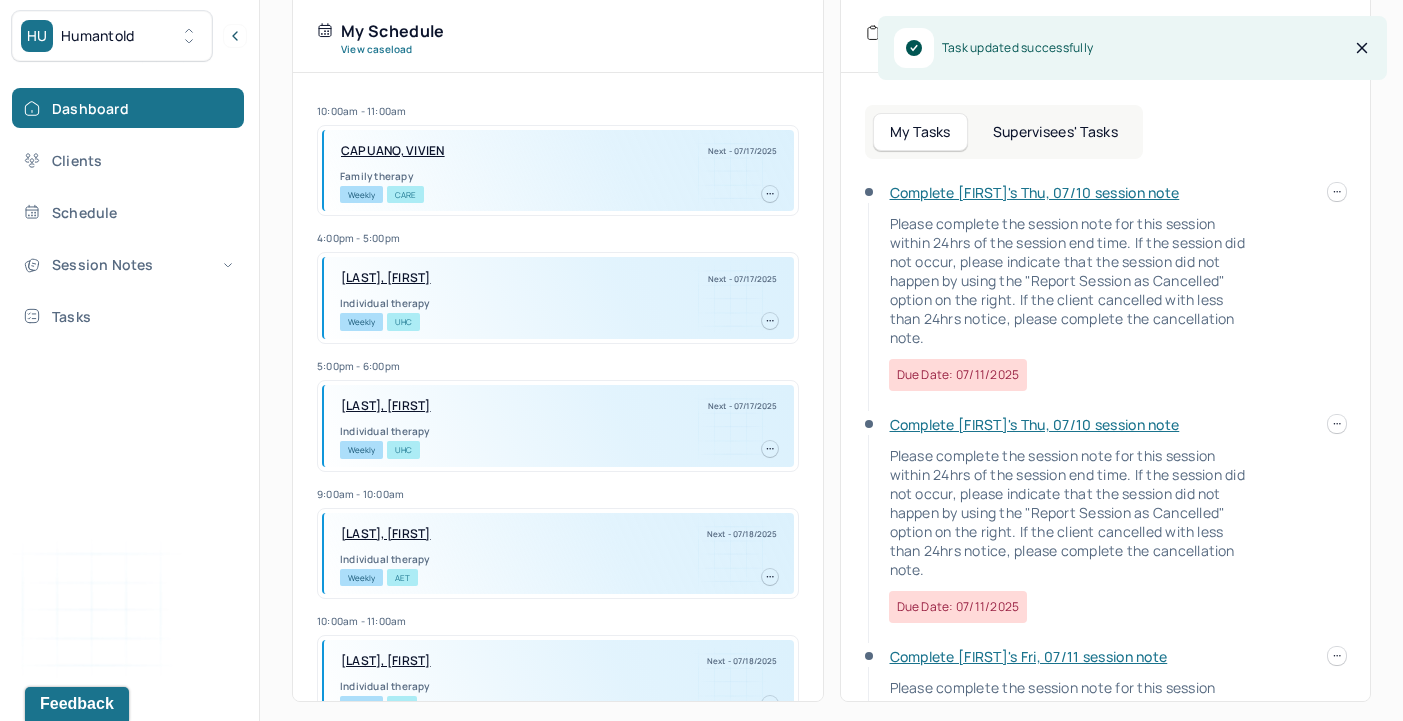 click on "HU Humantold       Dashboard Clients Schedule Session Notes Tasks JC [FIRST]   Clementi provider   Logout   Search by client name, chart number     FAQs     JC [FIRST] Let’s get you started 🚀 You can manage your caseload and availability here   this week   SESSIONS SCHEDULED 1 COMPLETED NOTES 0 LATE NOTES 0 My Schedule View caseload 10:00am - 11:00am   [LAST], [FIRST]   Next - 07/17/2025 Family therapy Weekly CARE     4:00pm - 5:00pm   [LAST], [FIRST]   Next - 07/17/2025 Individual therapy Weekly UHC     5:00pm - 6:00pm   [LAST], [FIRST]   Next - 07/17/2025 Individual therapy Weekly UHC     9:00am - 10:00am   [LAST], [FIRST]   Next - 07/18/2025 Individual therapy Weekly AET     10:00am - 11:00am   [LAST], [FIRST]   Next - 07/18/2025 Individual therapy Weekly CIG     12:00pm - 1:00pm   [LAST], [FIRST]   Next - 07/18/2025 Individual therapy Weekly CIG     11:00am - 12:00pm   [LAST], [FIRST]   Next - 07/18/2025 Individual therapy Weekly OXF     4:00pm - 5:00pm   [LAST], [FIRST]" at bounding box center (701, 143) 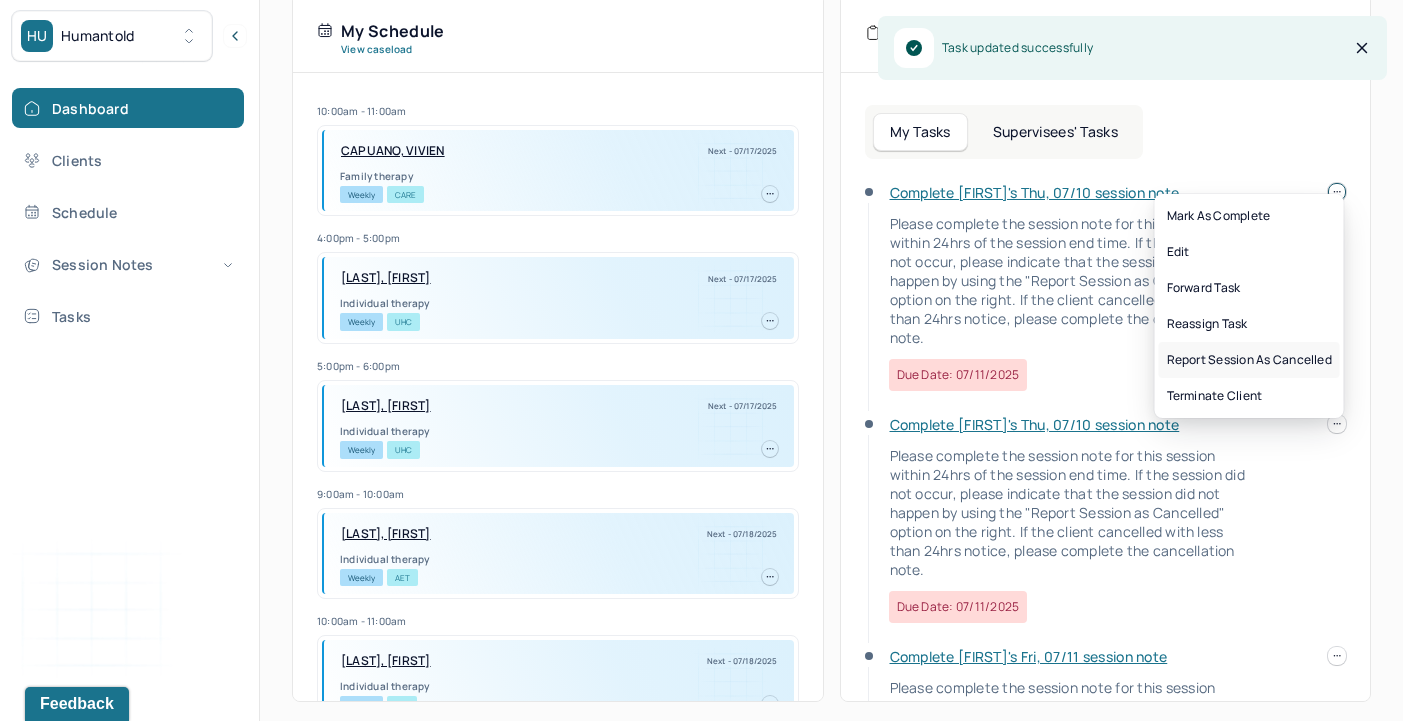 click on "Report session as cancelled" at bounding box center [1249, 360] 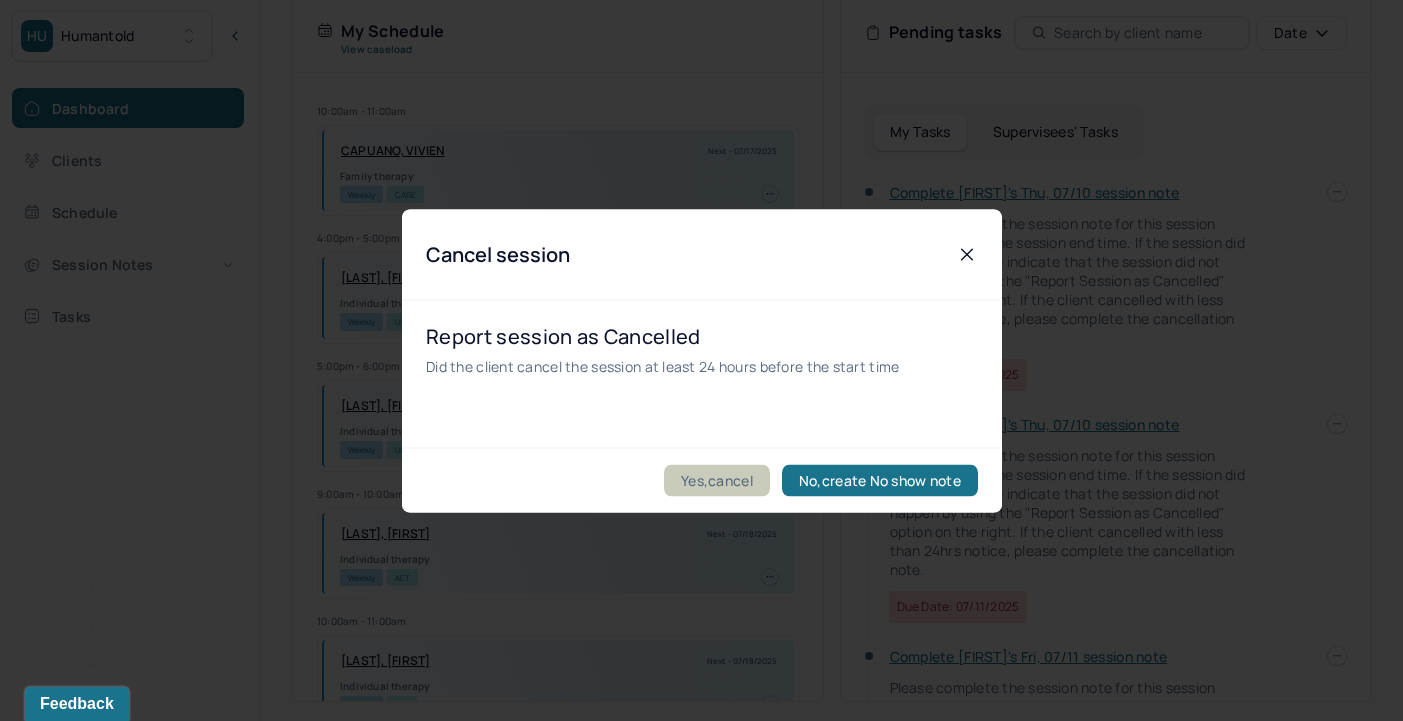 click on "Yes,cancel" at bounding box center [717, 480] 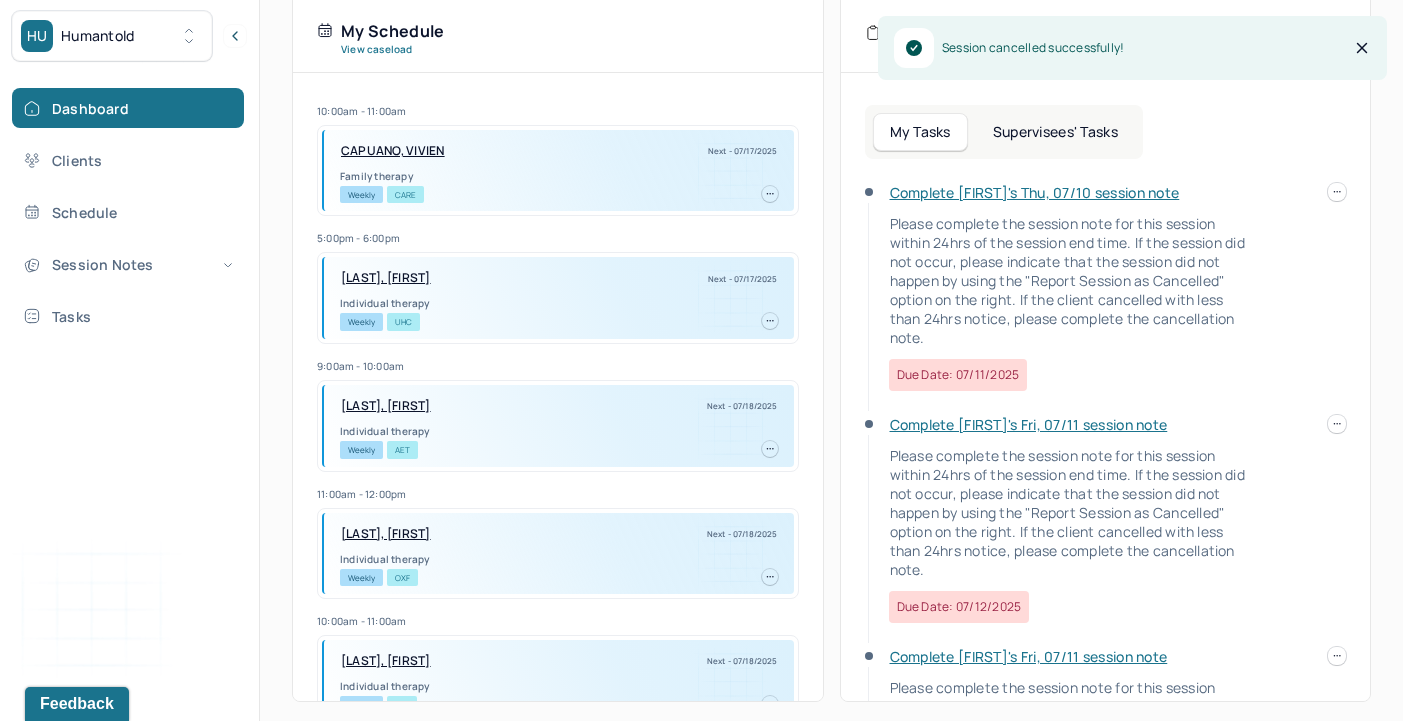 click at bounding box center [1337, 192] 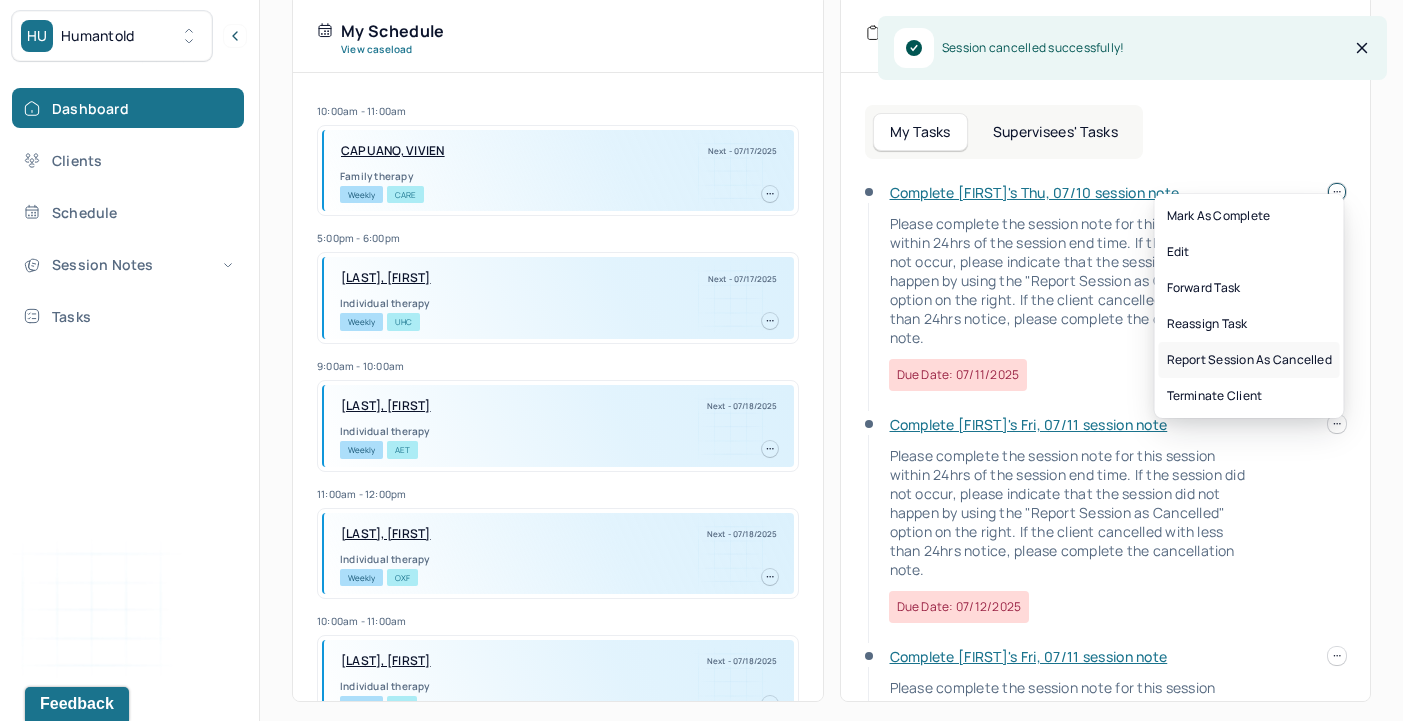 click on "Report session as cancelled" at bounding box center (1249, 360) 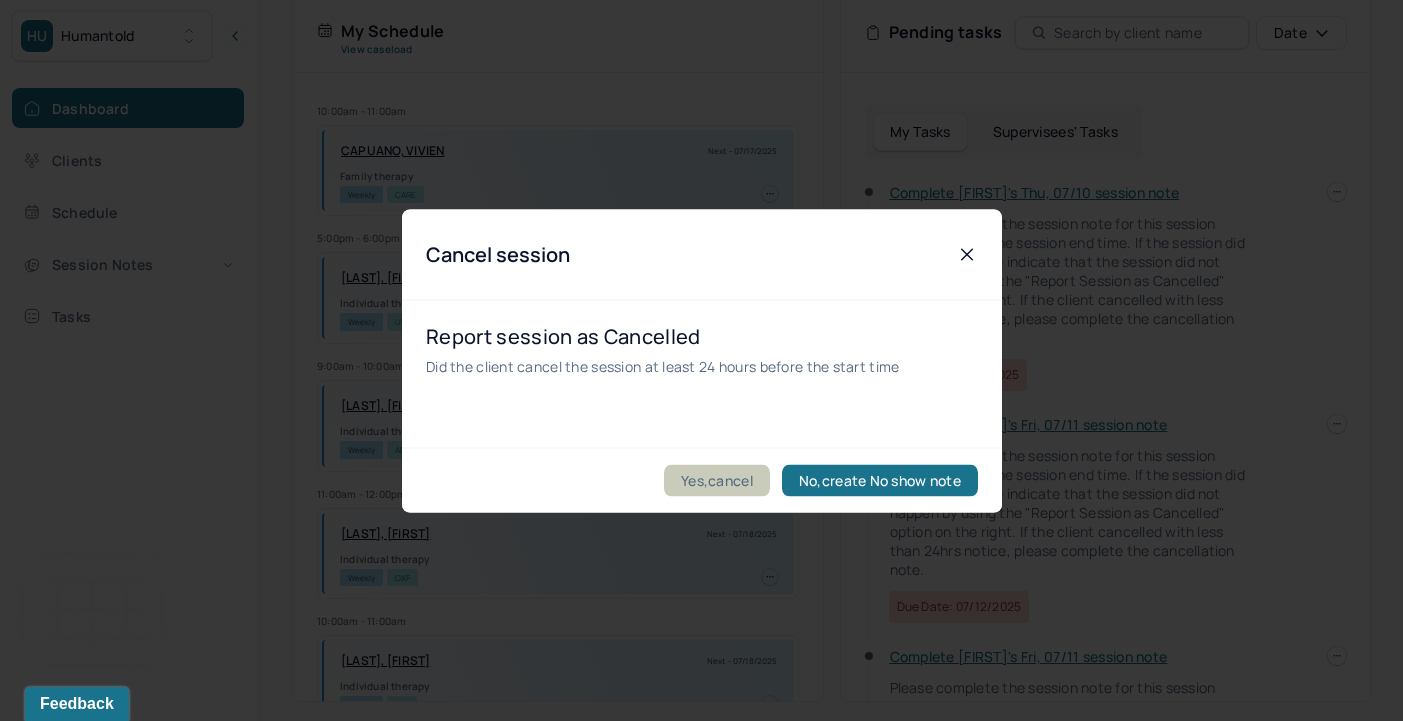 click on "Yes,cancel" at bounding box center (717, 480) 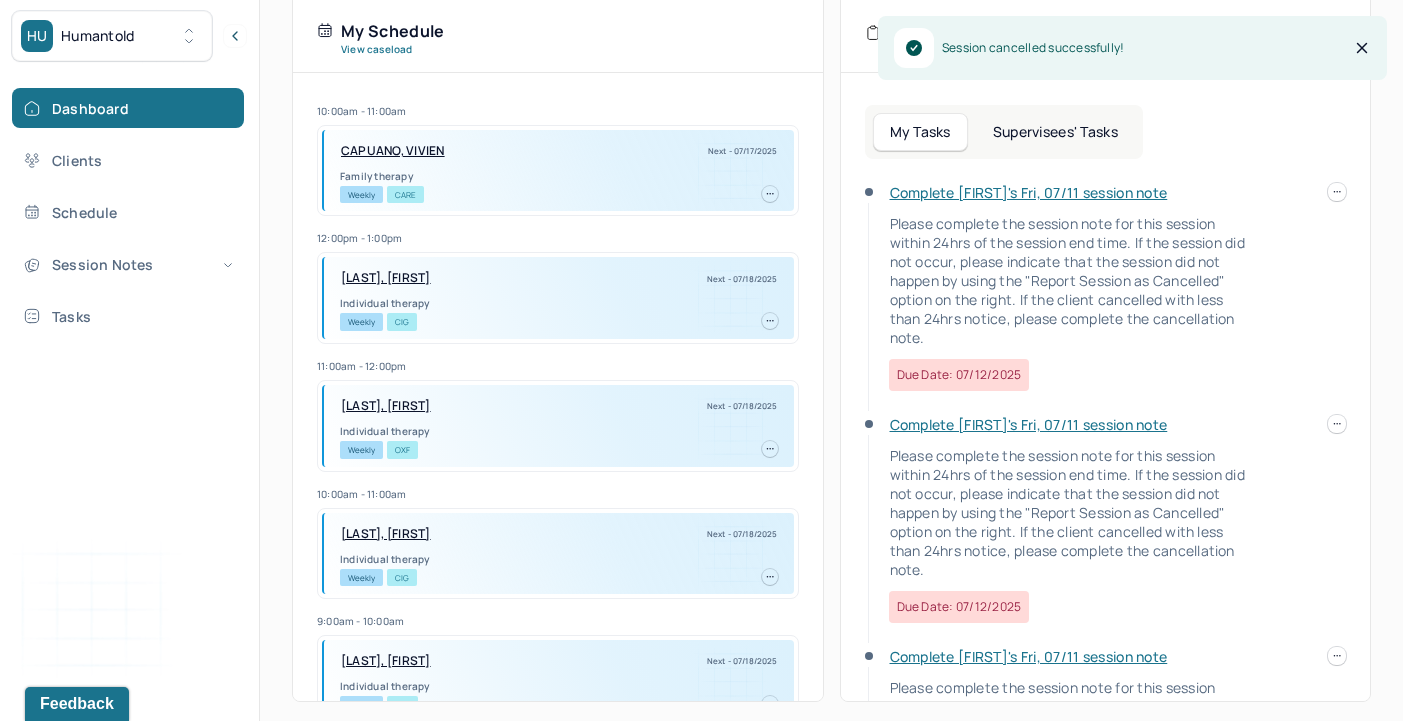 click on "HU Humantold       Dashboard Clients Schedule Session Notes Tasks JC [FIRST]   Clementi provider   Logout   Search by client name, chart number     FAQs     JC [FIRST] Let’s get you started 🚀 You can manage your caseload and availability here   this week   SESSIONS SCHEDULED 1 COMPLETED NOTES 0 LATE NOTES 0 My Schedule View caseload 10:00am - 11:00am   [LAST], [FIRST]   Next - 07/17/2025 Family therapy Weekly CARE     12:00pm - 1:00pm   [LAST], [FIRST]   Next - 07/18/2025 Individual therapy Weekly CIG     11:00am - 12:00pm   [LAST], [FIRST]   Next - 07/18/2025 Individual therapy Weekly OXF     10:00am - 11:00am   [LAST], [FIRST]   Next - 07/18/2025 Individual therapy Weekly CIG     9:00am - 10:00am   [LAST], [FIRST]   Next - 07/18/2025 Individual therapy Weekly AET     4:00pm - 5:00pm   [LAST], [FIRST]   Next - 07/21/2025 Family therapy Weekly CARE 10:00am - 11:00am   [LAST], [FIRST]   Next - 07/21/2025 Individual therapy Weekly UHC     2:00pm - 3:00pm   [LAST], [FIRST]" at bounding box center (701, 143) 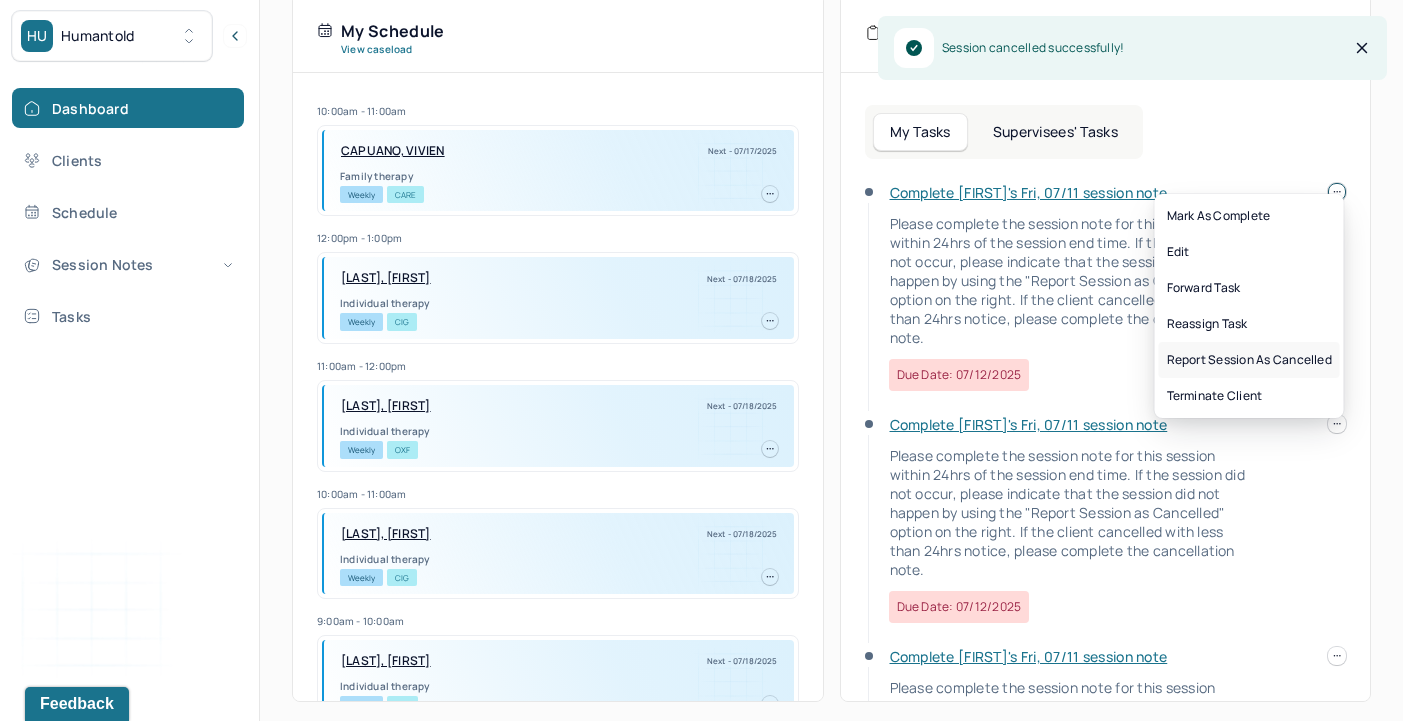 click on "Report session as cancelled" at bounding box center (1249, 360) 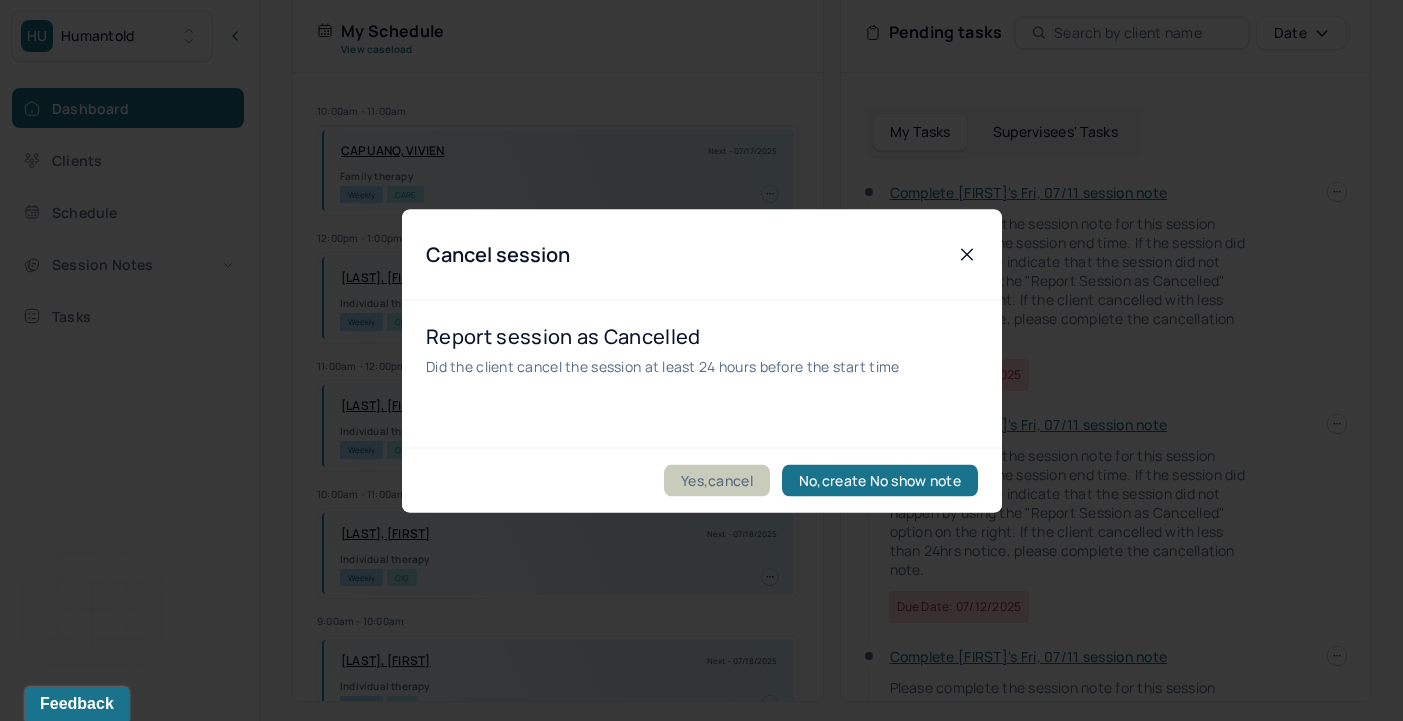 click on "Yes,cancel" at bounding box center (717, 480) 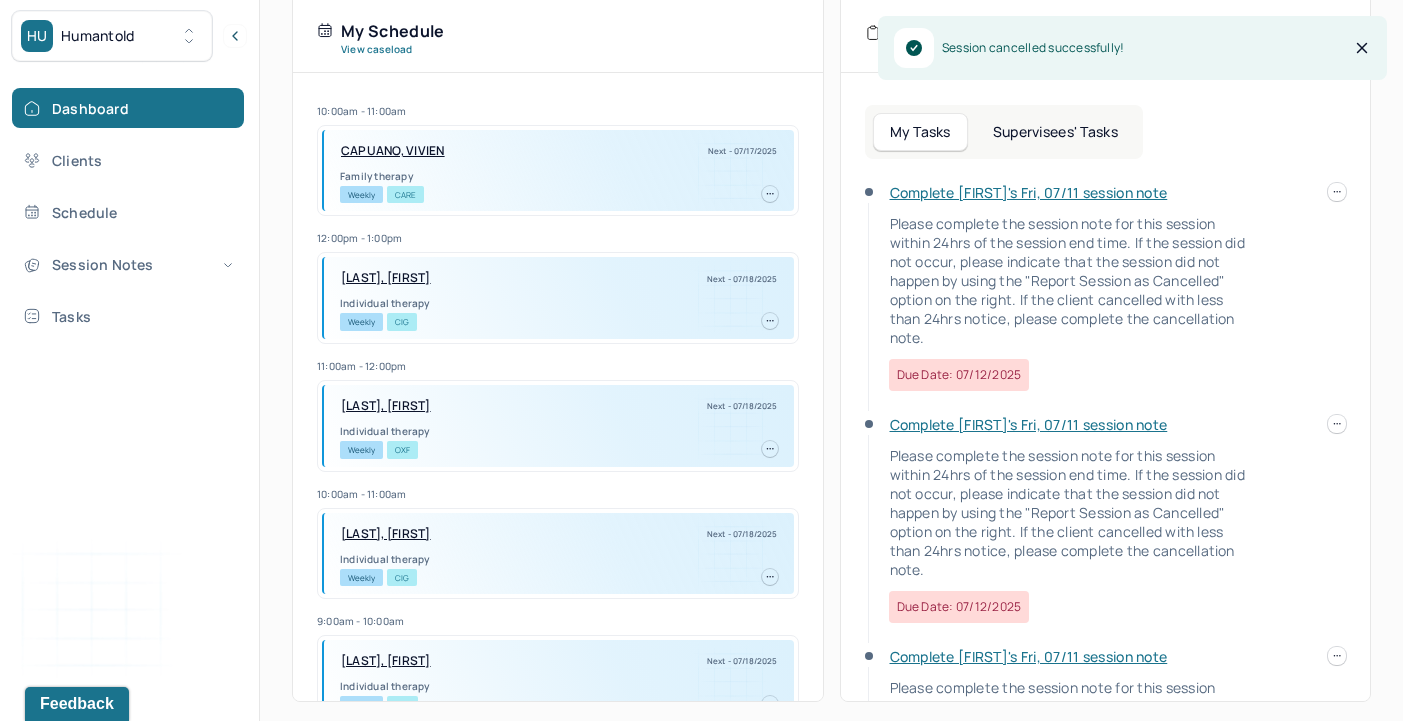 click on "HU Humantold       Dashboard Clients Schedule Session Notes Tasks JC [FIRST]   Clementi provider   Logout   Search by client name, chart number     FAQs     JC [FIRST] Let’s get you started 🚀 You can manage your caseload and availability here   this week   SESSIONS SCHEDULED 1 COMPLETED NOTES 0 LATE NOTES 0 My Schedule View caseload 10:00am - 11:00am   [LAST], [FIRST]   Next - 07/17/2025 Family therapy Weekly CARE     12:00pm - 1:00pm   [LAST], [FIRST]   Next - 07/18/2025 Individual therapy Weekly CIG     11:00am - 12:00pm   [LAST], [FIRST]   Next - 07/18/2025 Individual therapy Weekly OXF     10:00am - 11:00am   [LAST], [FIRST]   Next - 07/18/2025 Individual therapy Weekly CIG     9:00am - 10:00am   [LAST], [FIRST]   Next - 07/18/2025 Individual therapy Weekly AET     4:00pm - 5:00pm   [LAST], [FIRST]   Next - 07/21/2025 Family therapy Weekly CARE 10:00am - 11:00am   [LAST], [FIRST]   Next - 07/21/2025 Individual therapy Weekly UHC     2:00pm - 3:00pm   [LAST], [FIRST]" at bounding box center (701, 143) 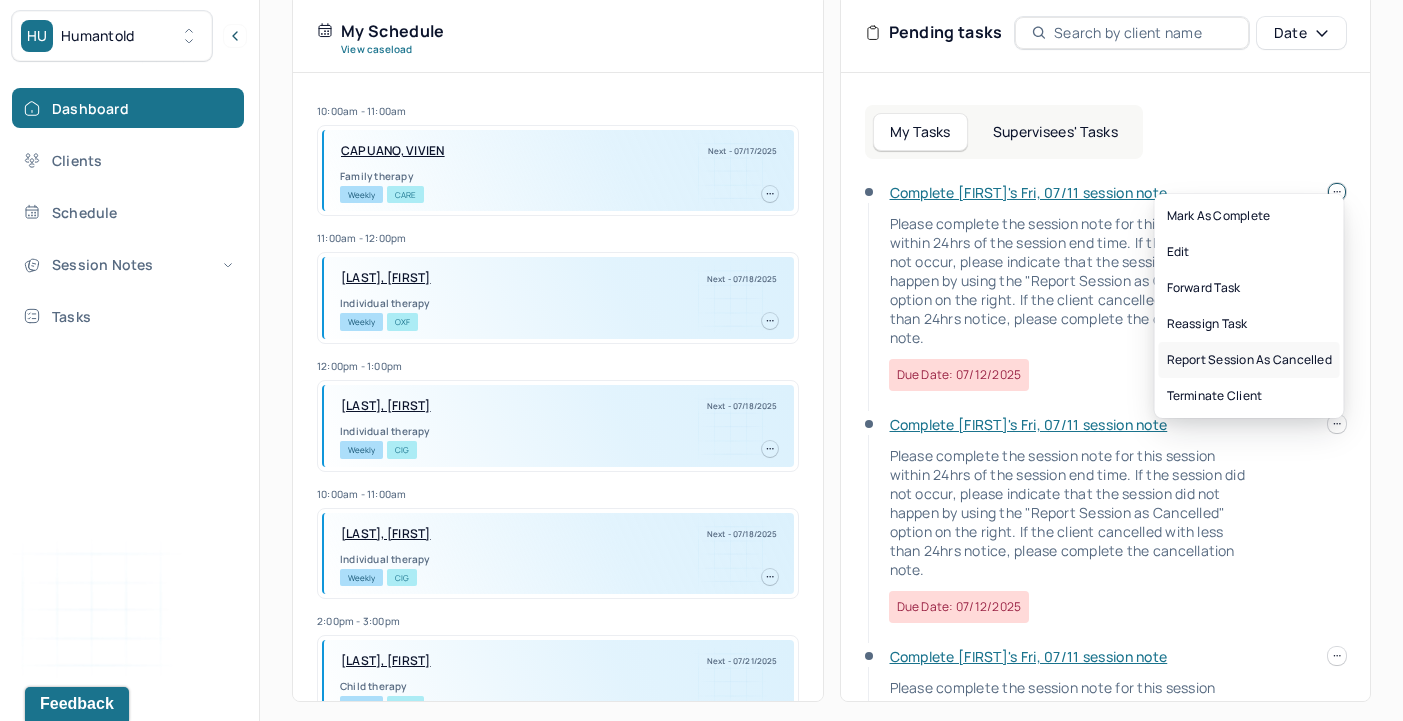click on "Report session as cancelled" at bounding box center [1249, 360] 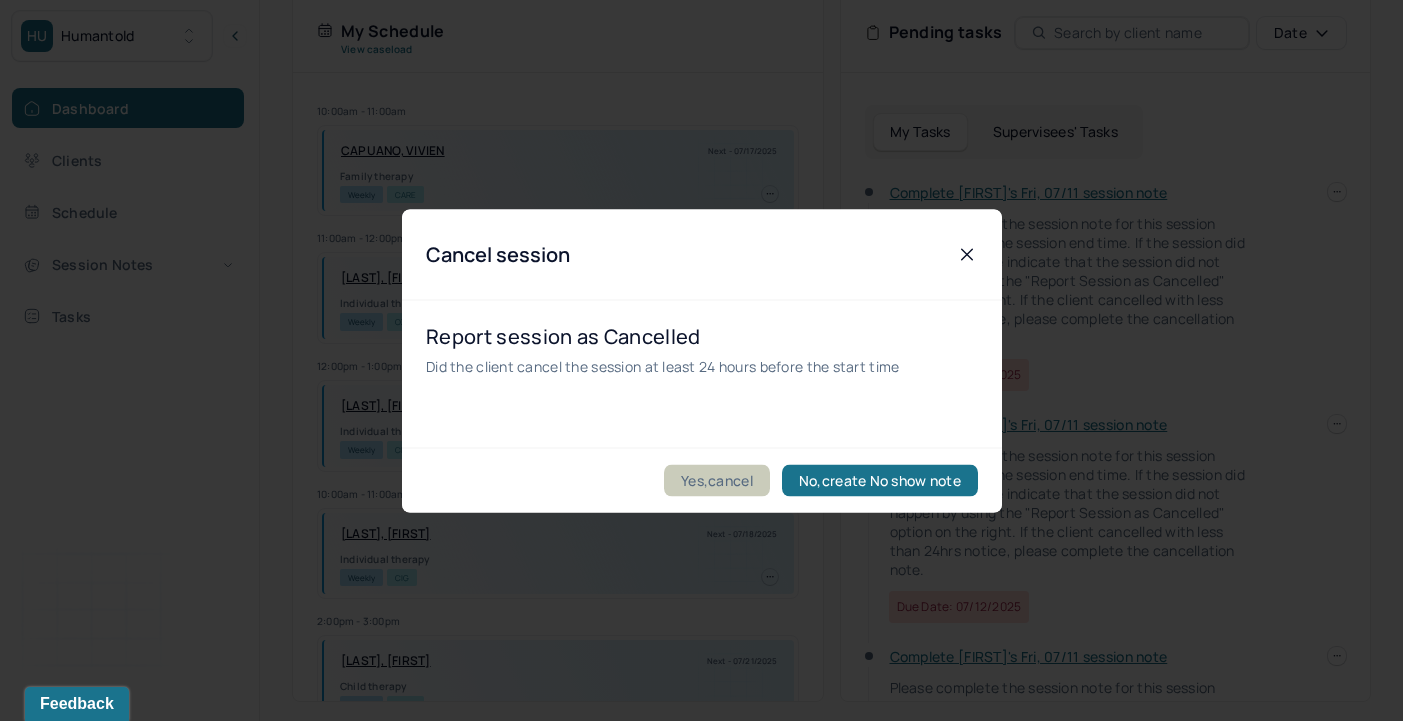 click on "Yes,cancel" at bounding box center [717, 480] 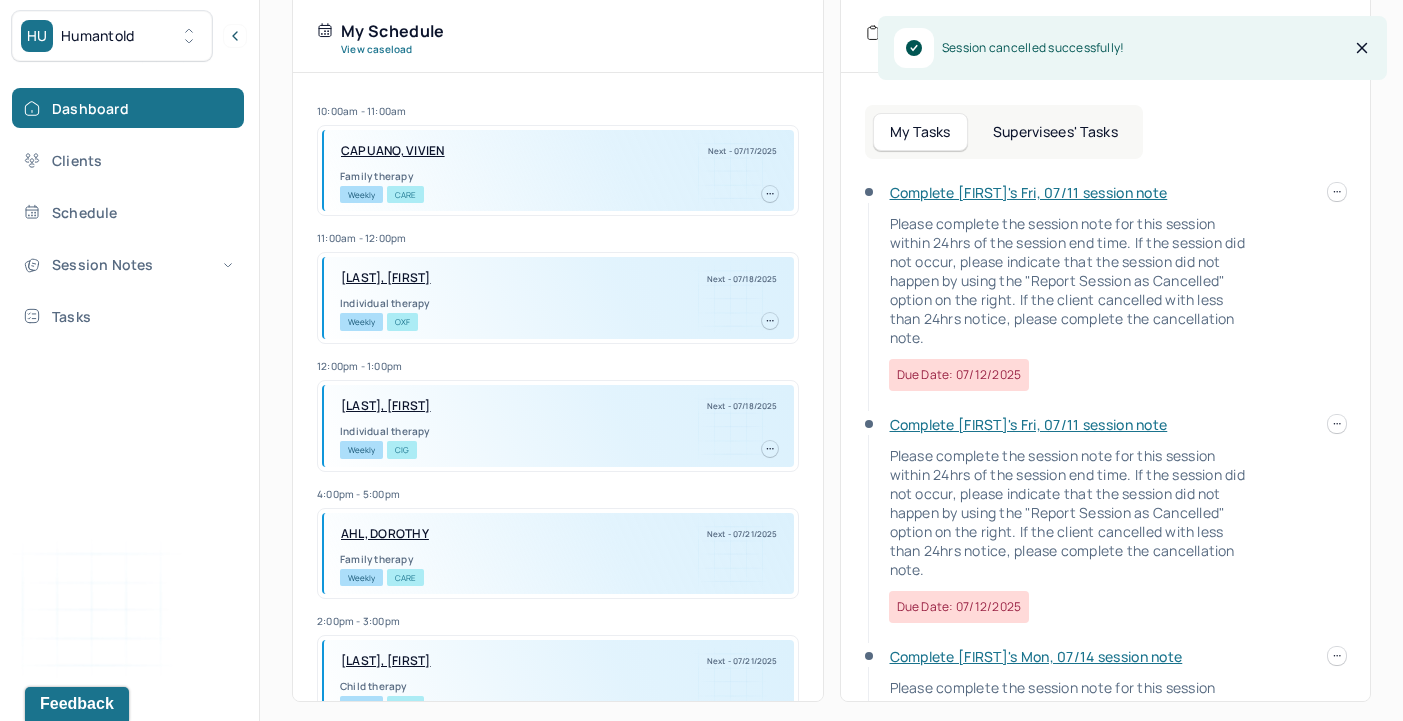 click on "HU Humantold       Dashboard Clients Schedule Session Notes Tasks JC [FIRST]   Clementi provider   Logout   Search by client name, chart number     FAQs     JC [FIRST] Let’s get you started 🚀 You can manage your caseload and availability here   this week   SESSIONS SCHEDULED 1 COMPLETED NOTES 0 LATE NOTES 0 My Schedule View caseload 10:00am - 11:00am   [LAST], [FIRST]   Next - 07/17/2025 Family therapy Weekly CARE     11:00am - 12:00pm   [LAST], [FIRST]   Next - 07/18/2025 Individual therapy Weekly OXF     12:00pm - 1:00pm   [LAST], [FIRST]   Next - 07/18/2025 Individual therapy Weekly CIG     4:00pm - 5:00pm   [LAST], [FIRST]   Next - 07/21/2025 Family therapy Weekly CARE 2:00pm - 3:00pm   [LAST], [FIRST]   Next - 07/21/2025 Child therapy Weekly CARE 10:00am - 11:00am   [LAST], [FIRST]   Next - 07/21/2025 Individual therapy Weekly UHC     2:00pm - 3:00pm   [LAST], [FIRST]   Next - 07/22/2025 Individual therapy Weekly BCBS 4:00pm - 5:00pm   [LAST], [FIRST]   Next - 07/22/2025 Weekly AET" at bounding box center (701, 143) 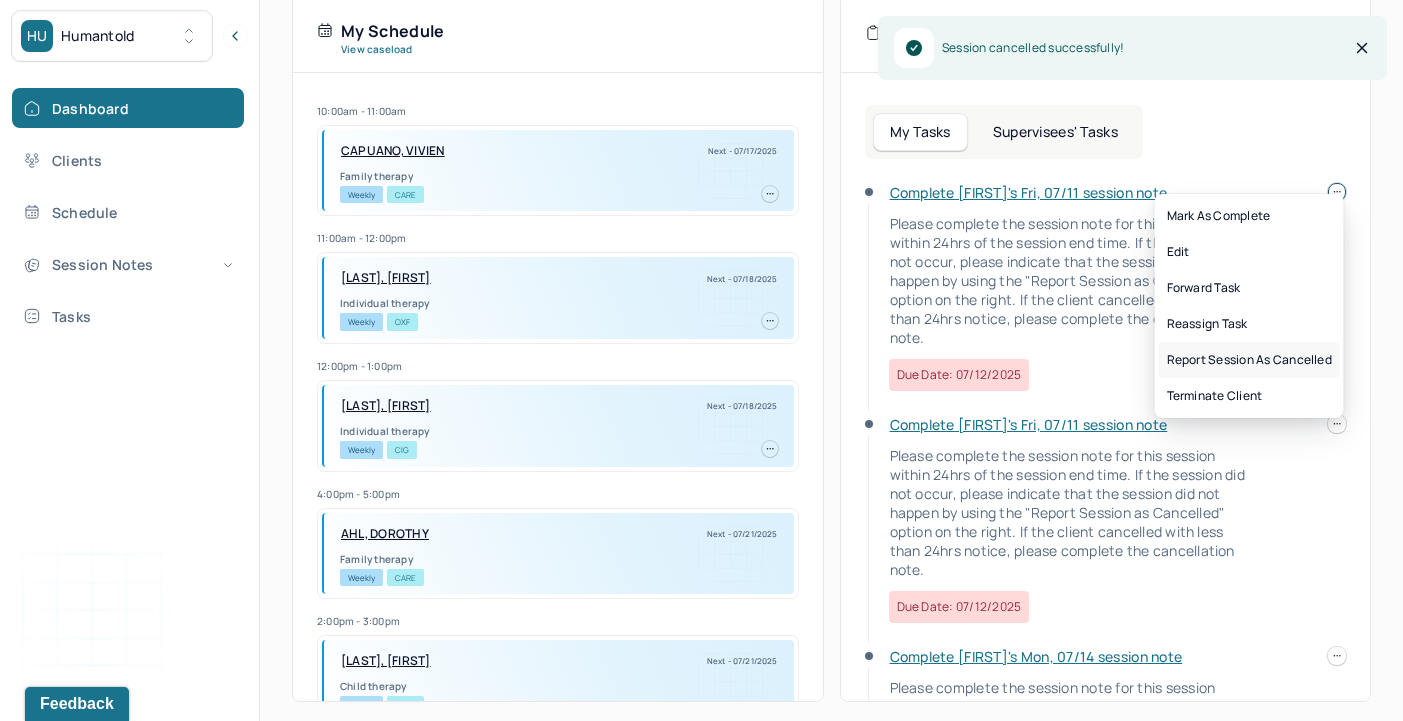 click on "Report session as cancelled" at bounding box center (1249, 360) 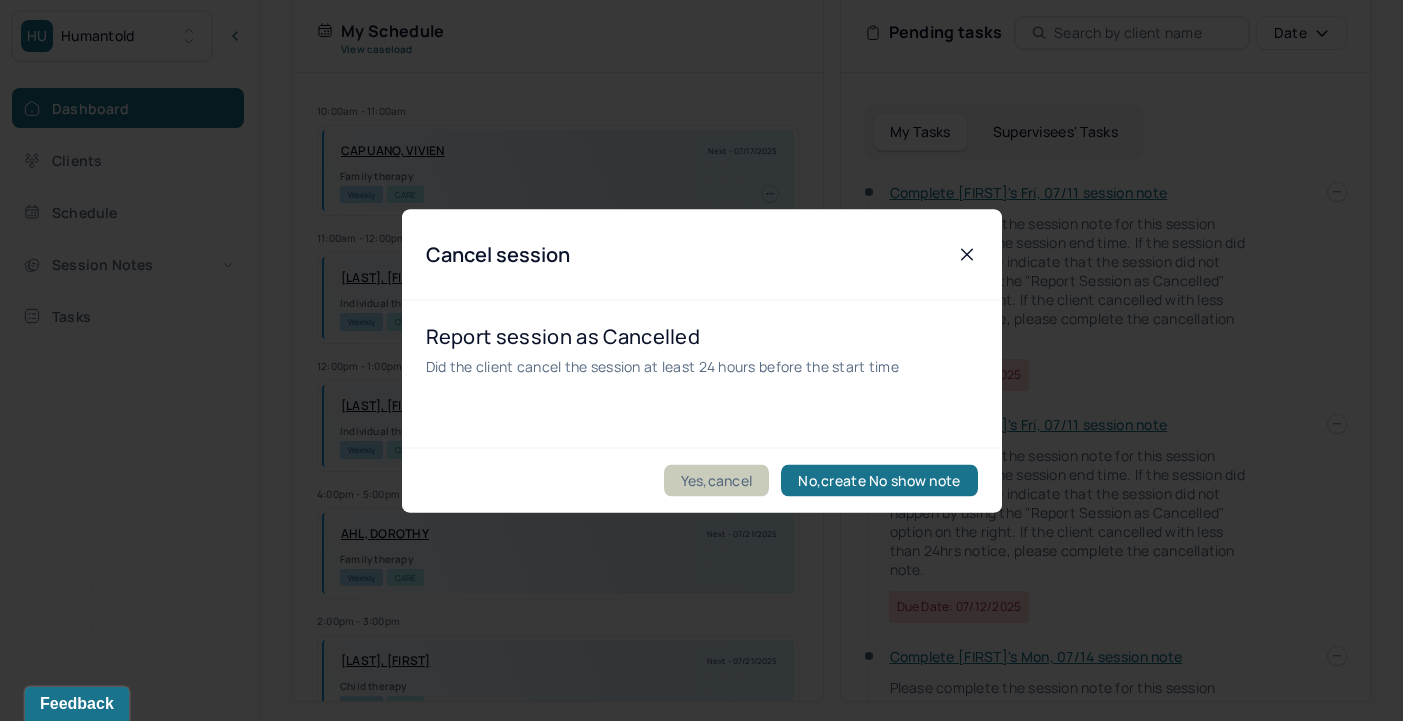 click on "Yes,cancel" at bounding box center (717, 480) 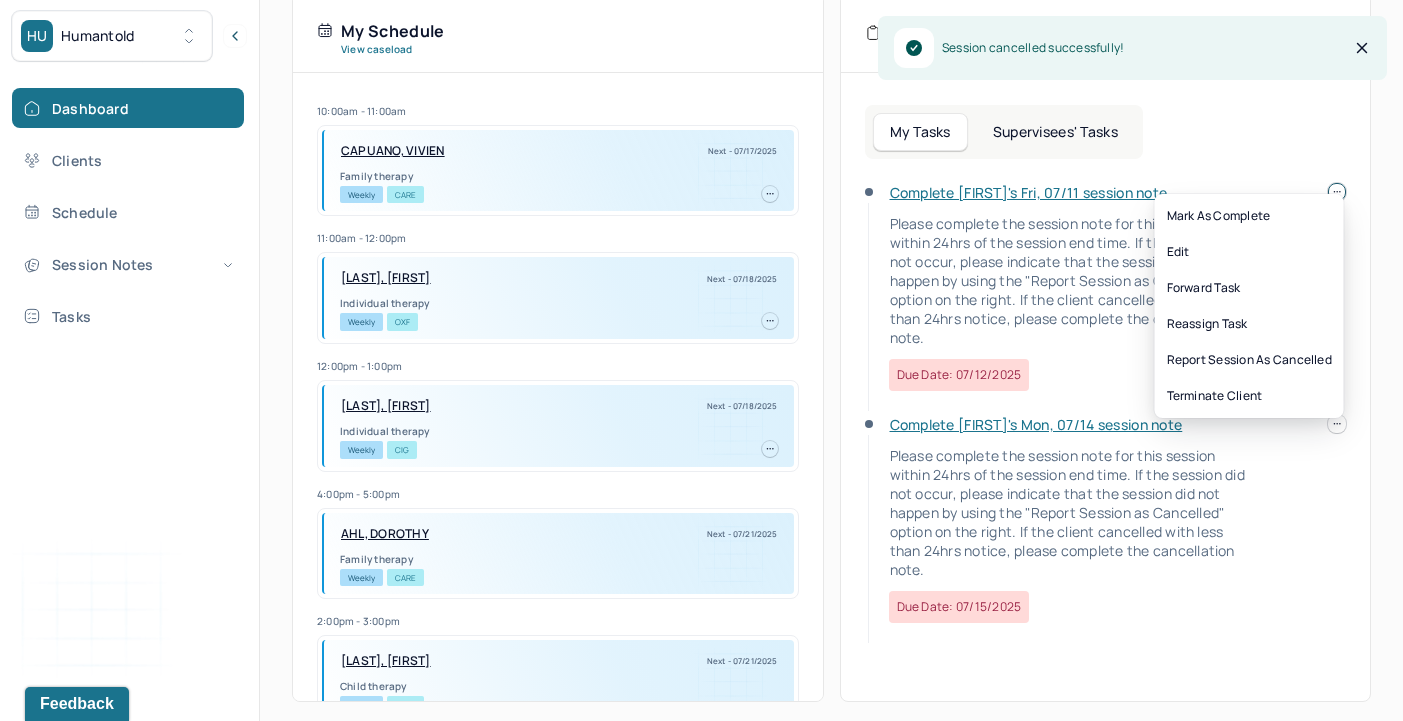 click at bounding box center [1337, 192] 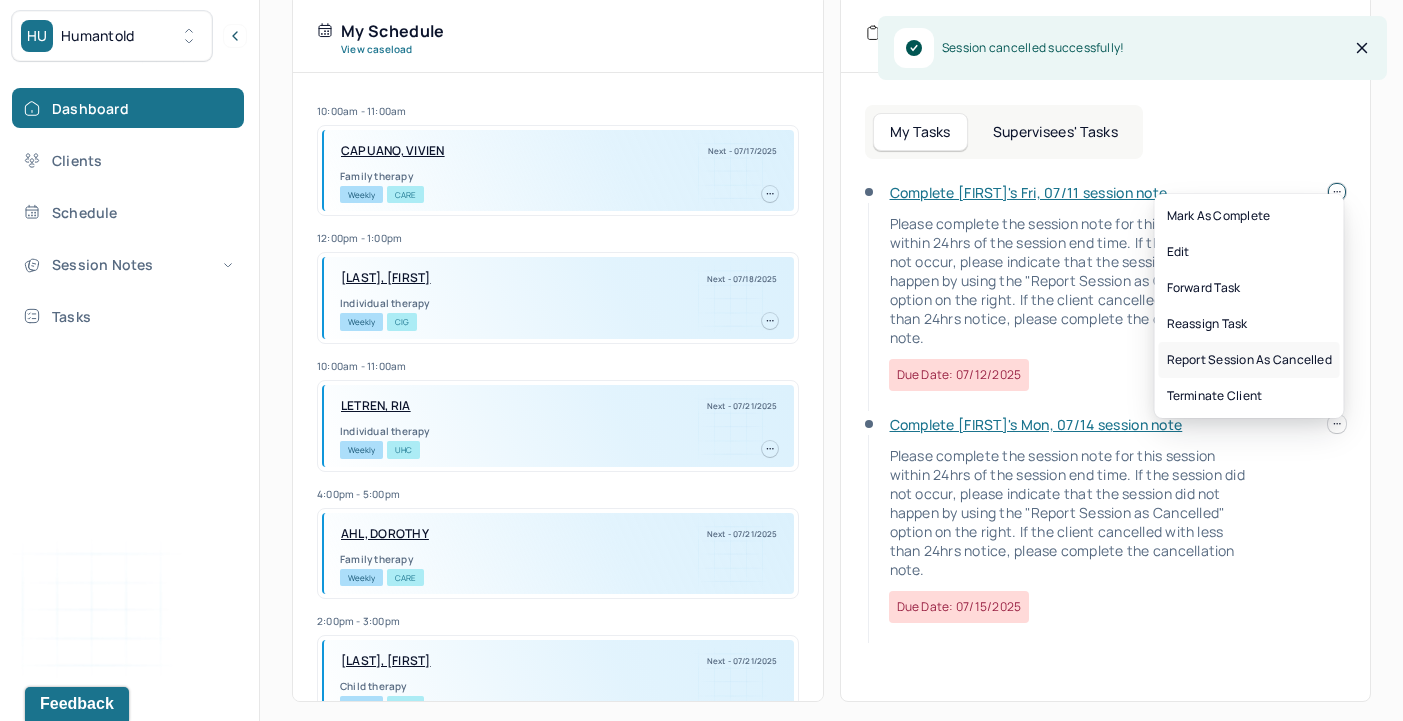 click on "Report session as cancelled" at bounding box center [1249, 360] 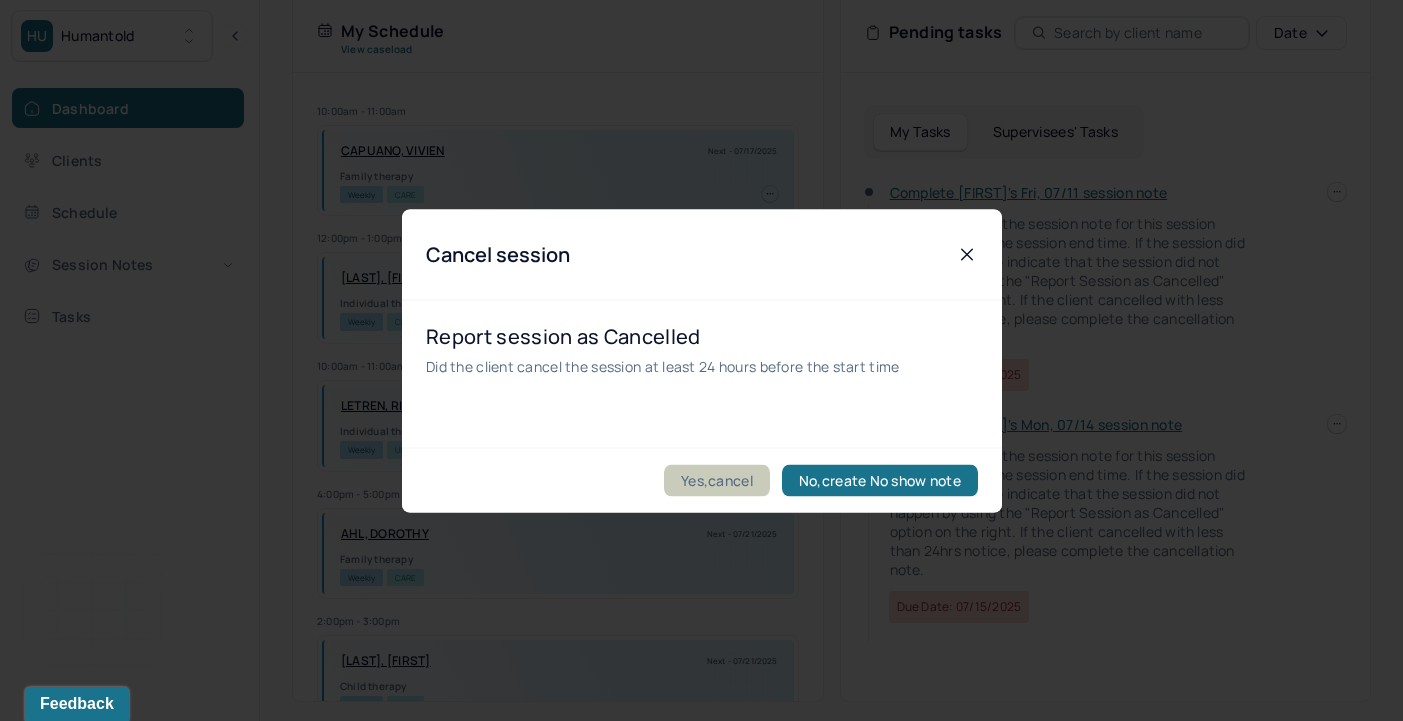 click on "Yes,cancel" at bounding box center [717, 480] 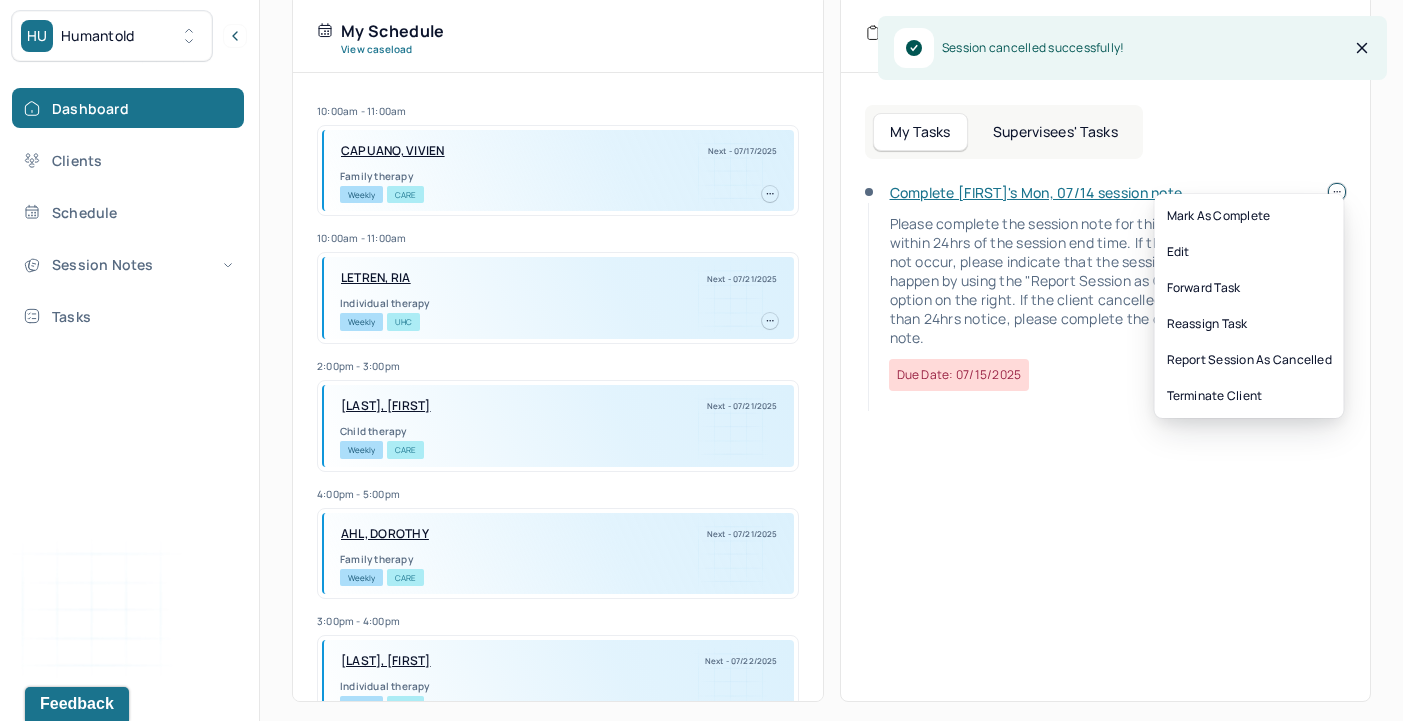 click on "HU Humantold       Dashboard Clients Schedule Session Notes Tasks JC [FIRST]   Clementi provider   Logout   Search by client name, chart number     FAQs     JC [FIRST] Let’s get you started 🚀 You can manage your caseload and availability here   this week   SESSIONS SCHEDULED 1 COMPLETED NOTES 0 LATE NOTES 0 My Schedule View caseload 10:00am - 11:00am   [LAST], [FIRST]   Next - 07/17/2025 Family therapy Weekly CARE     10:00am - 11:00am   [LAST], [FIRST]   Next - 07/21/2025 Individual therapy Weekly UHC     2:00pm - 3:00pm   [LAST], [FIRST]   Next - 07/21/2025 Child therapy Weekly CARE 4:00pm - 5:00pm   [LAST], [FIRST]   Next - 07/21/2025 Family therapy Weekly CARE 3:00pm - 4:00pm   [LAST], [FIRST]   Next - 07/22/2025 Individual therapy Weekly BCBS 5:00pm - 6:00pm   [LAST], [FIRST]   Next - 07/22/2025 Individual therapy Weekly CARE 2:00pm - 3:00pm   [LAST], [FIRST]   Next - 07/22/2025 Individual therapy Weekly BCBS 4:00pm - 5:00pm   [LAST], [FIRST]   Next - 07/22/2025 Individual therapy Weekly AET" at bounding box center [701, 143] 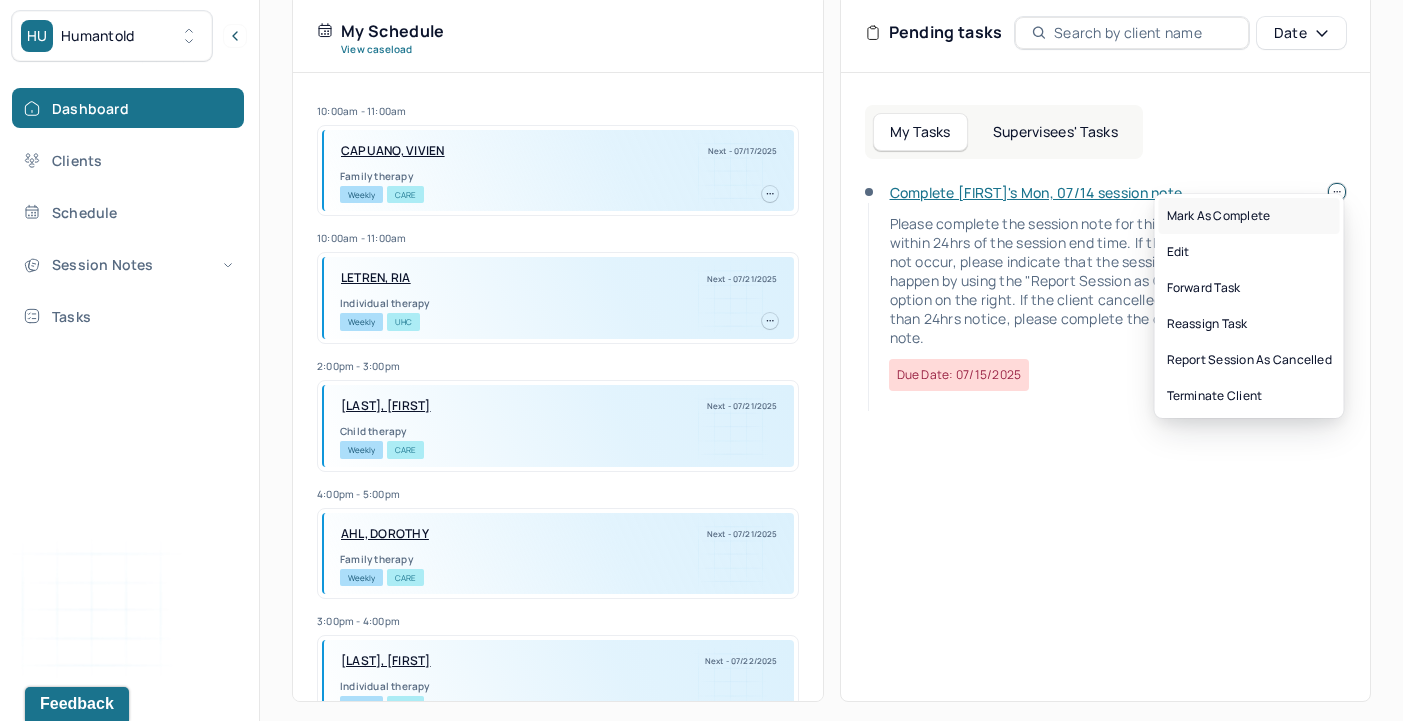 click on "Mark as complete" at bounding box center (1249, 216) 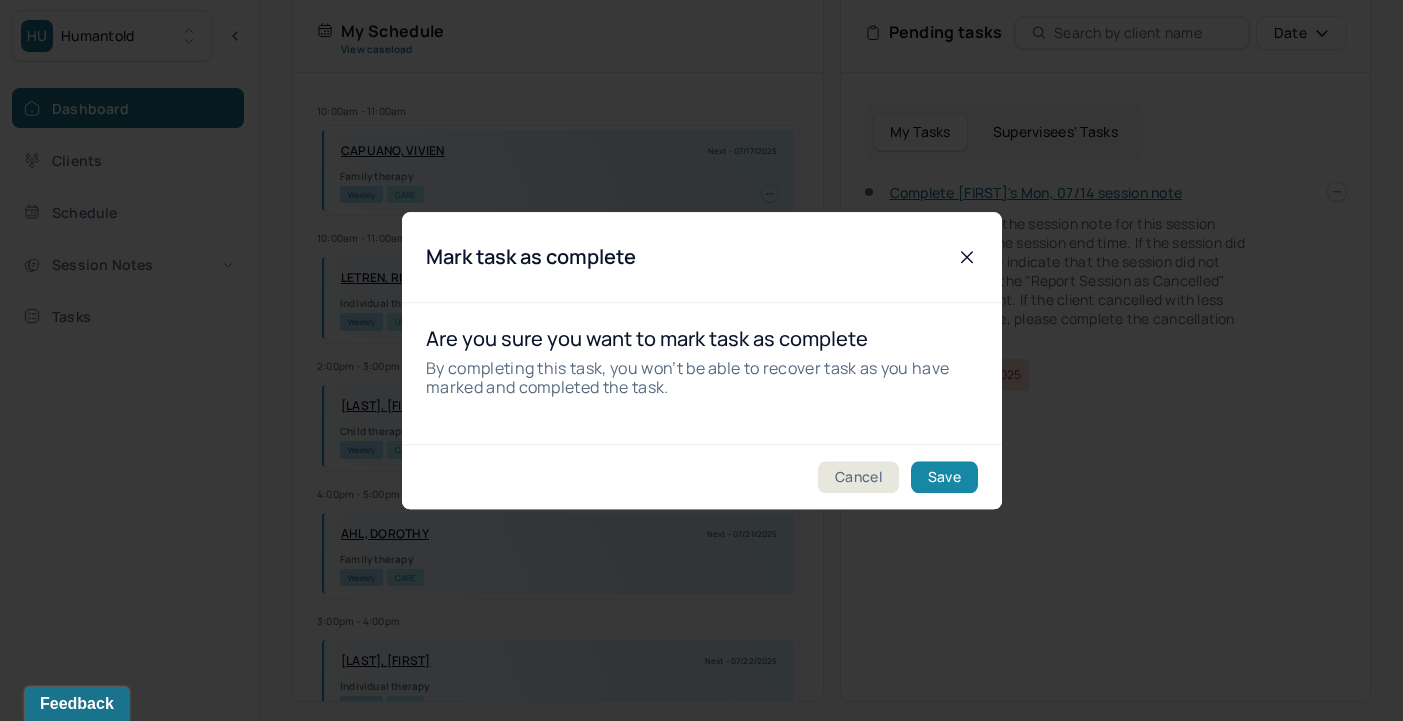 click on "Save" at bounding box center [943, 477] 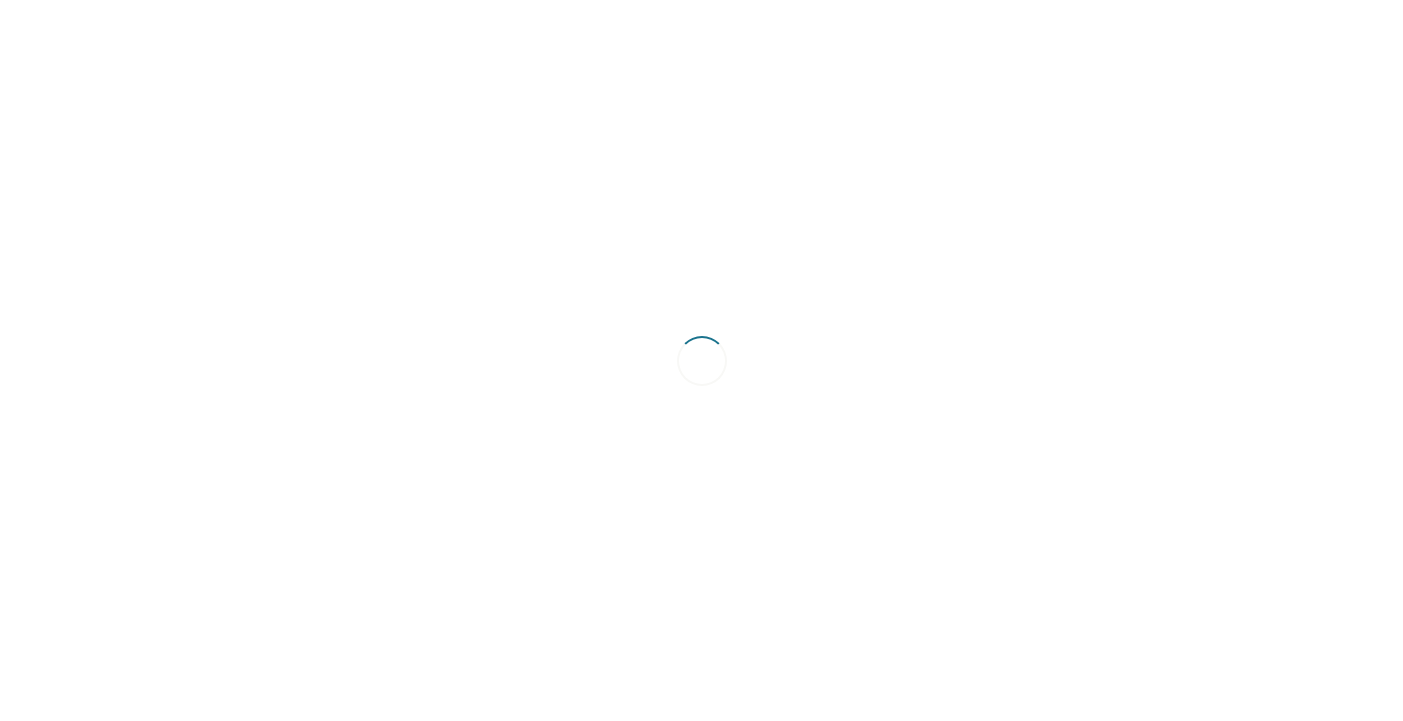 scroll, scrollTop: 0, scrollLeft: 0, axis: both 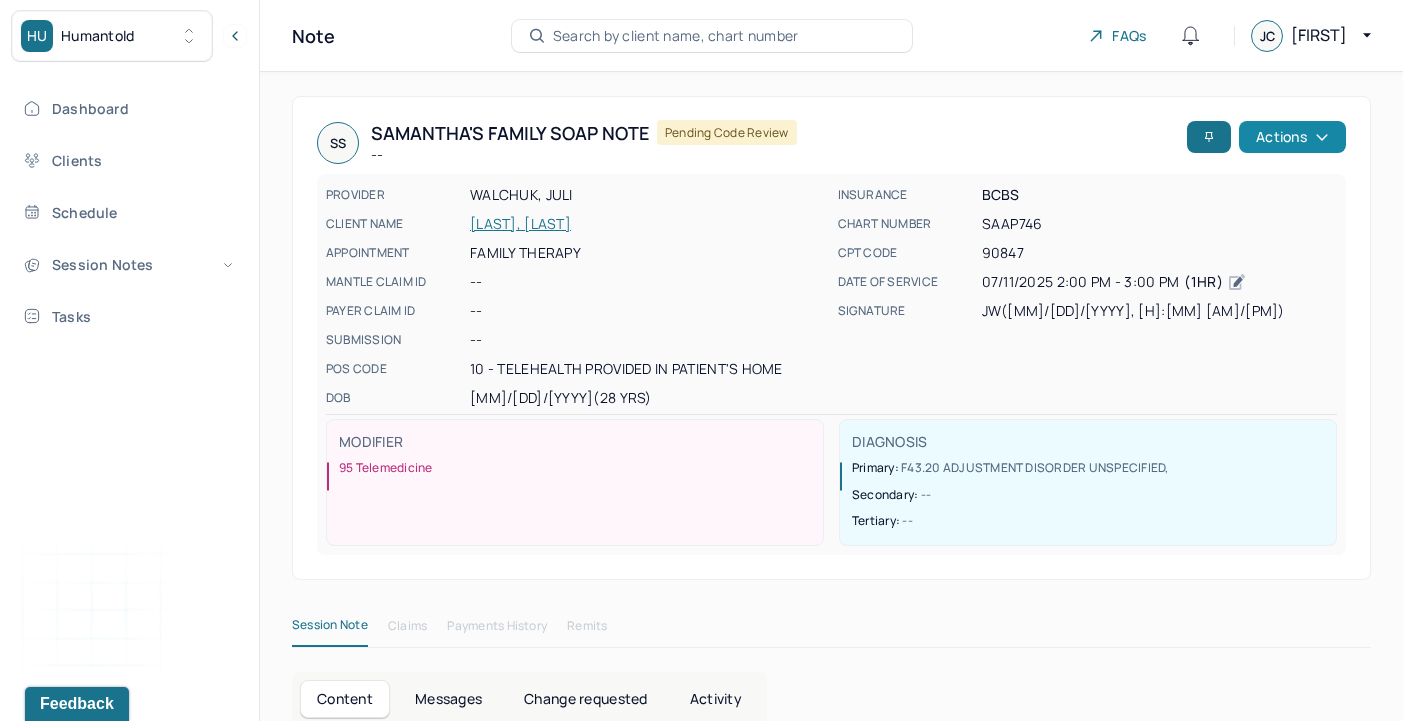 click 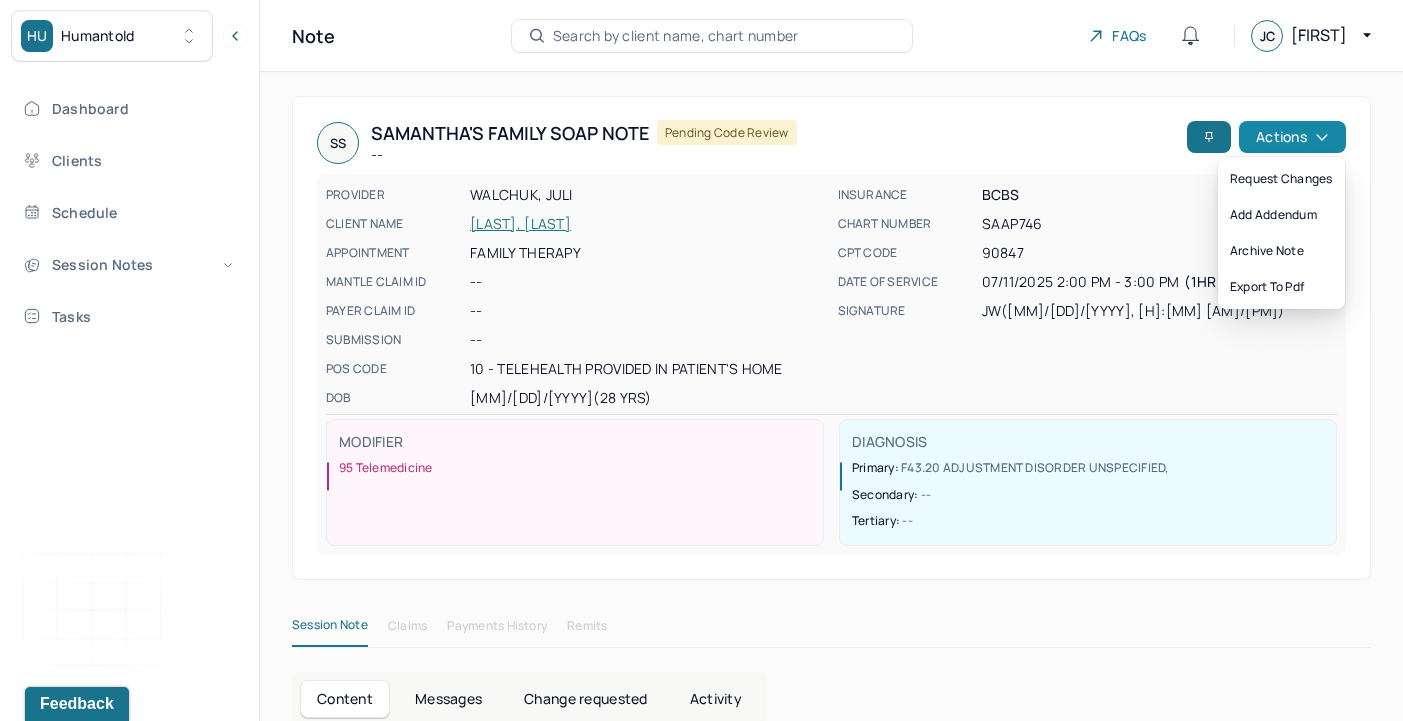 click 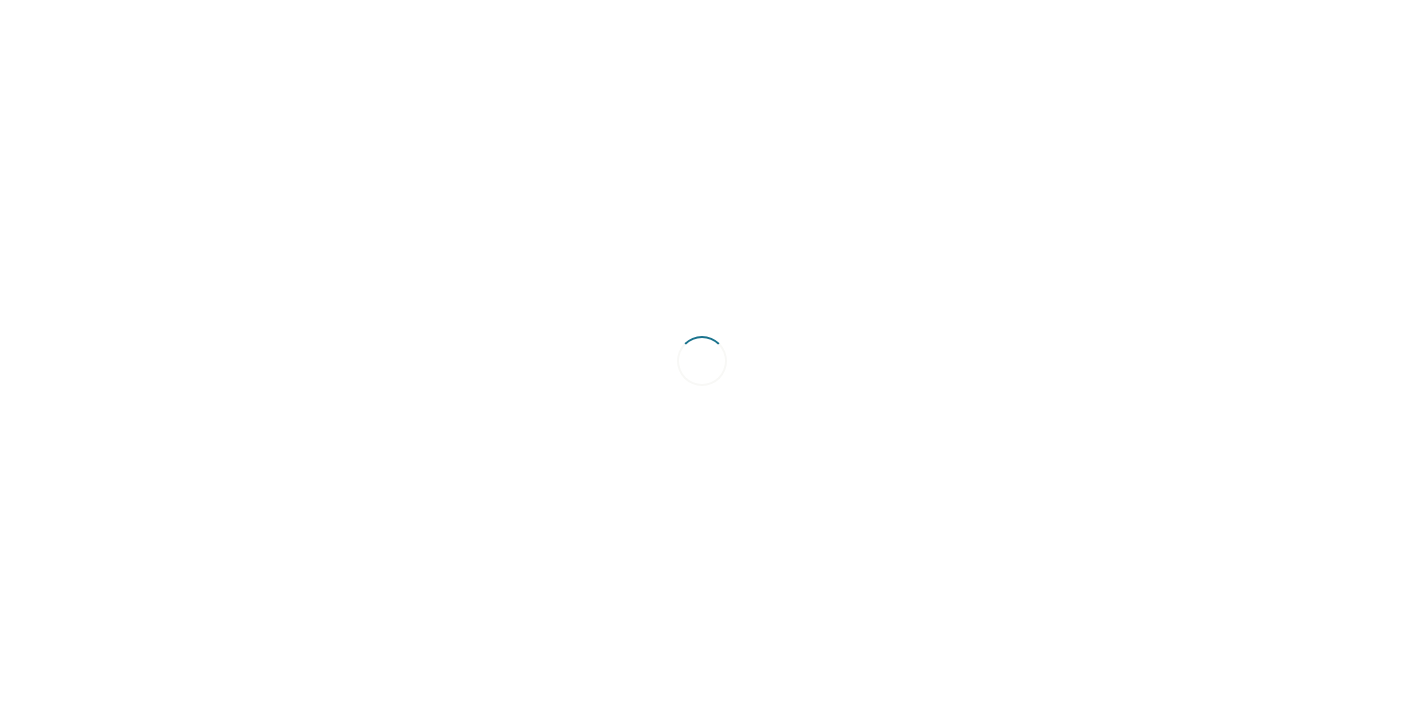 scroll, scrollTop: 0, scrollLeft: 0, axis: both 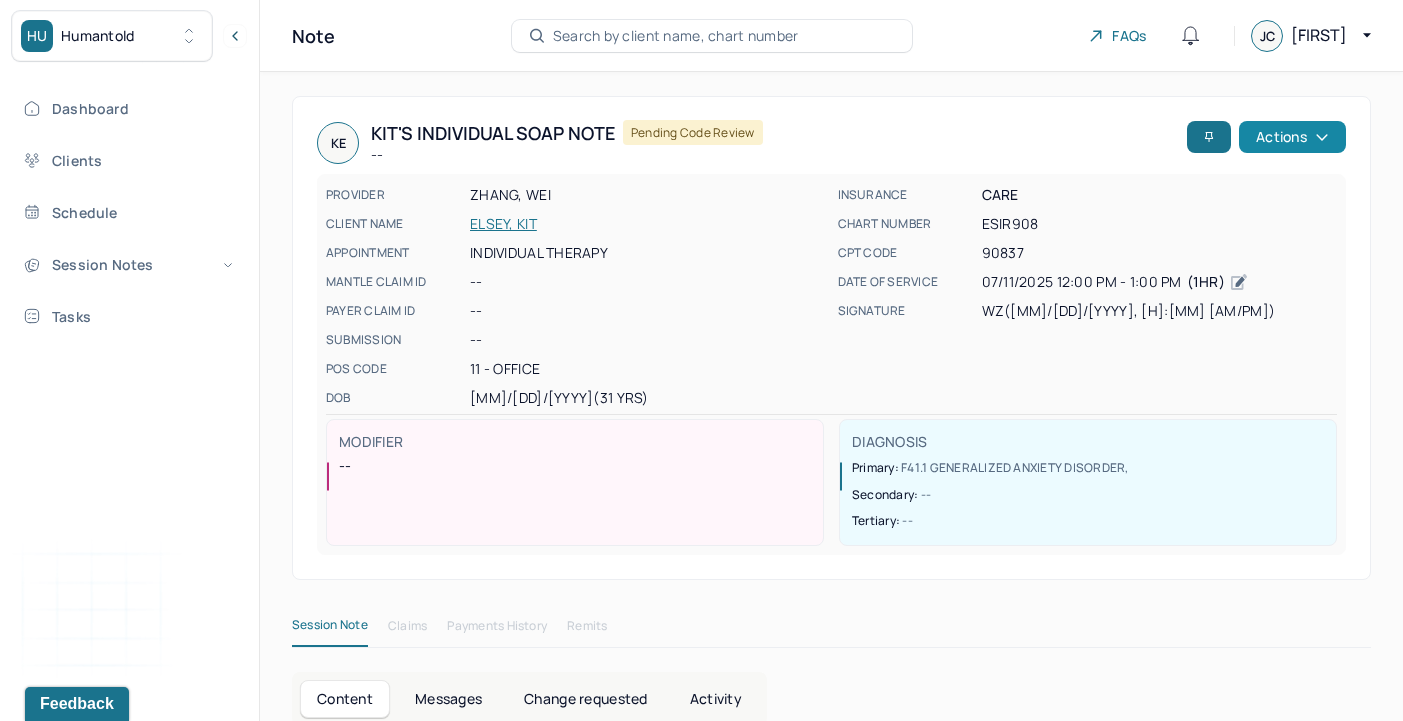 click on "Actions" at bounding box center (1292, 137) 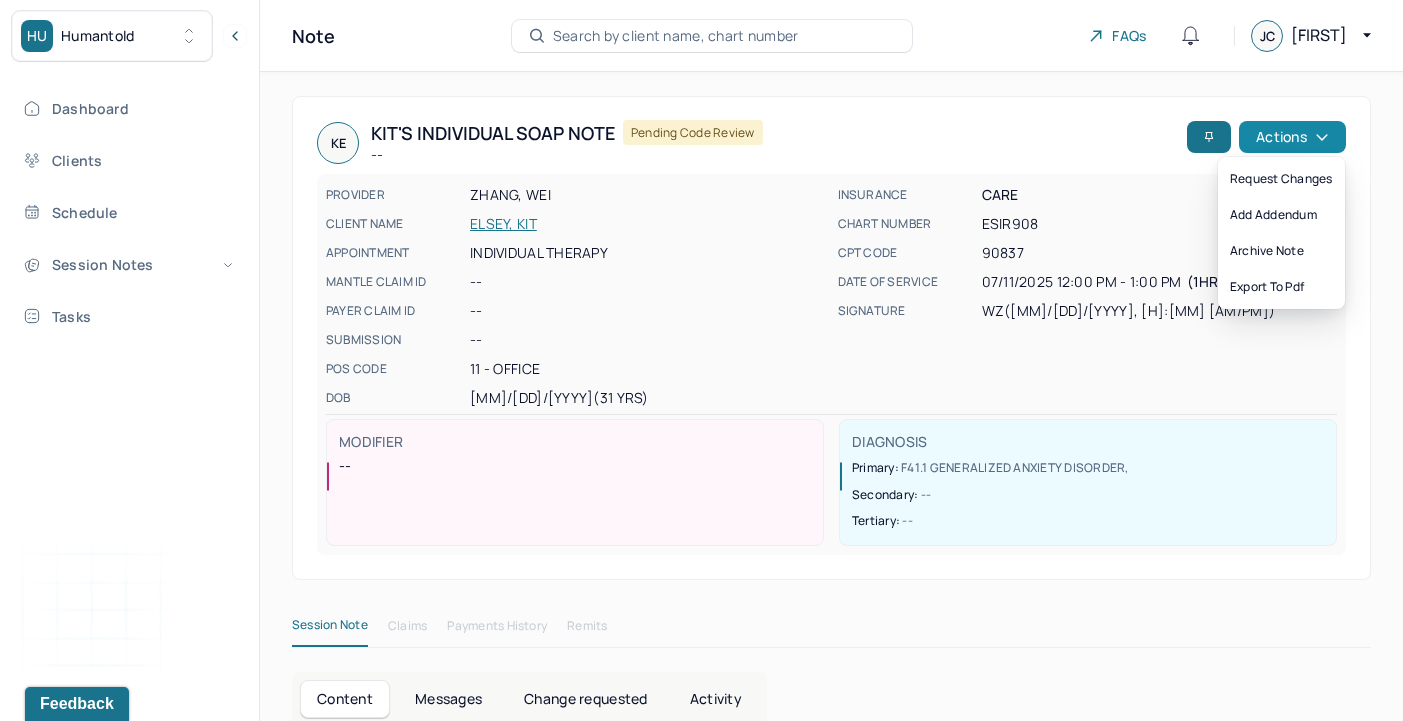 click on "Actions" at bounding box center [1292, 137] 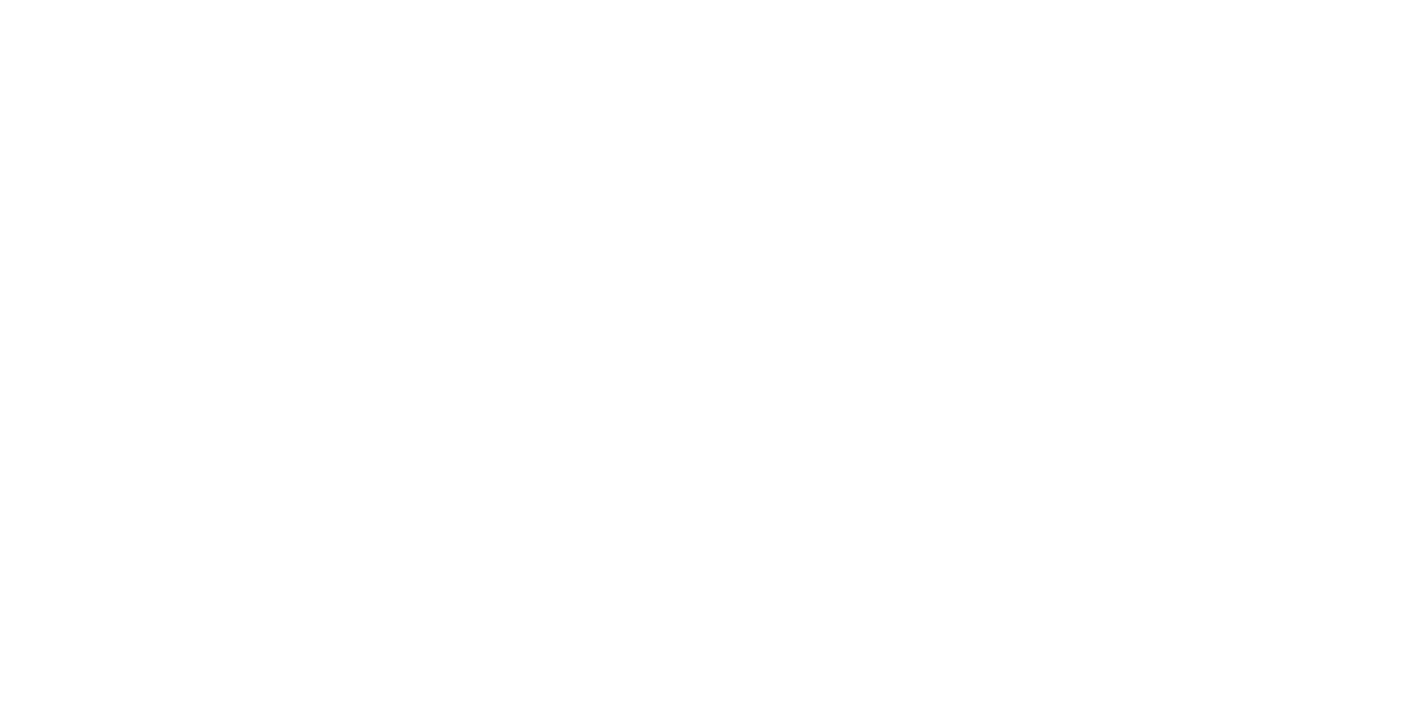 scroll, scrollTop: 0, scrollLeft: 0, axis: both 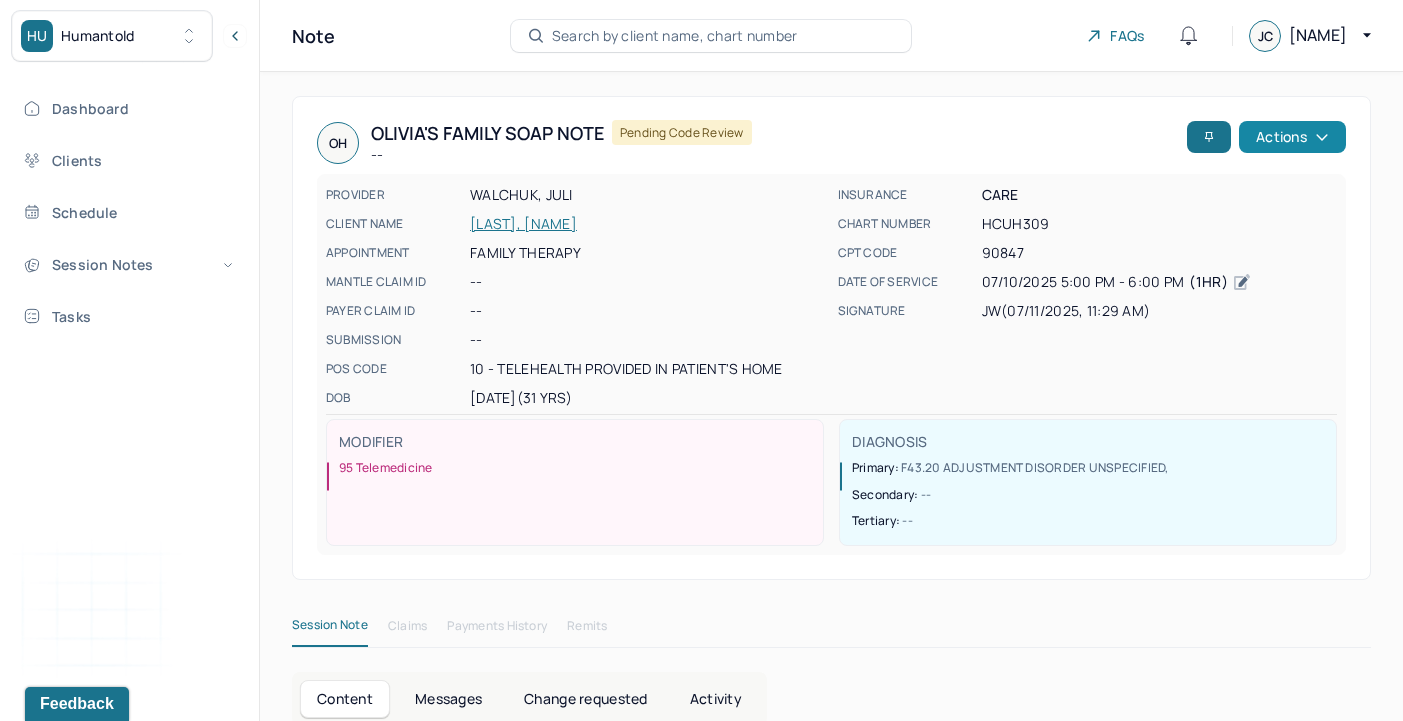 click on "Actions" at bounding box center (1292, 137) 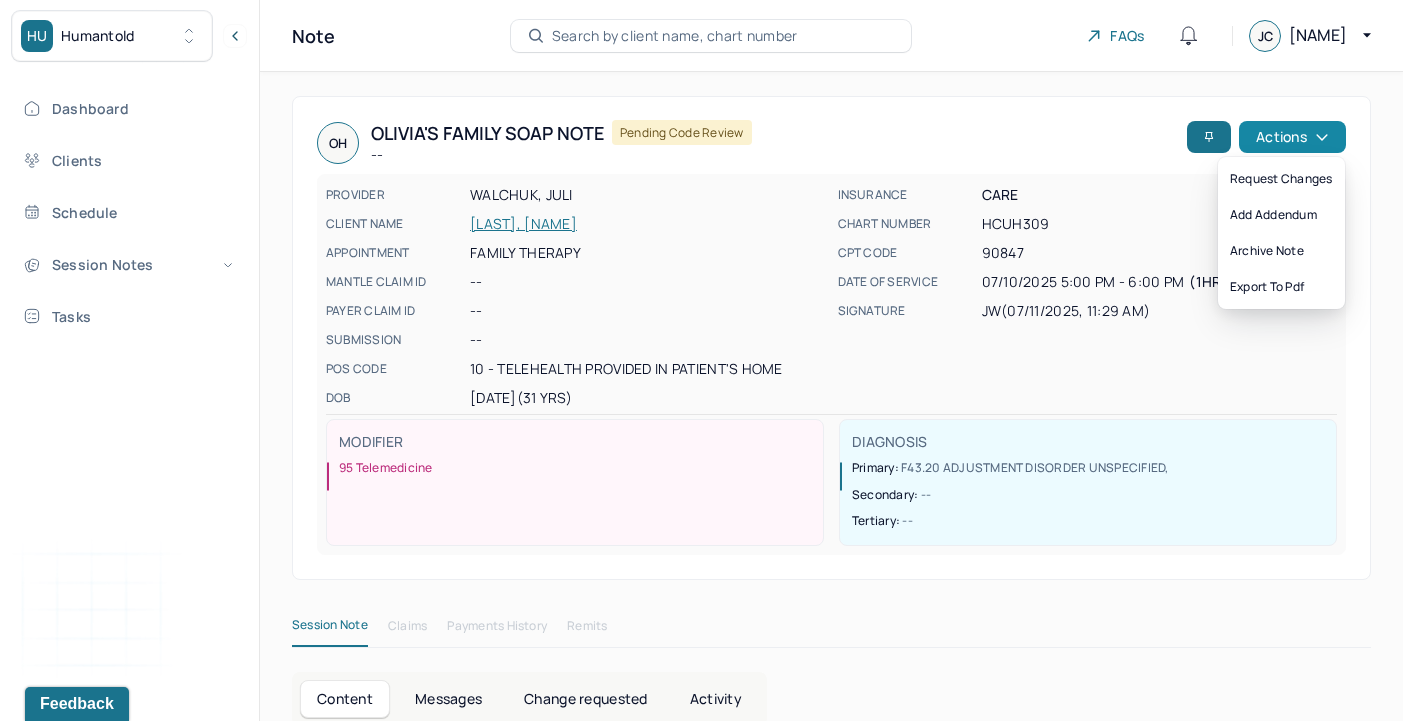 click on "Actions" at bounding box center (1292, 137) 